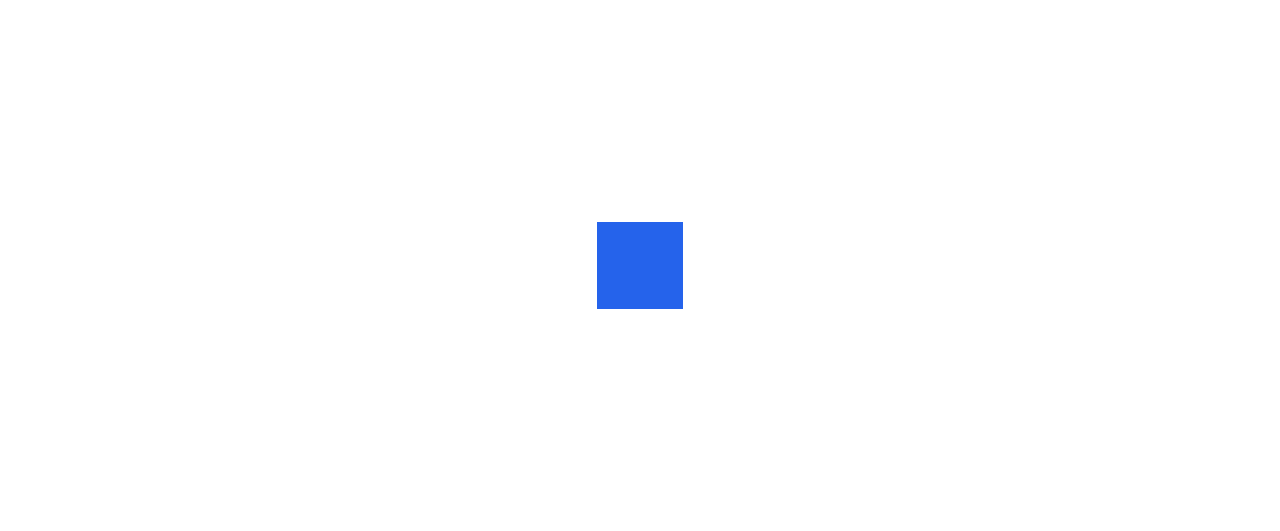 scroll, scrollTop: 0, scrollLeft: 0, axis: both 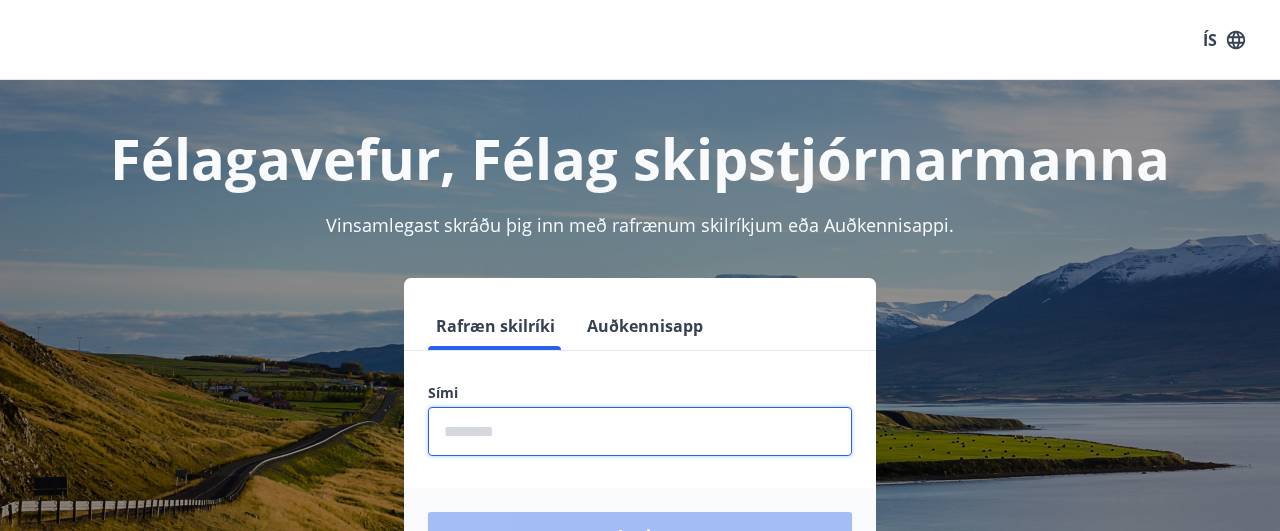click at bounding box center (640, 431) 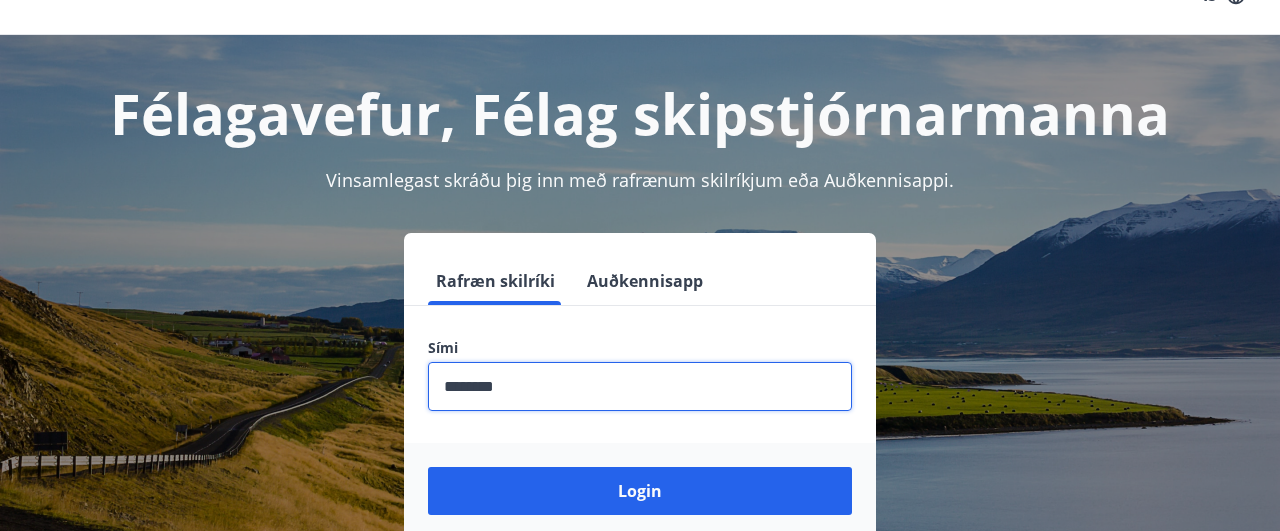 scroll, scrollTop: 52, scrollLeft: 0, axis: vertical 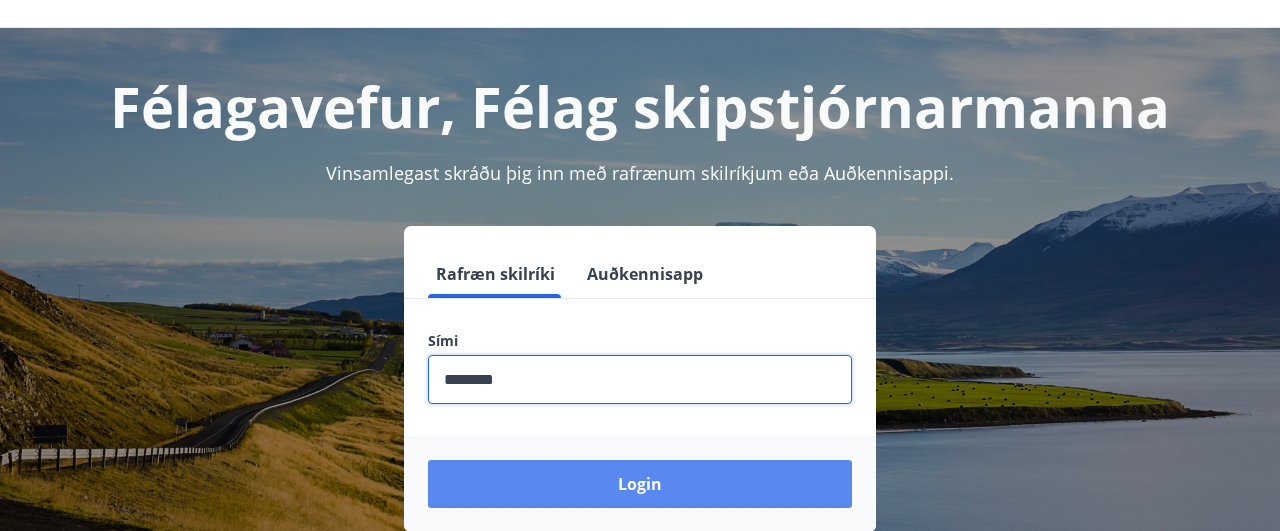 type on "********" 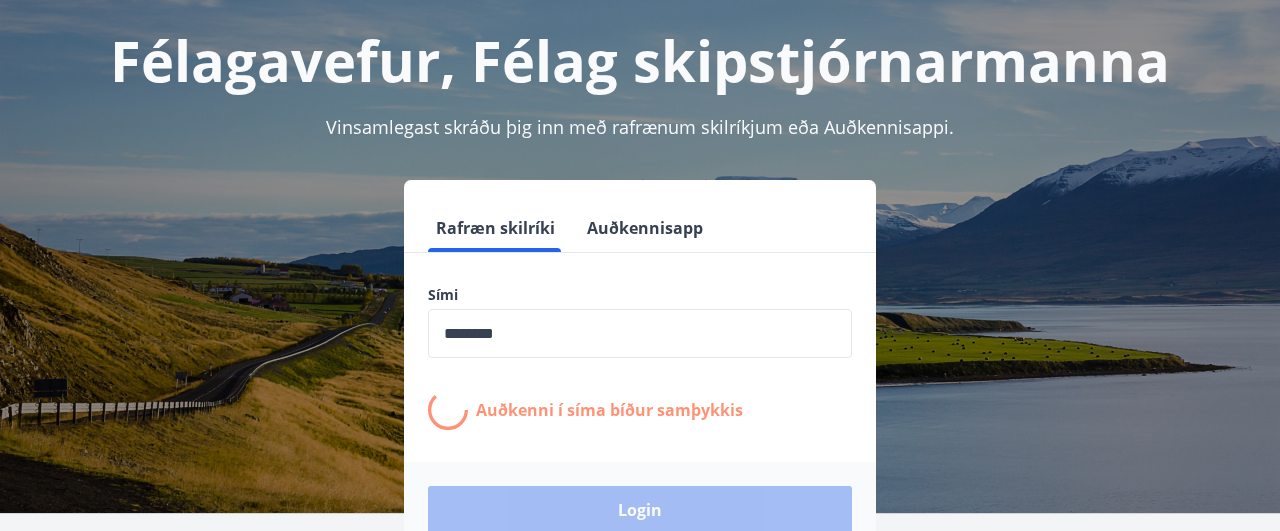 scroll, scrollTop: 104, scrollLeft: 0, axis: vertical 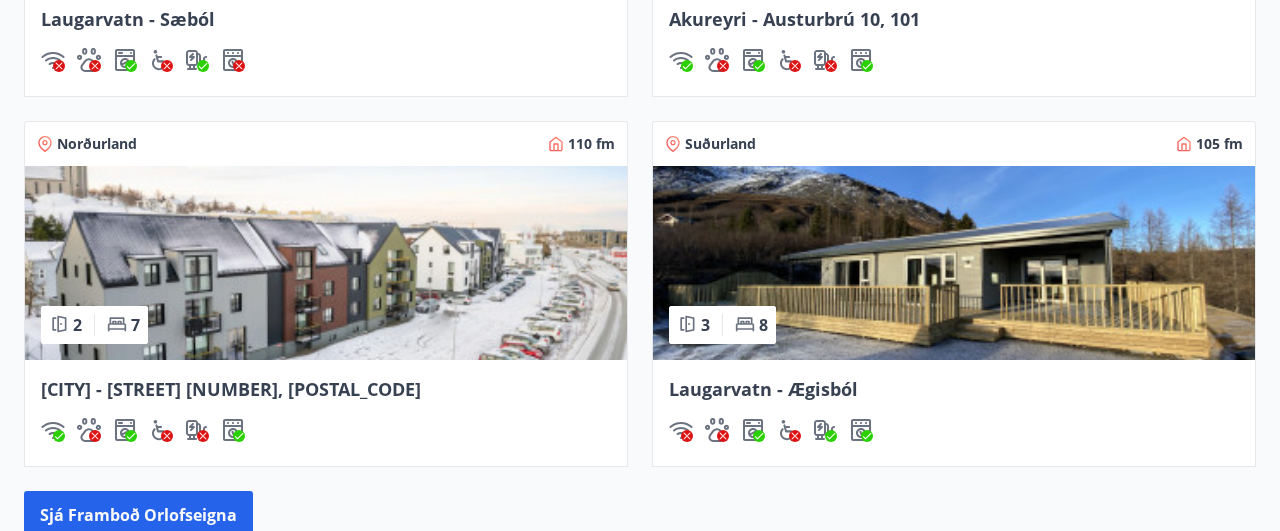 click at bounding box center [954, 263] 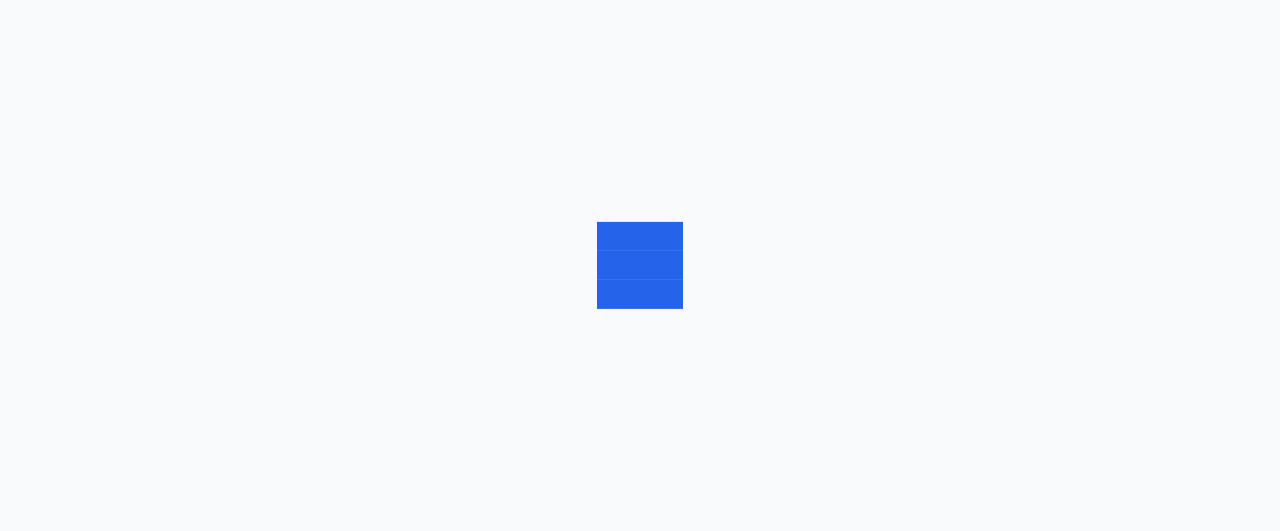 scroll, scrollTop: 0, scrollLeft: 0, axis: both 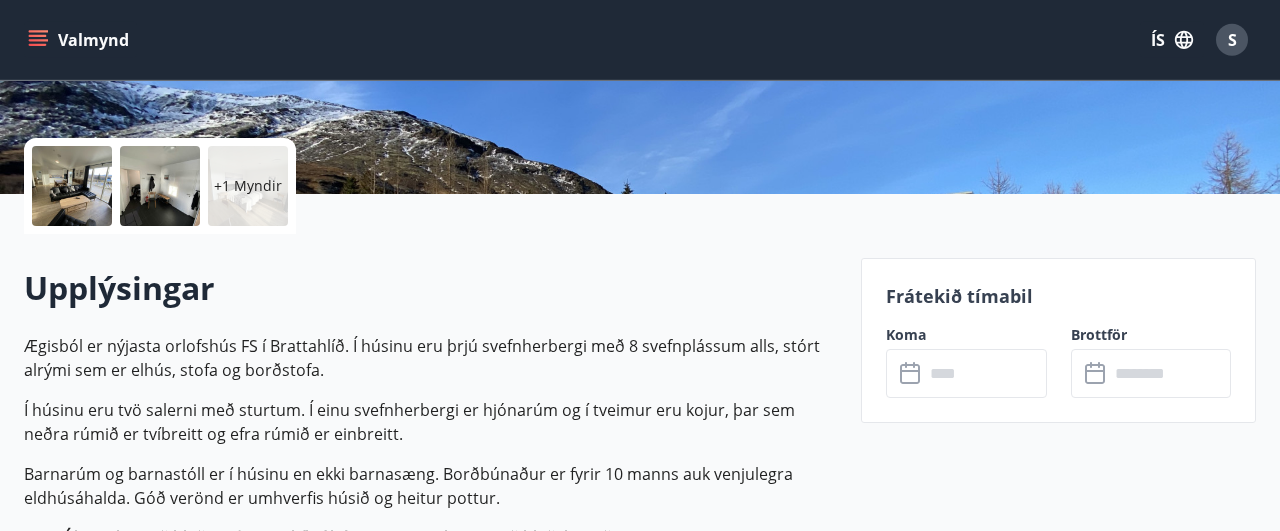 click at bounding box center (72, 186) 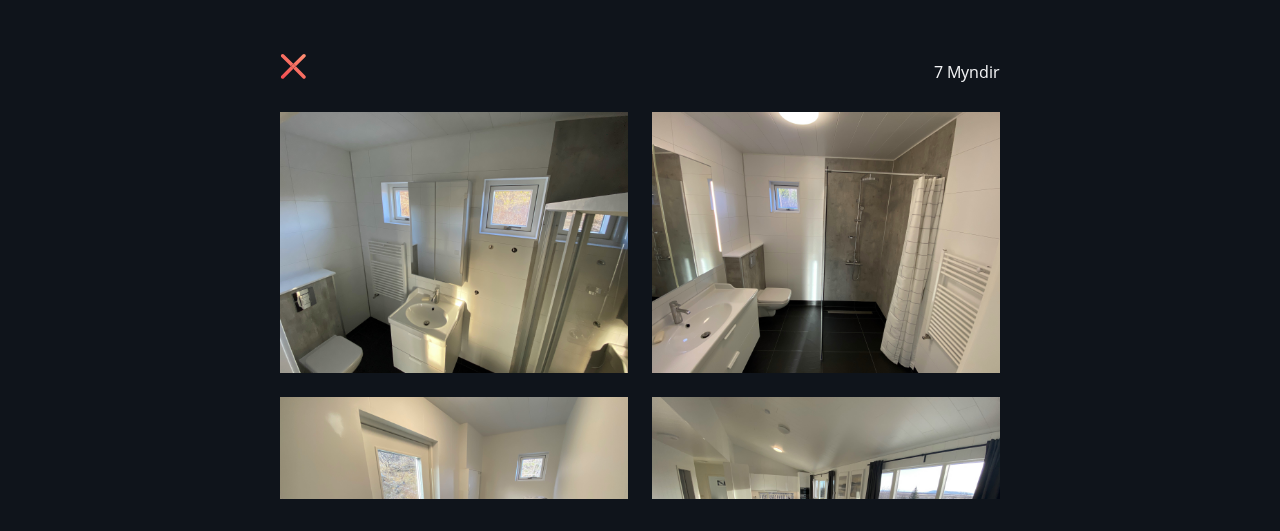 click on "7   Myndir" at bounding box center [640, 265] 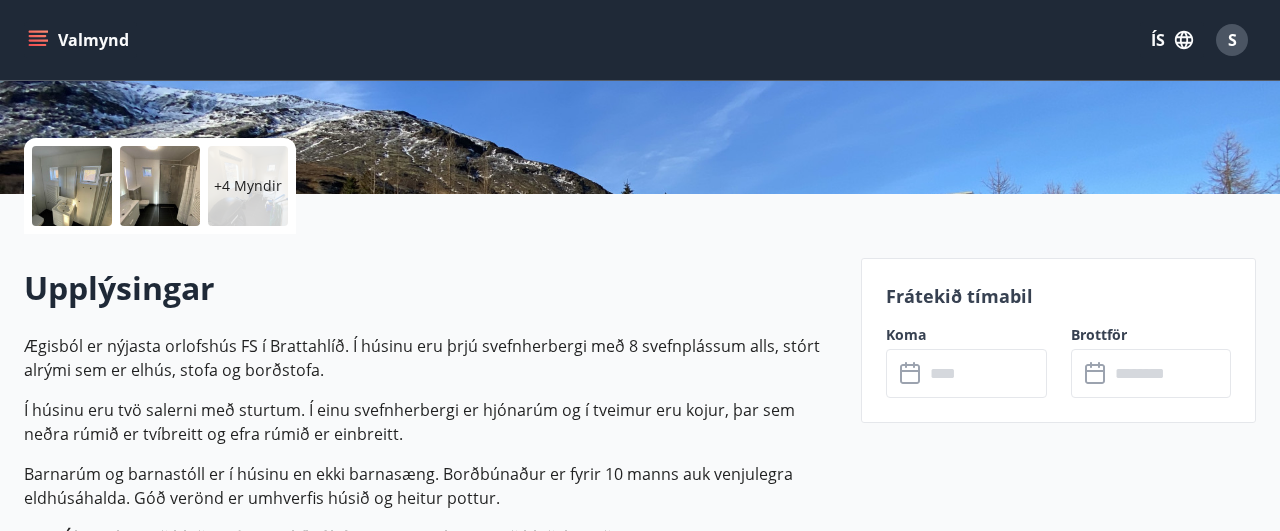 click at bounding box center (72, 186) 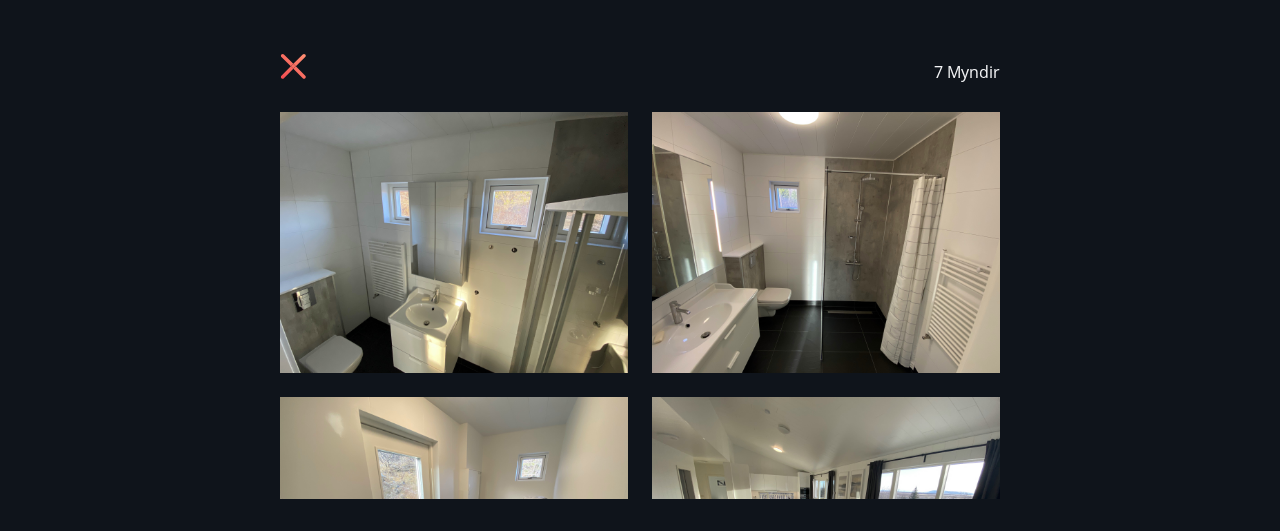 click on "7   Myndir" at bounding box center (640, 265) 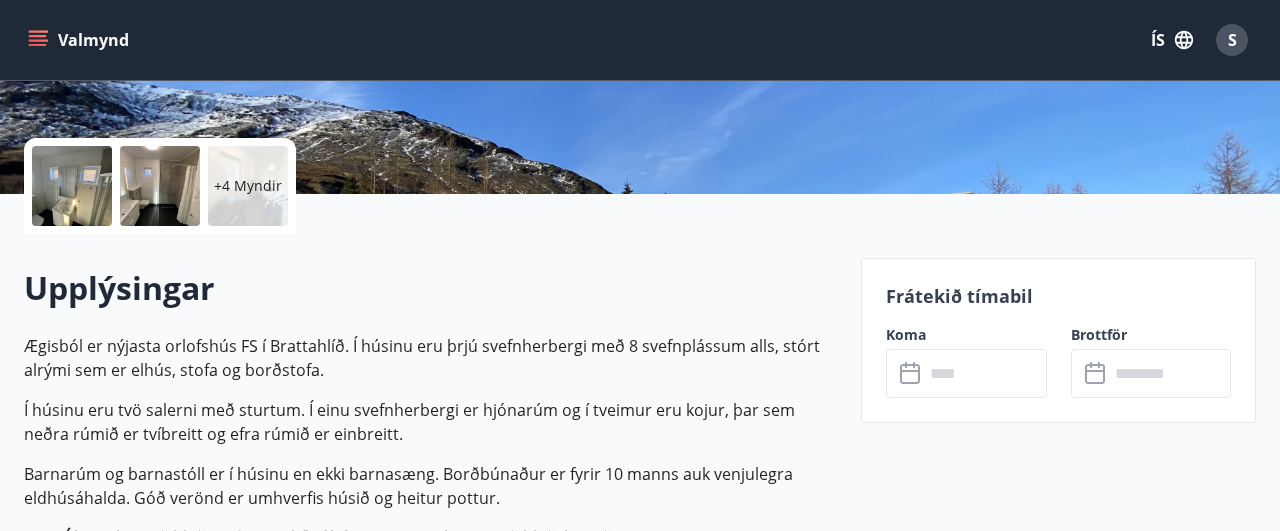 click at bounding box center (160, 186) 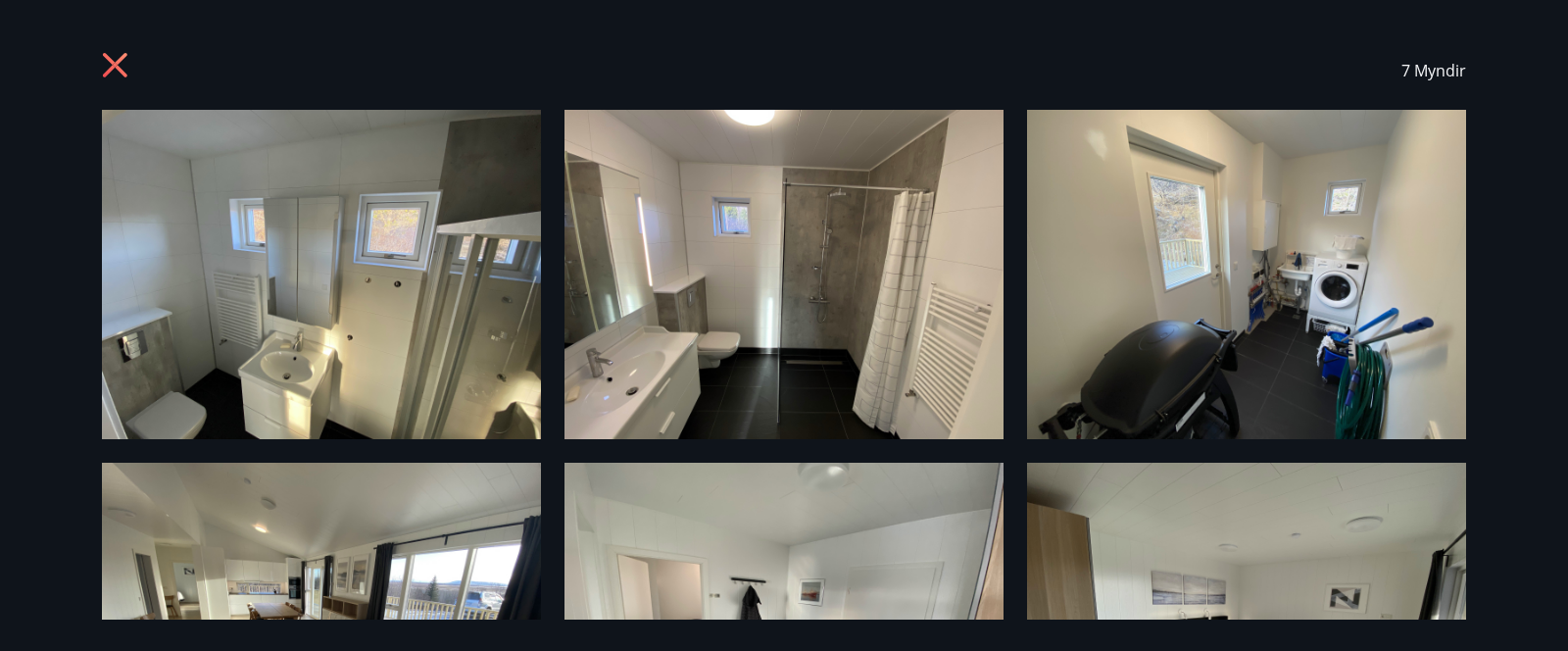 click on "7   Myndir" at bounding box center (784, 326) 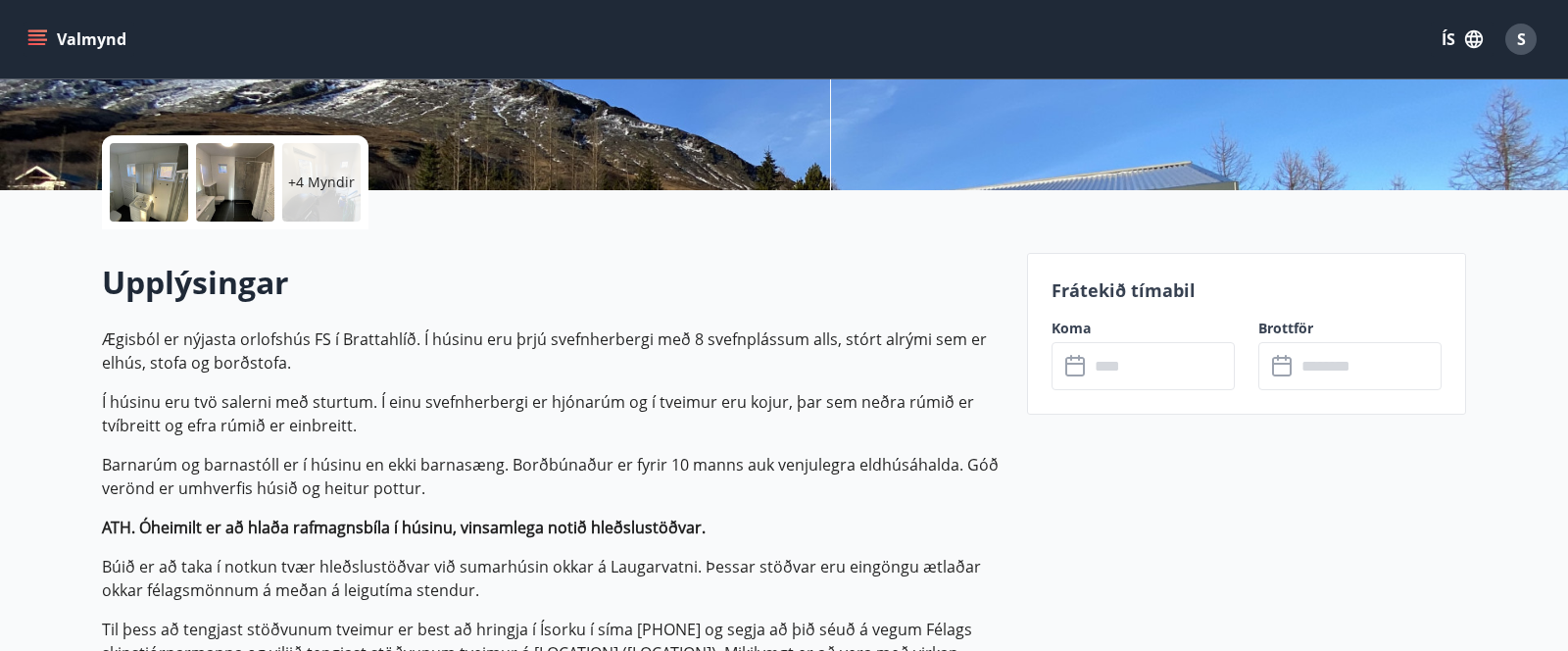 click at bounding box center [149, 182] 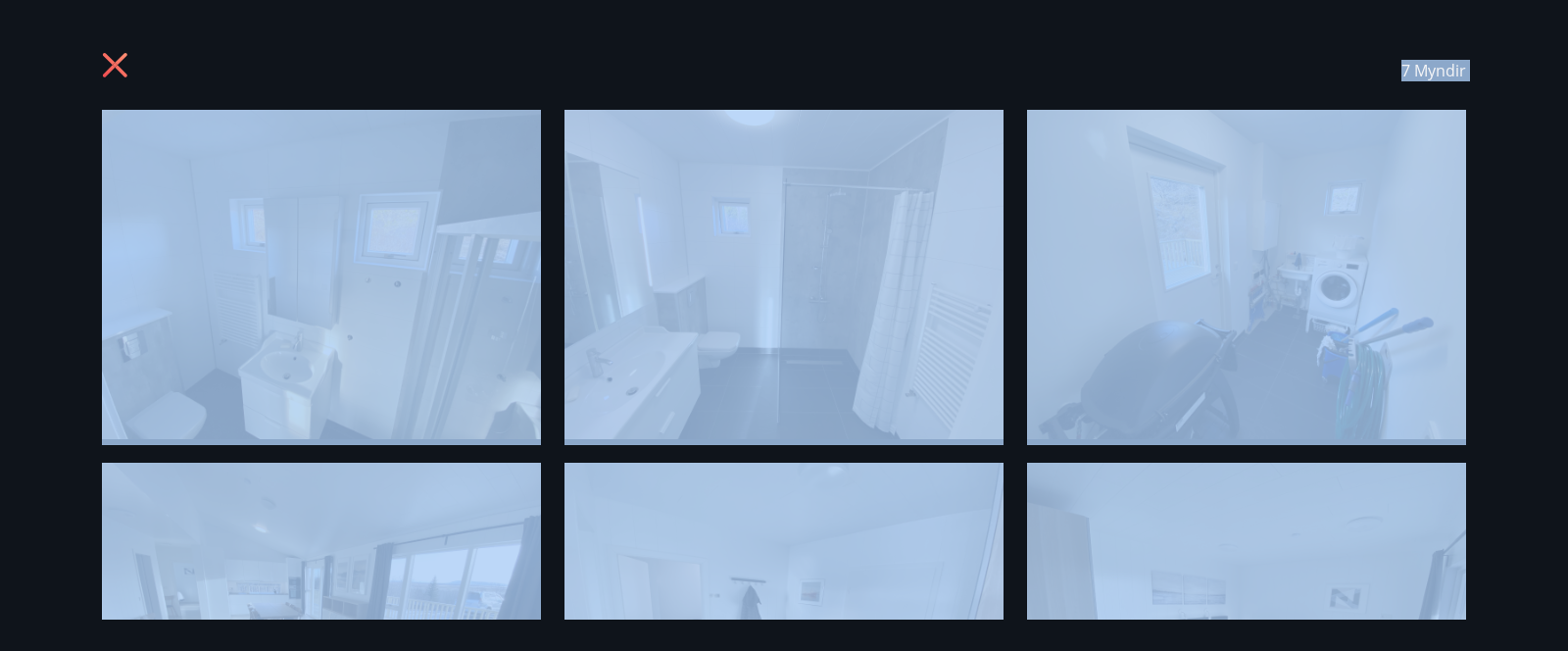 drag, startPoint x: 70, startPoint y: 117, endPoint x: 1353, endPoint y: 502, distance: 1339.5201 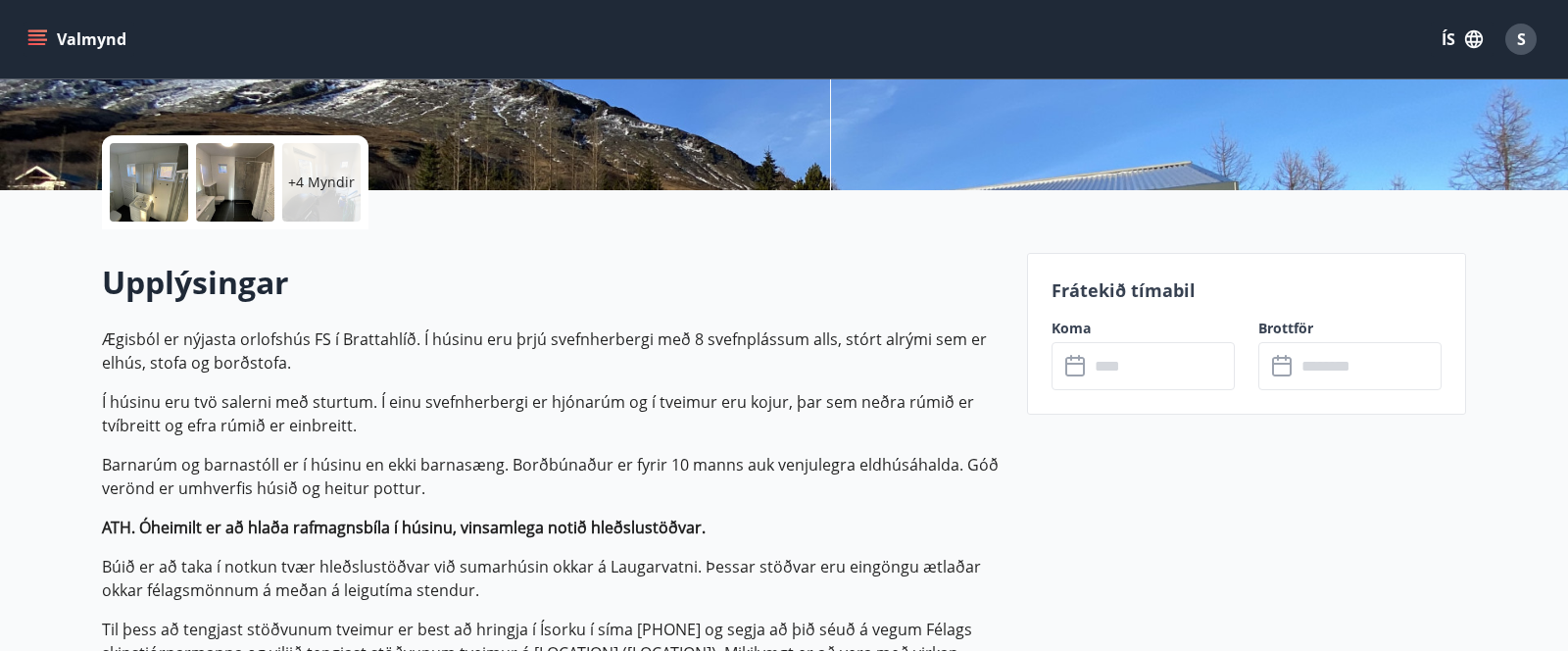 click at bounding box center (149, 182) 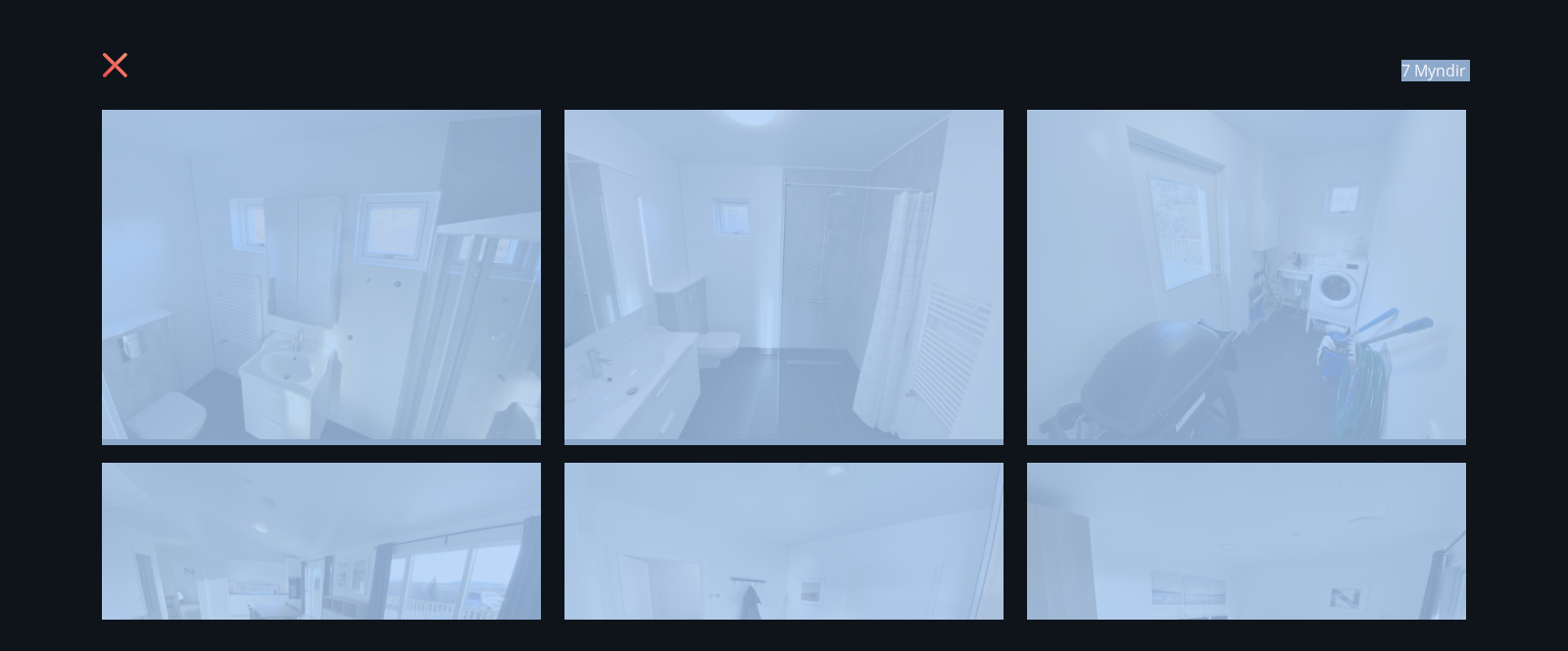 drag, startPoint x: 76, startPoint y: 130, endPoint x: 1335, endPoint y: 518, distance: 1317.4312 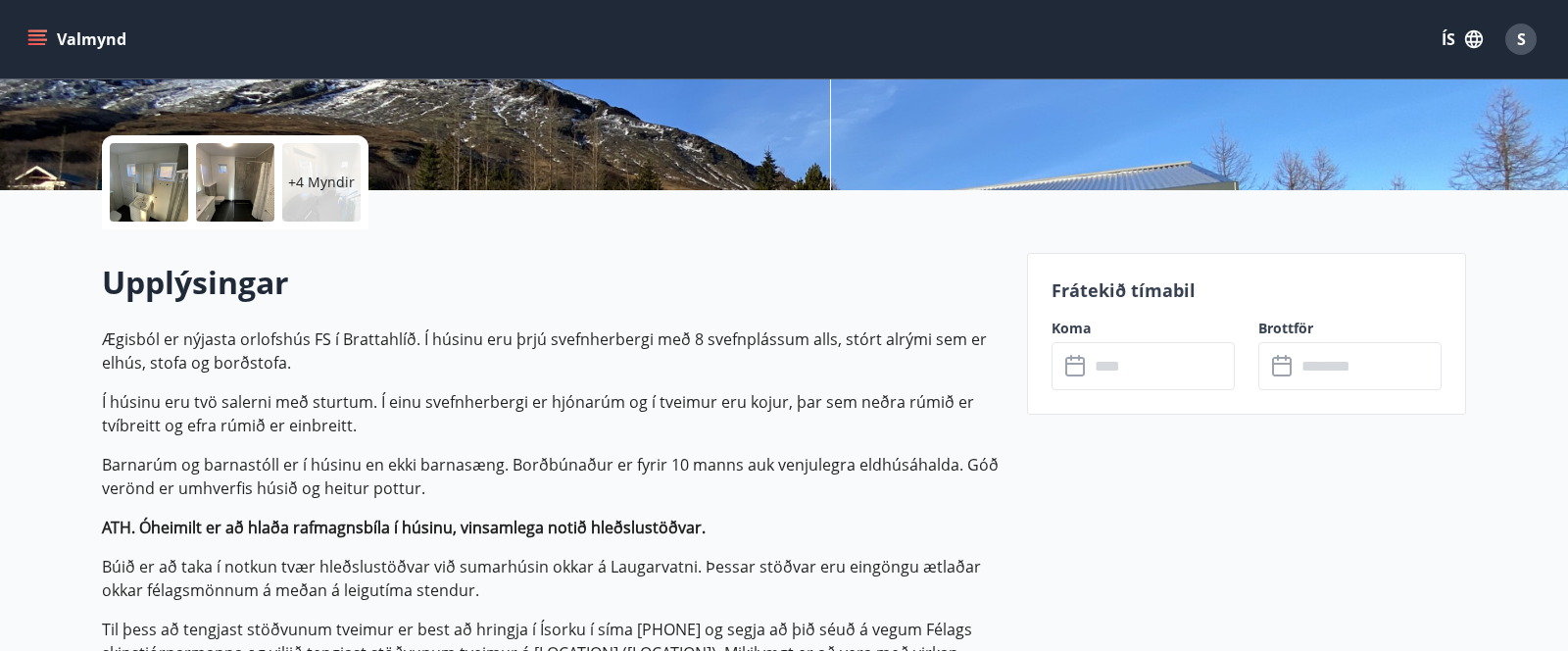 click at bounding box center (235, 182) 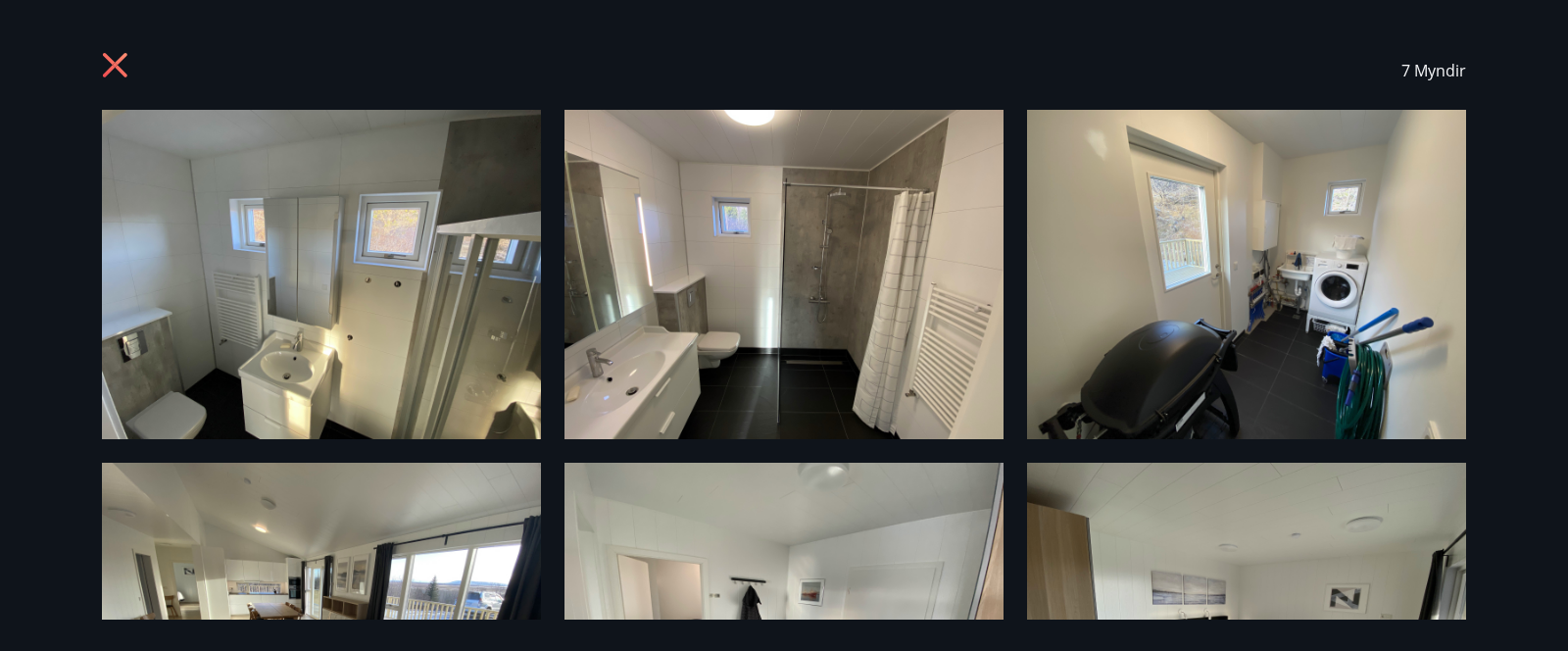 click on "7   Myndir" at bounding box center [784, 71] 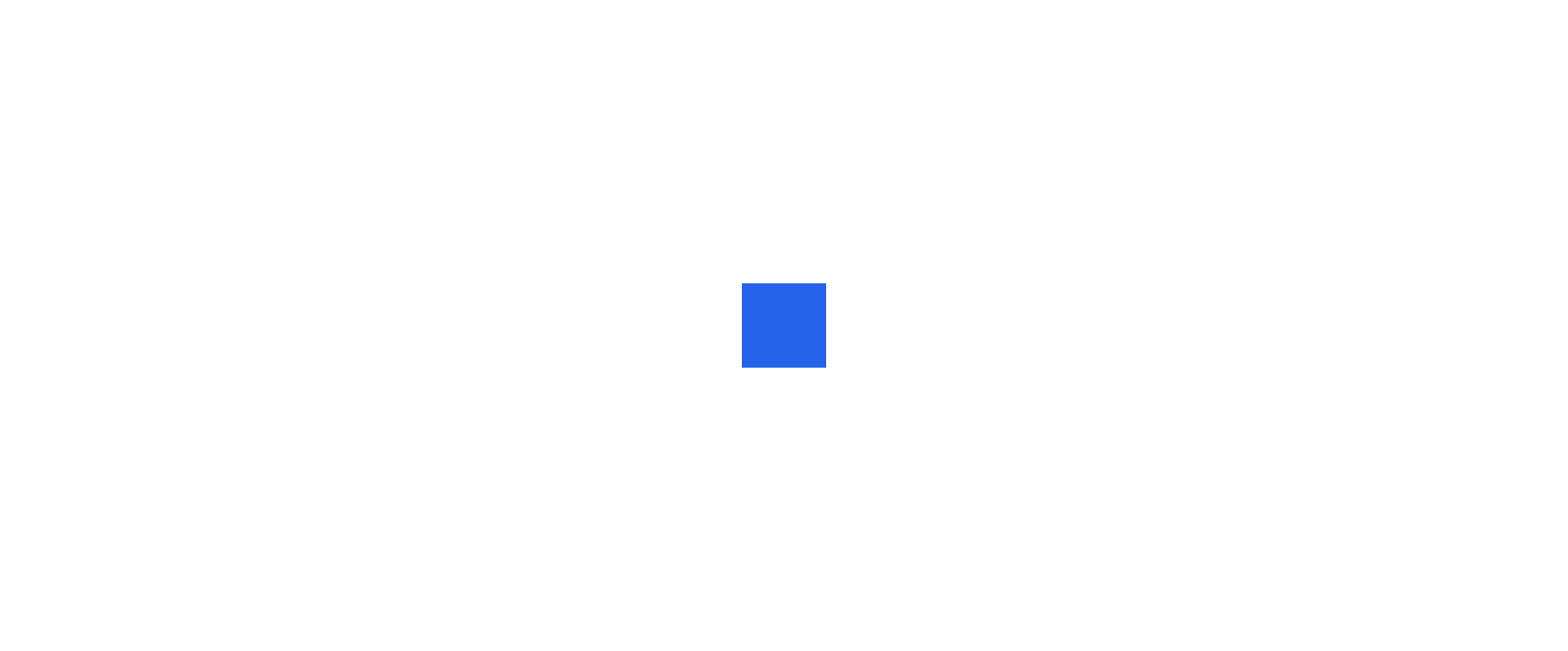 scroll, scrollTop: 0, scrollLeft: 0, axis: both 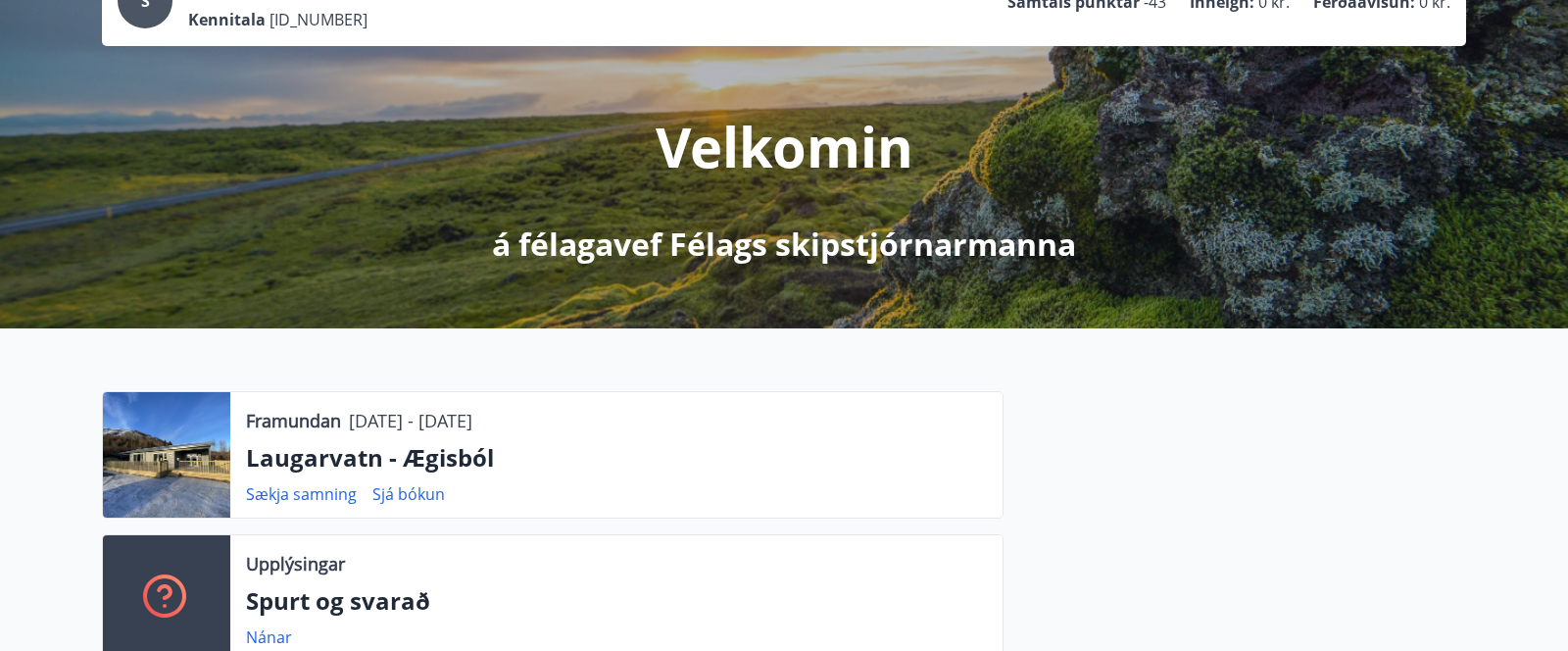 click at bounding box center [167, 455] 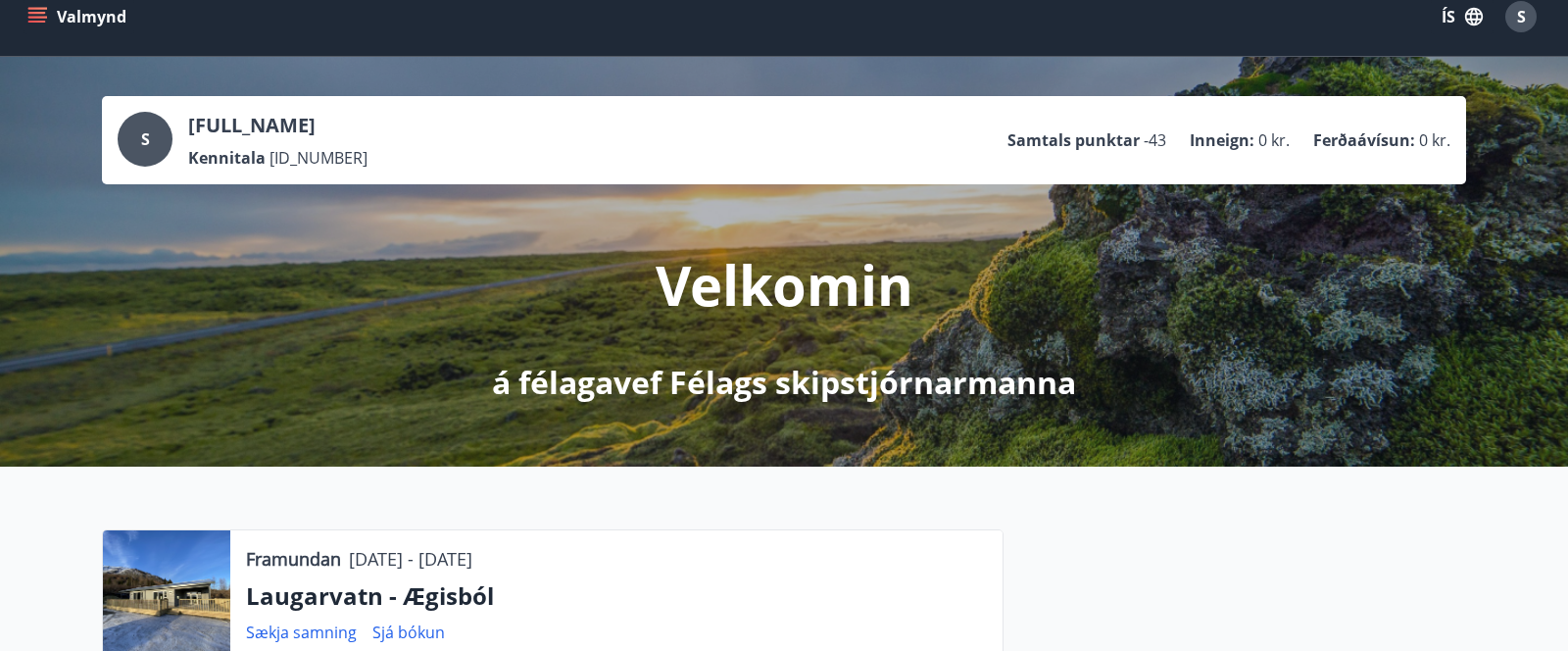 scroll, scrollTop: 0, scrollLeft: 0, axis: both 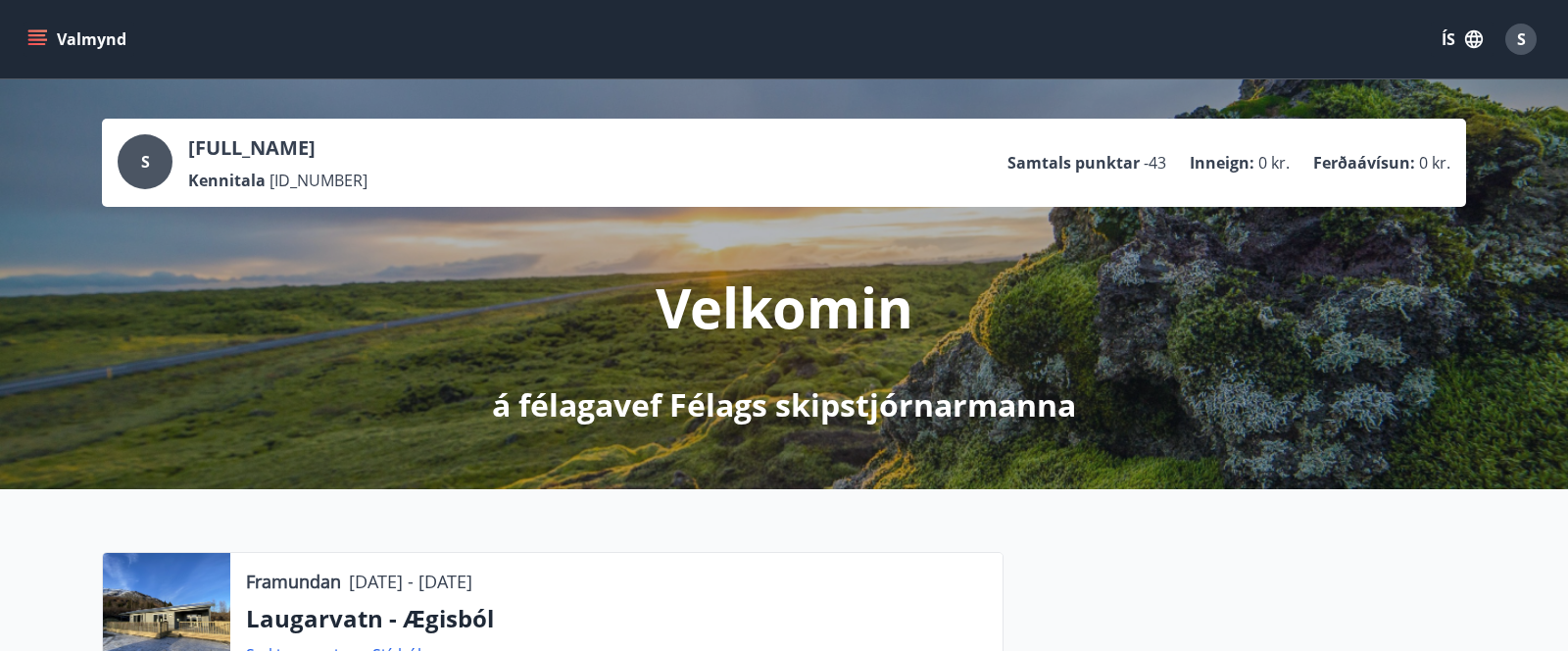 click on "Valmynd" at bounding box center [78, 39] 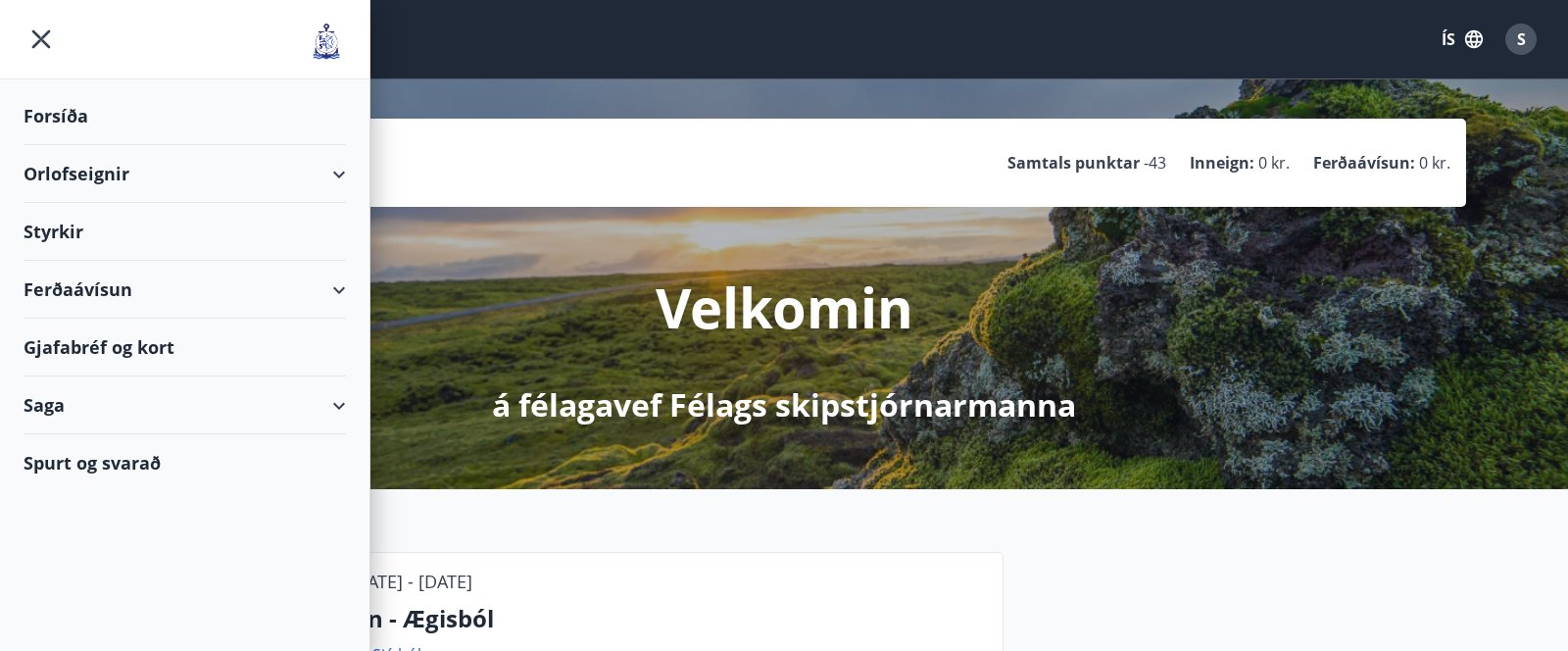 click on "Orlofseignir" at bounding box center [184, 174] 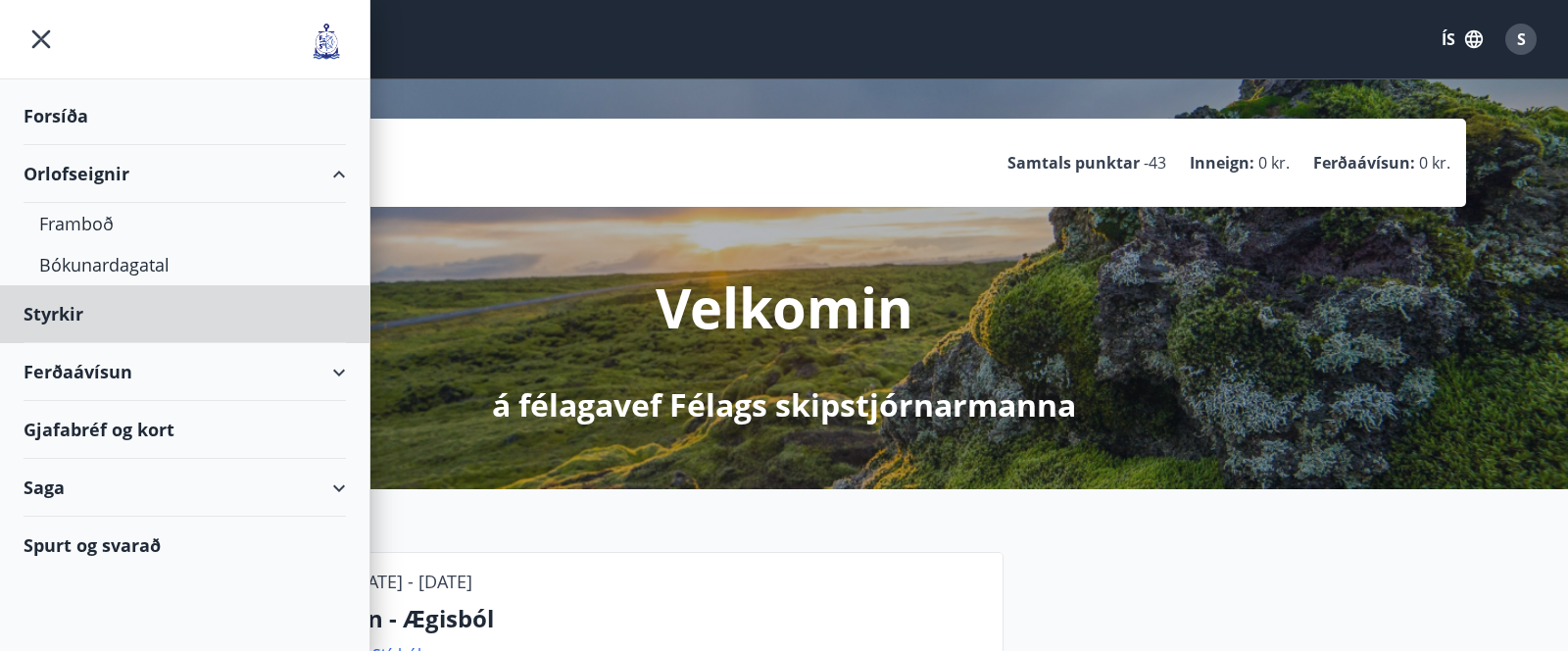click on "Forsíða" at bounding box center (184, 116) 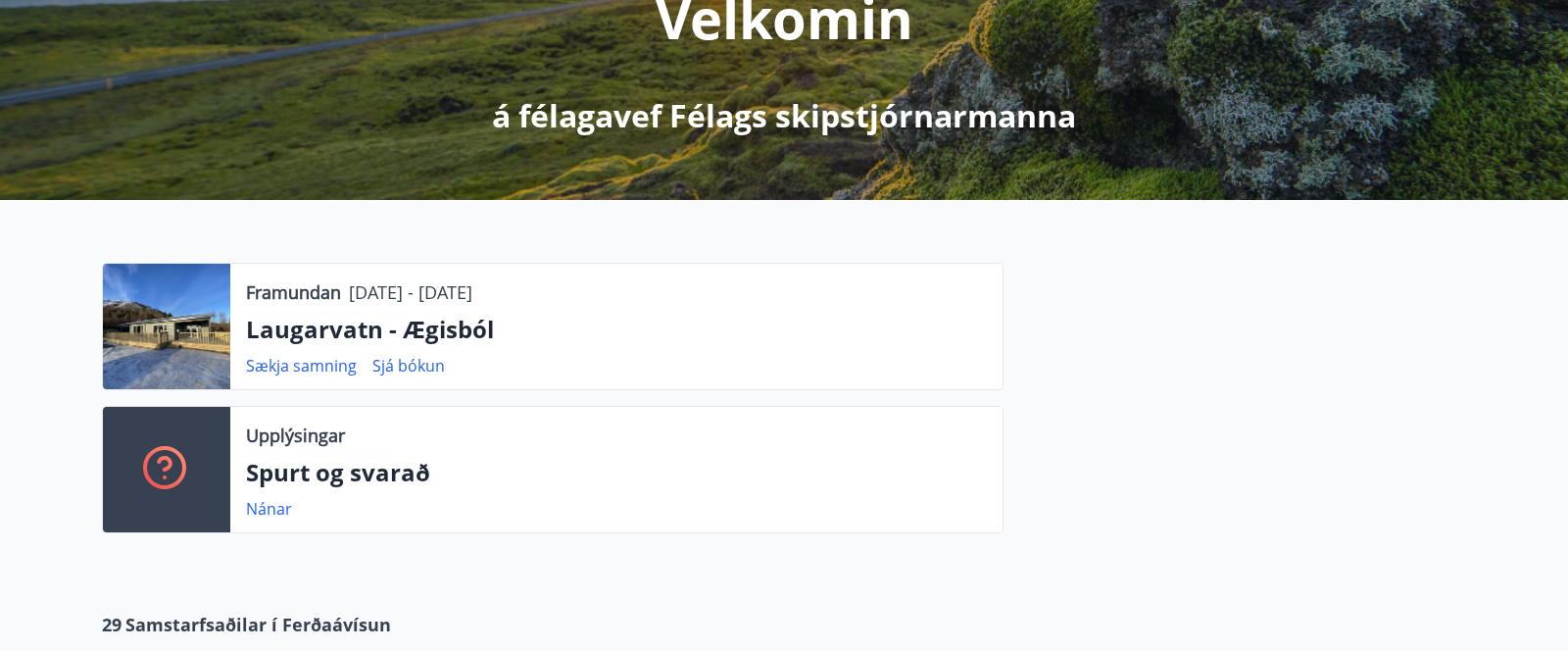 scroll, scrollTop: 299, scrollLeft: 0, axis: vertical 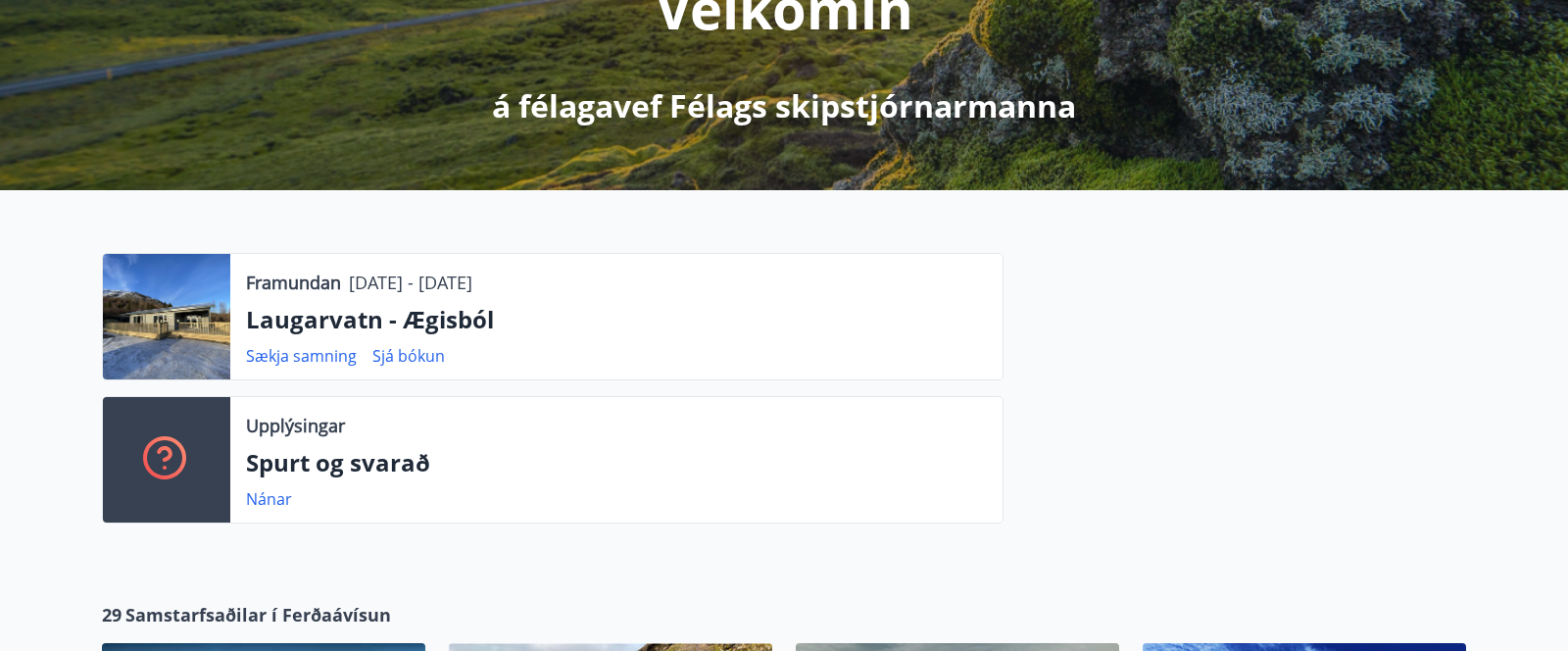 click at bounding box center (167, 317) 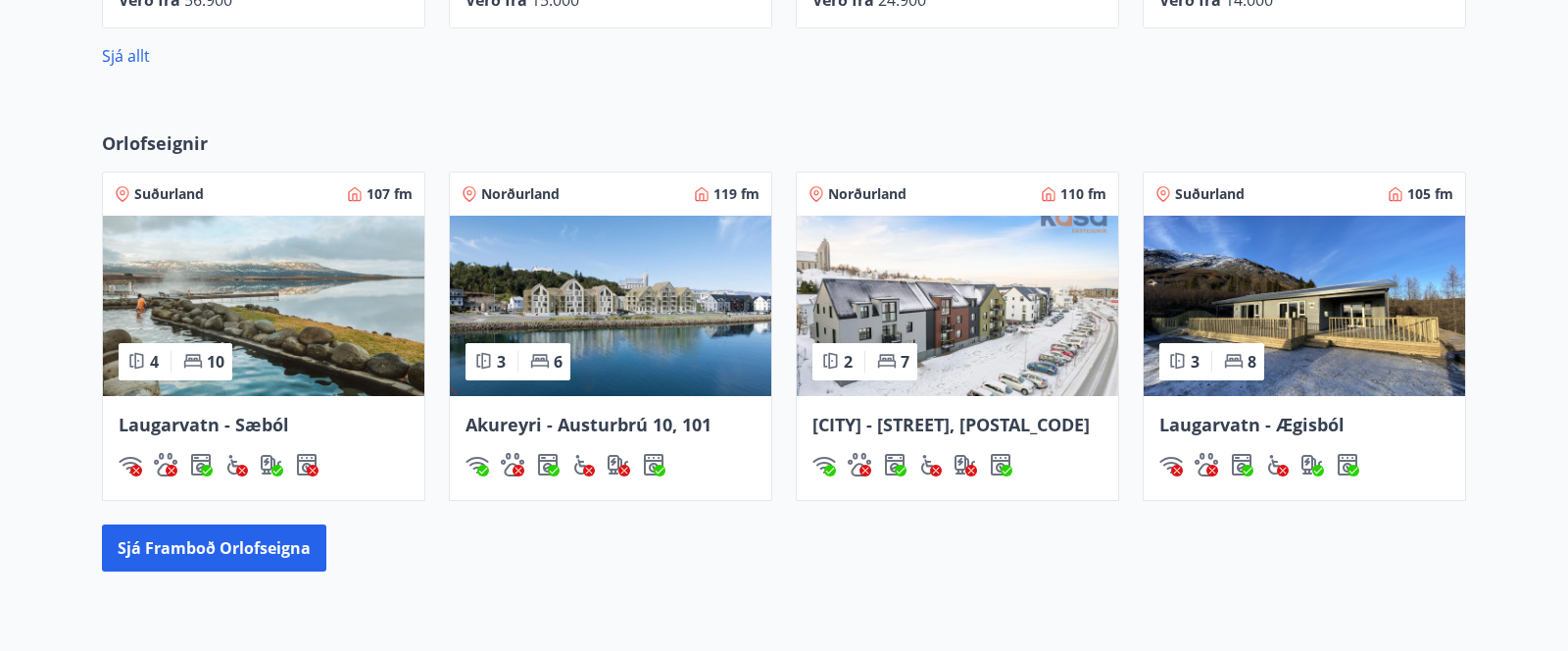scroll, scrollTop: 1155, scrollLeft: 0, axis: vertical 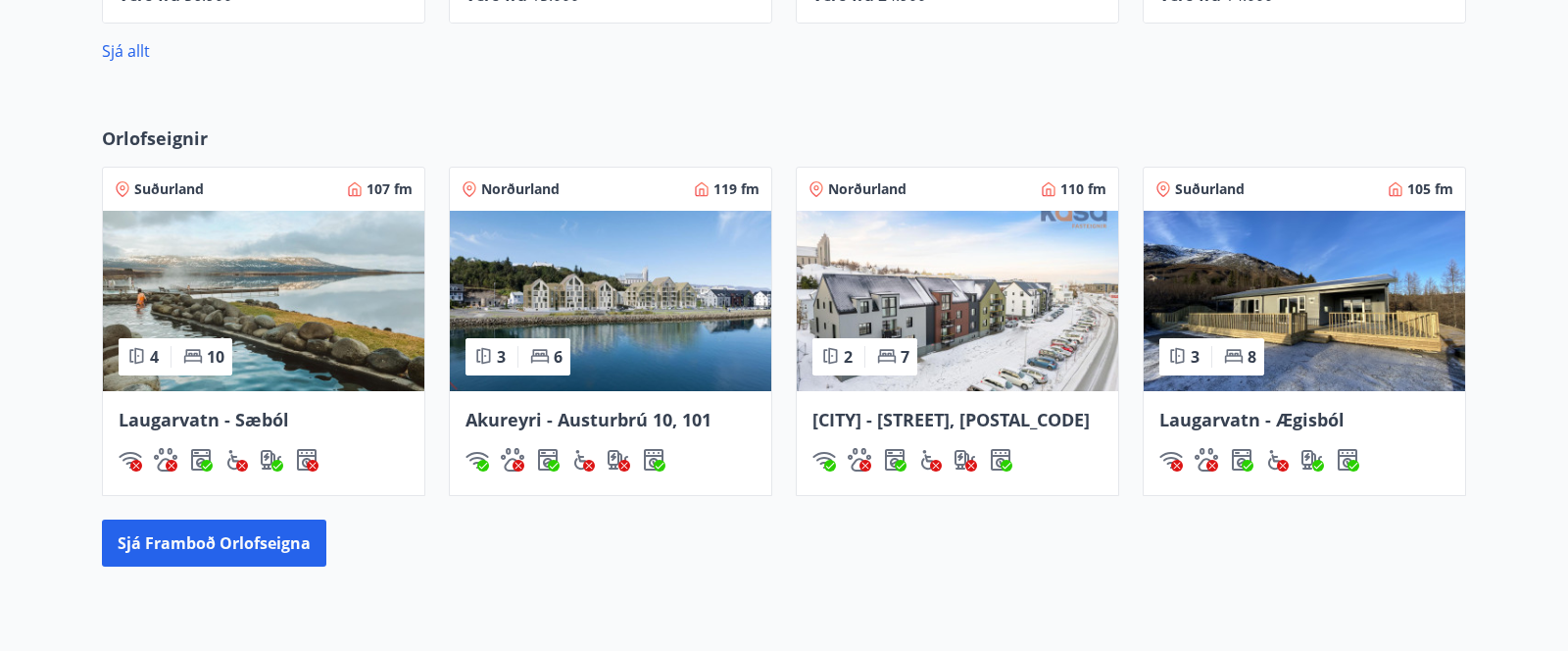 click at bounding box center [1304, 301] 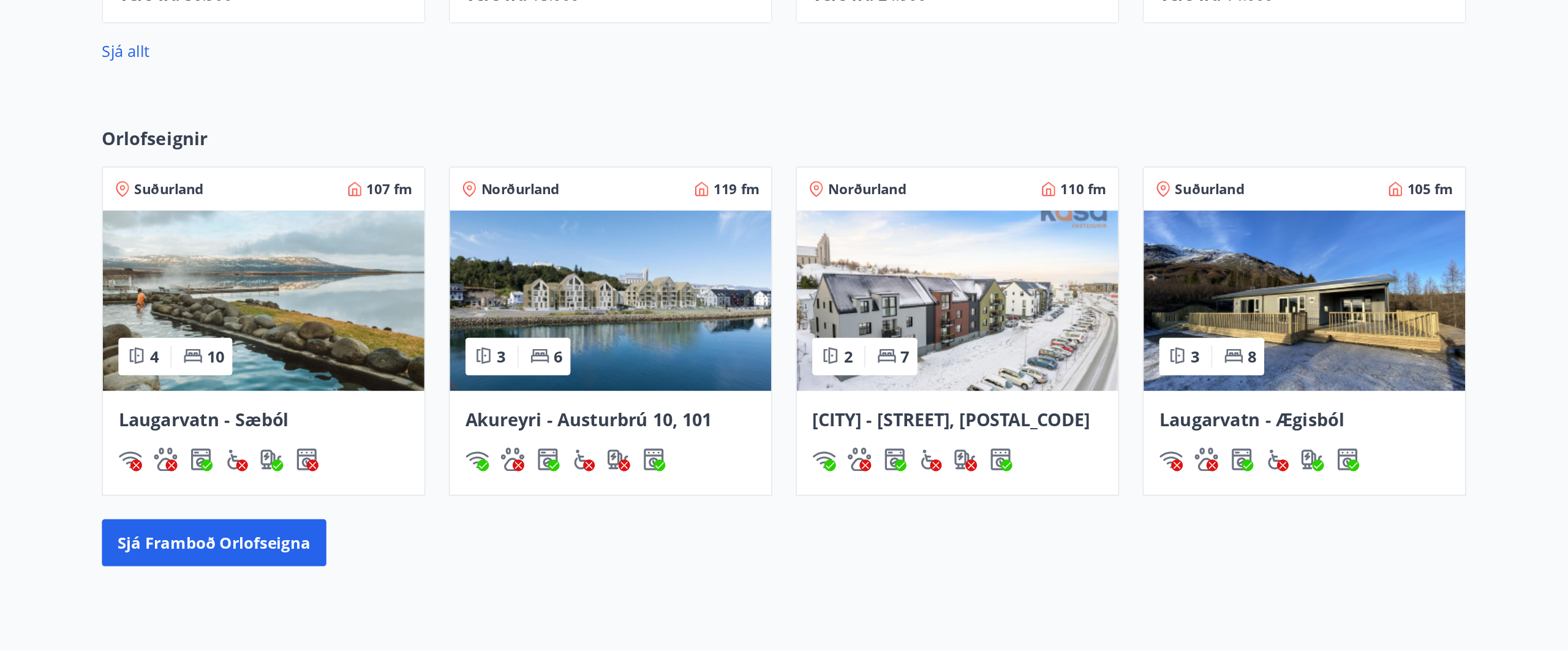 scroll, scrollTop: 0, scrollLeft: 0, axis: both 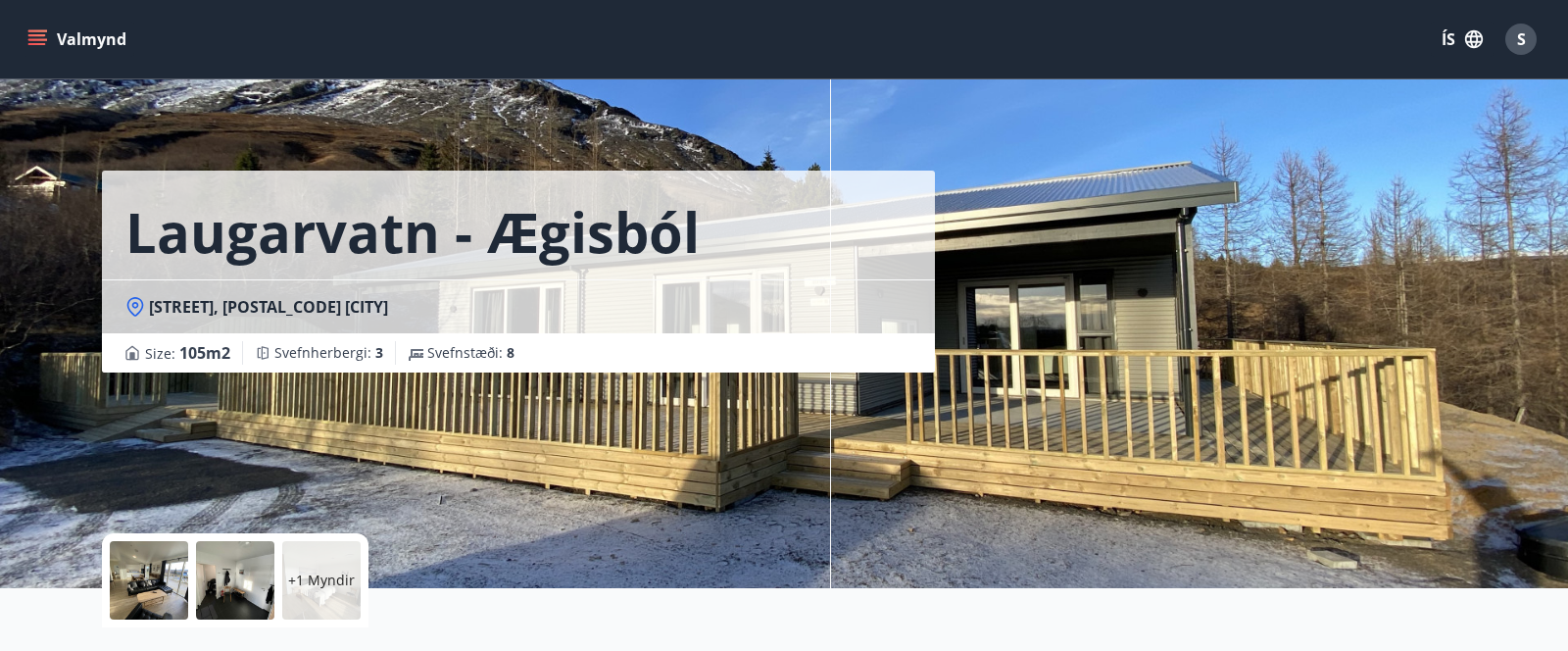 click at bounding box center (235, 580) 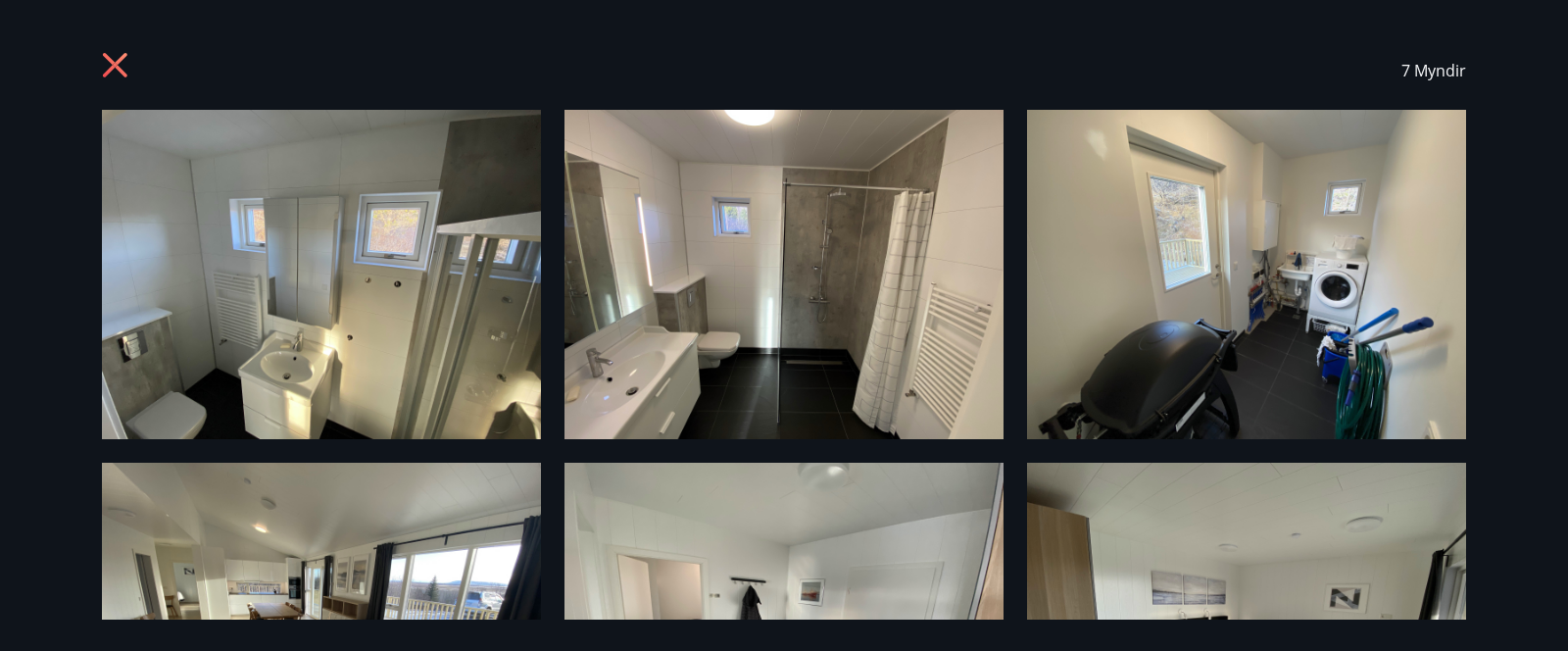 click at bounding box center (321, 627) 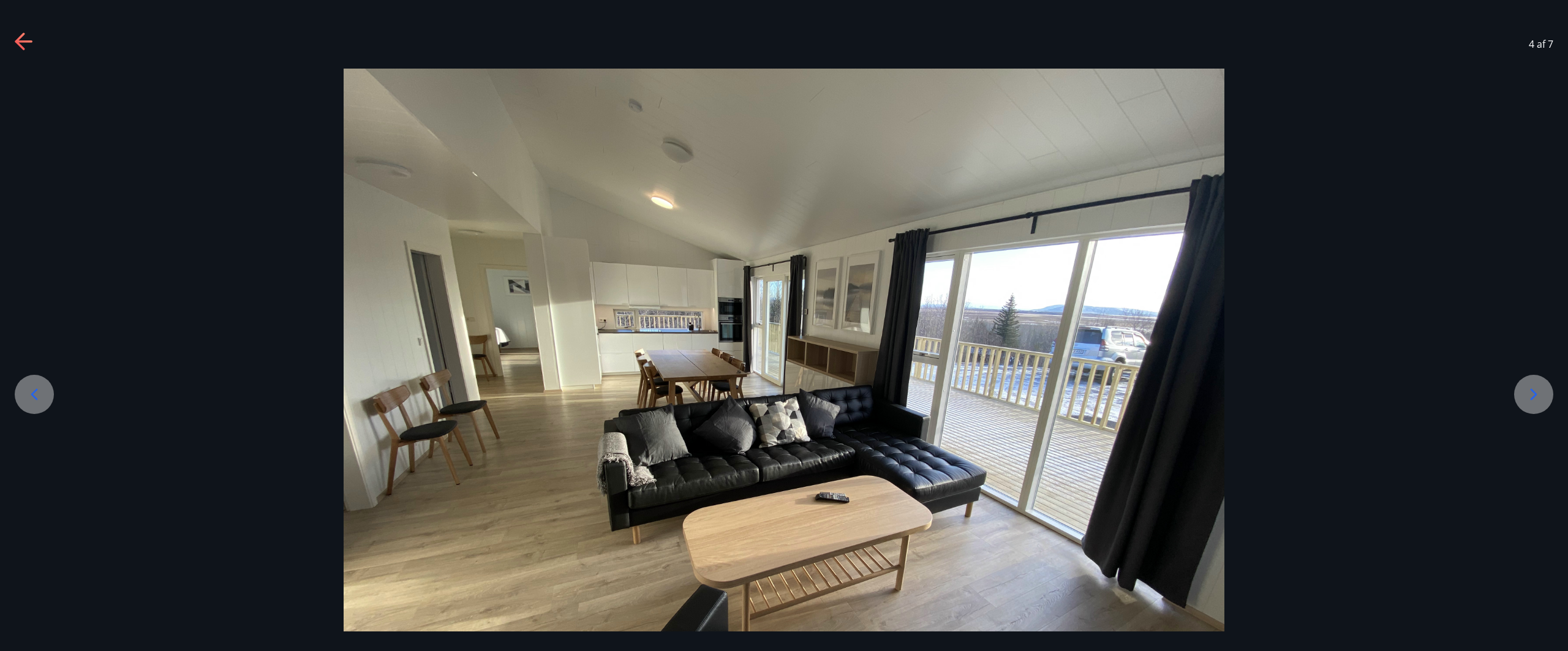 click at bounding box center (784, 399) 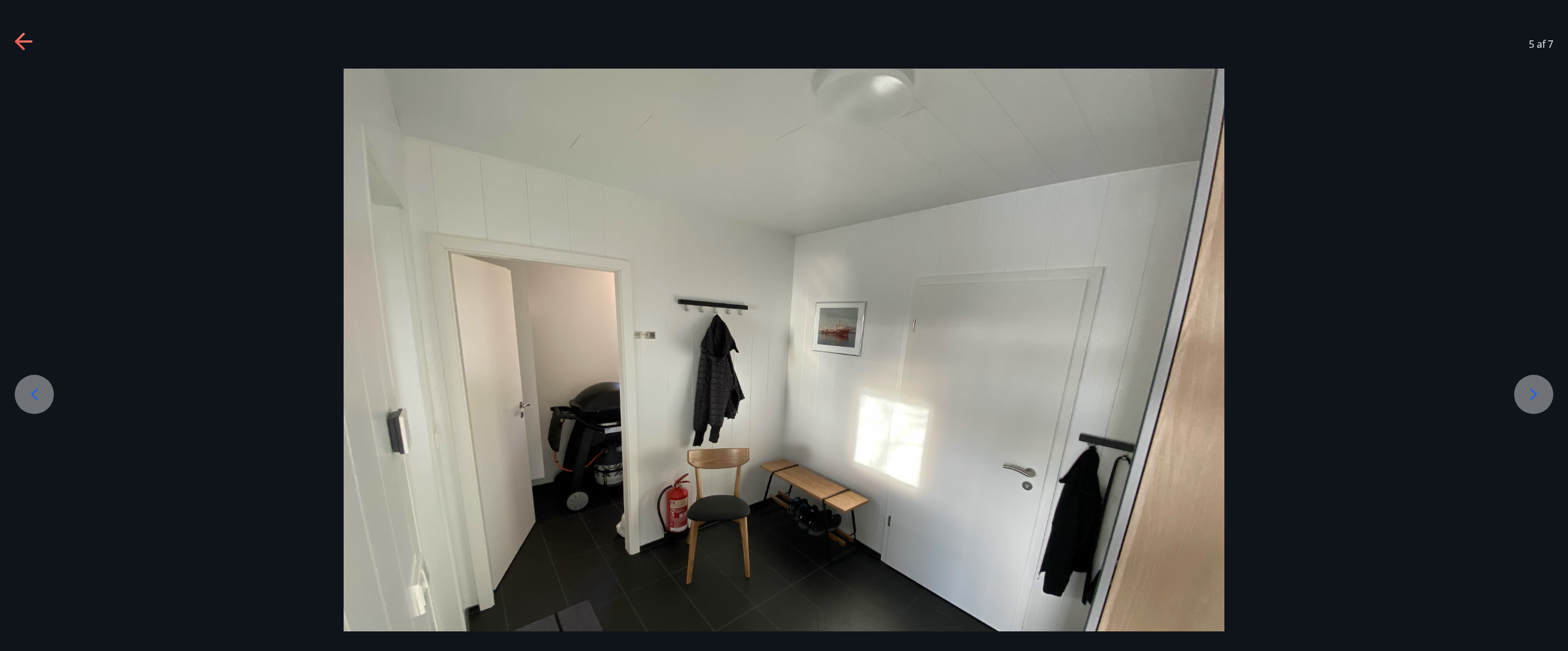 click 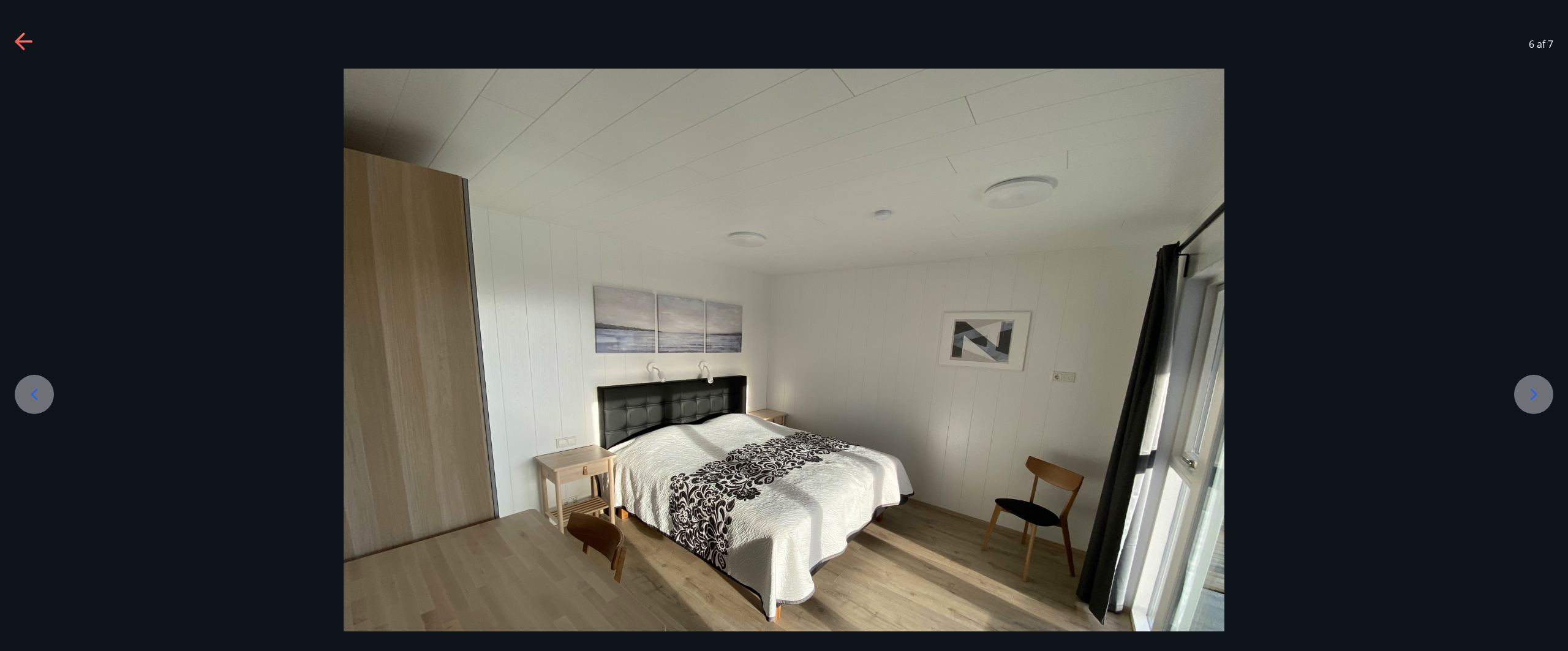 click 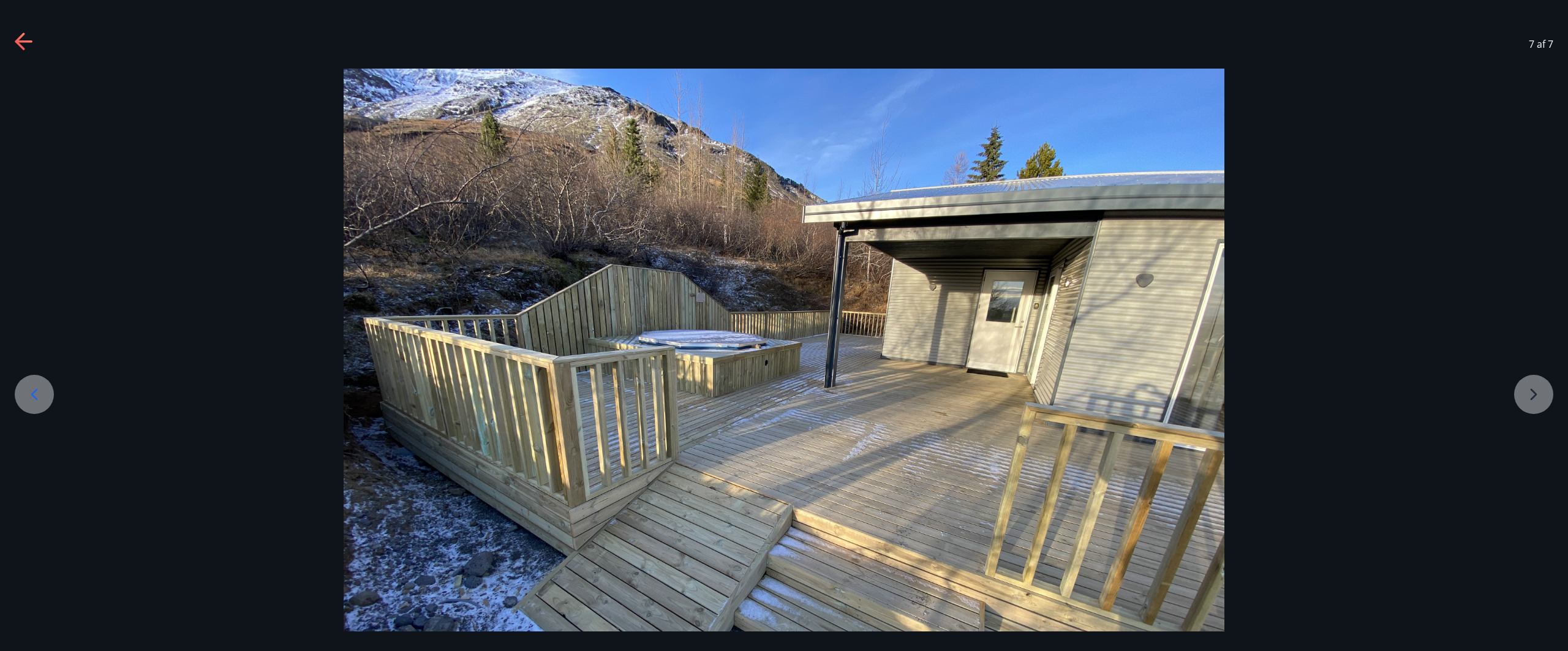 click at bounding box center [784, 399] 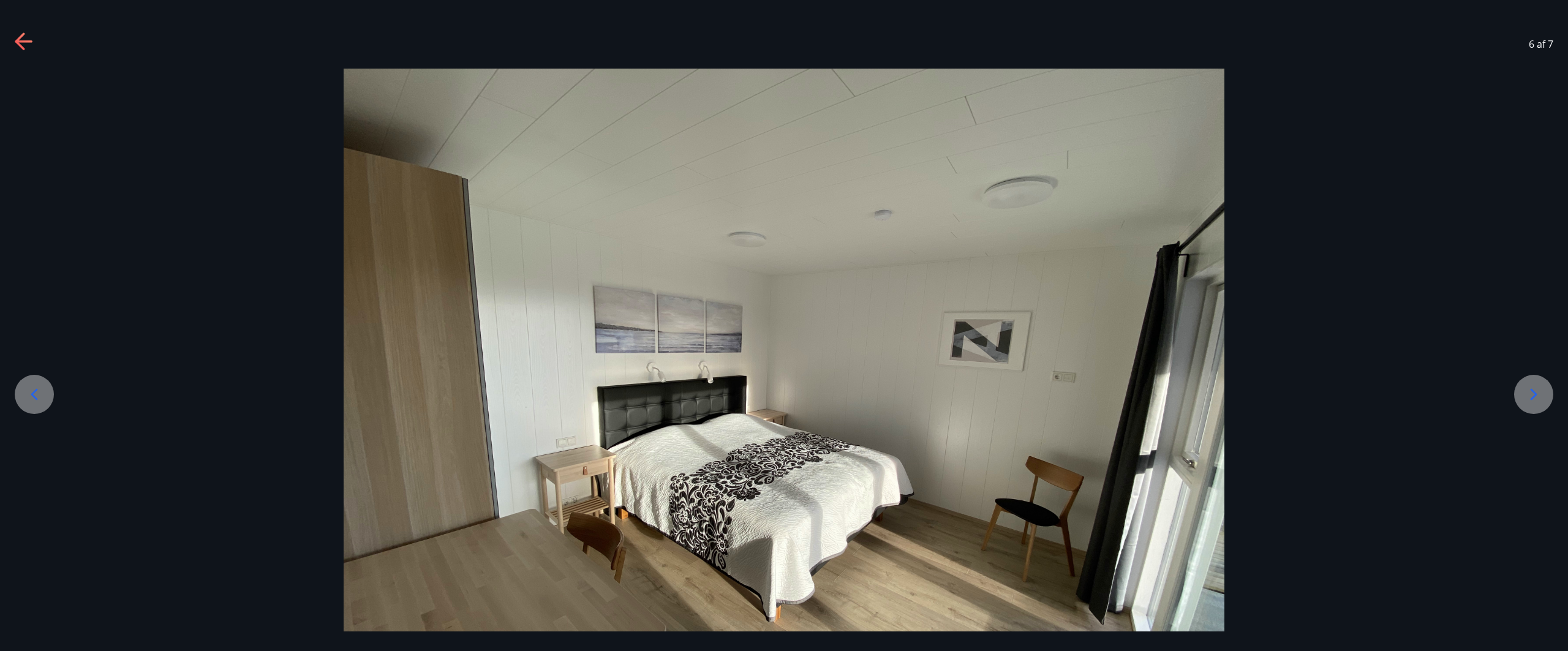 click 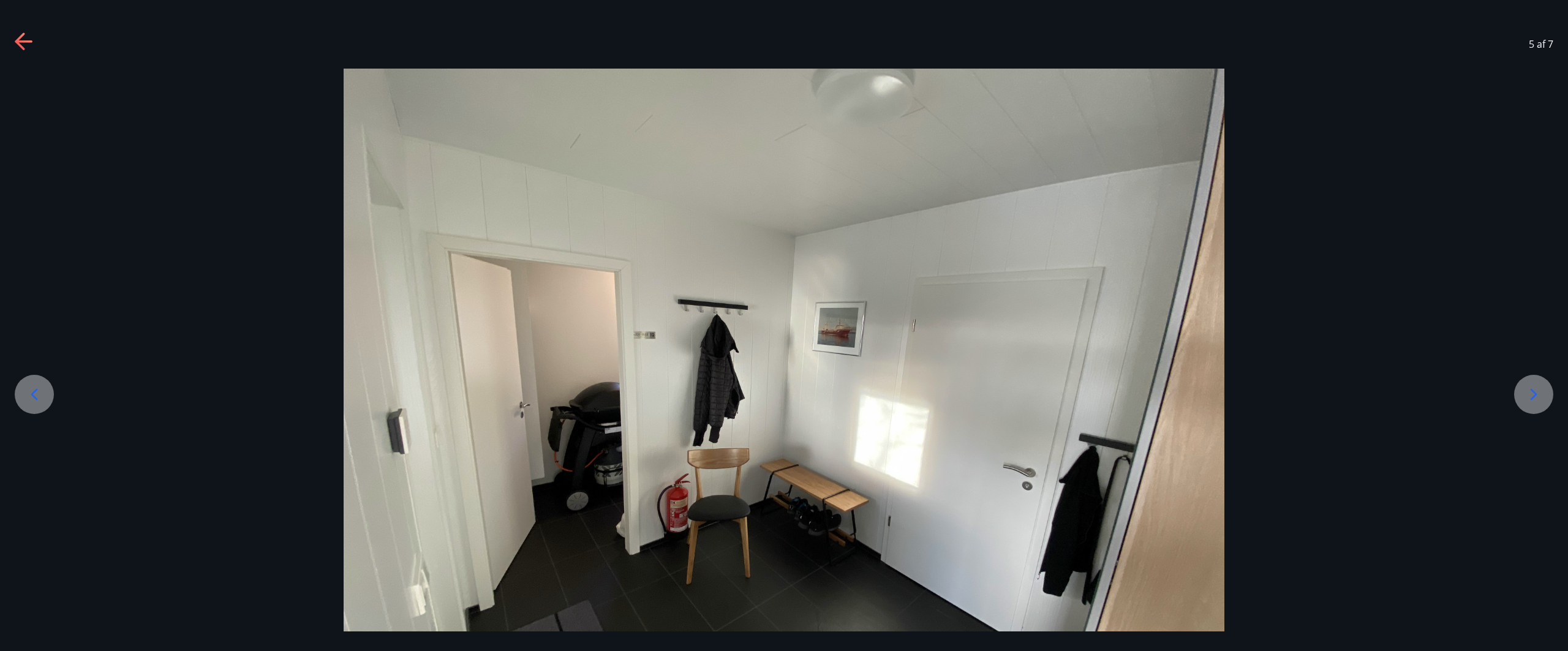 click 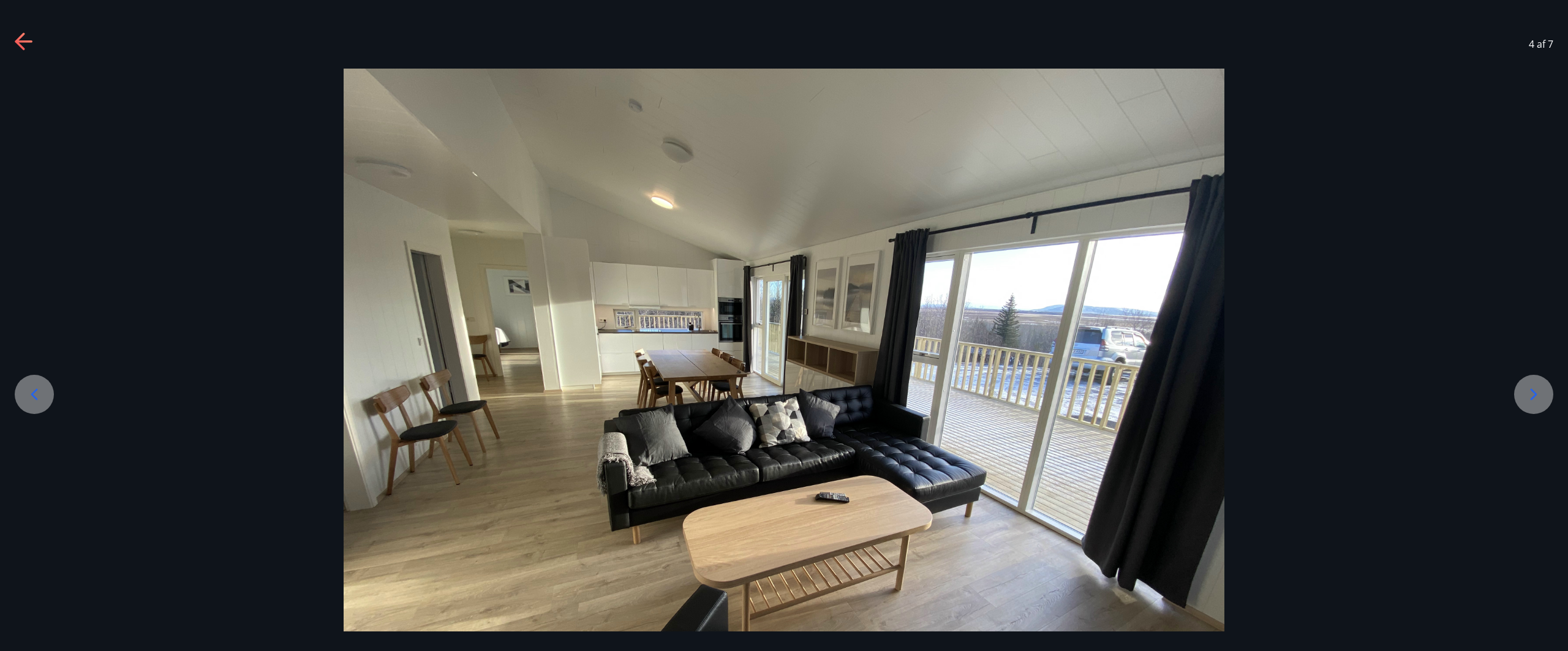 click 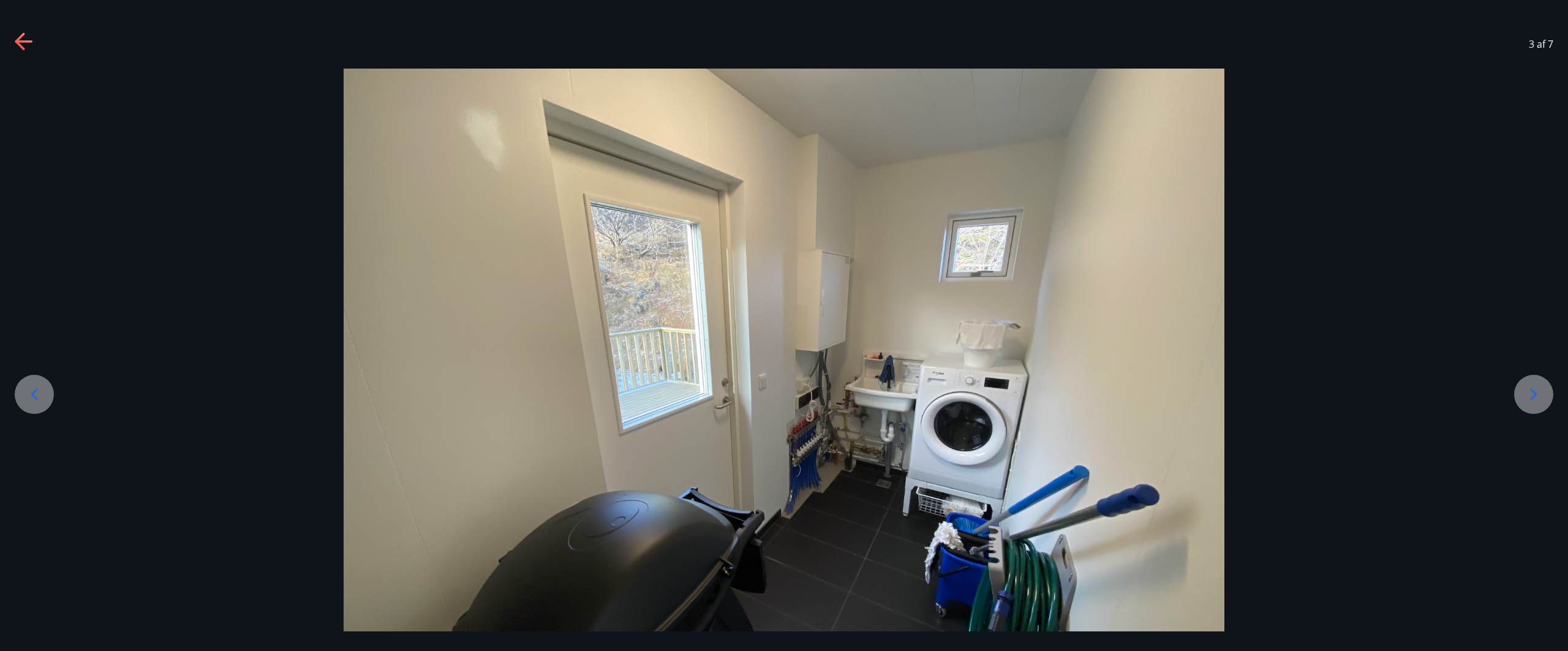 click 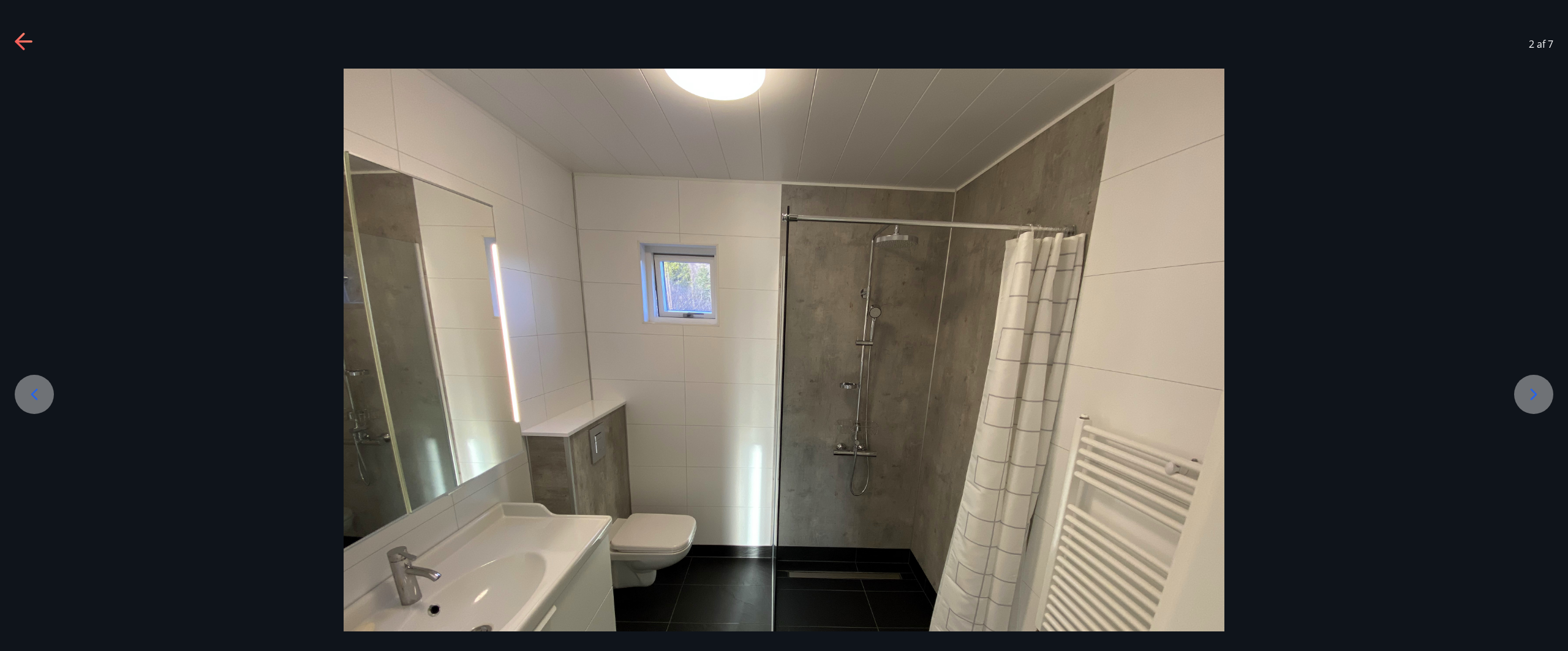 click 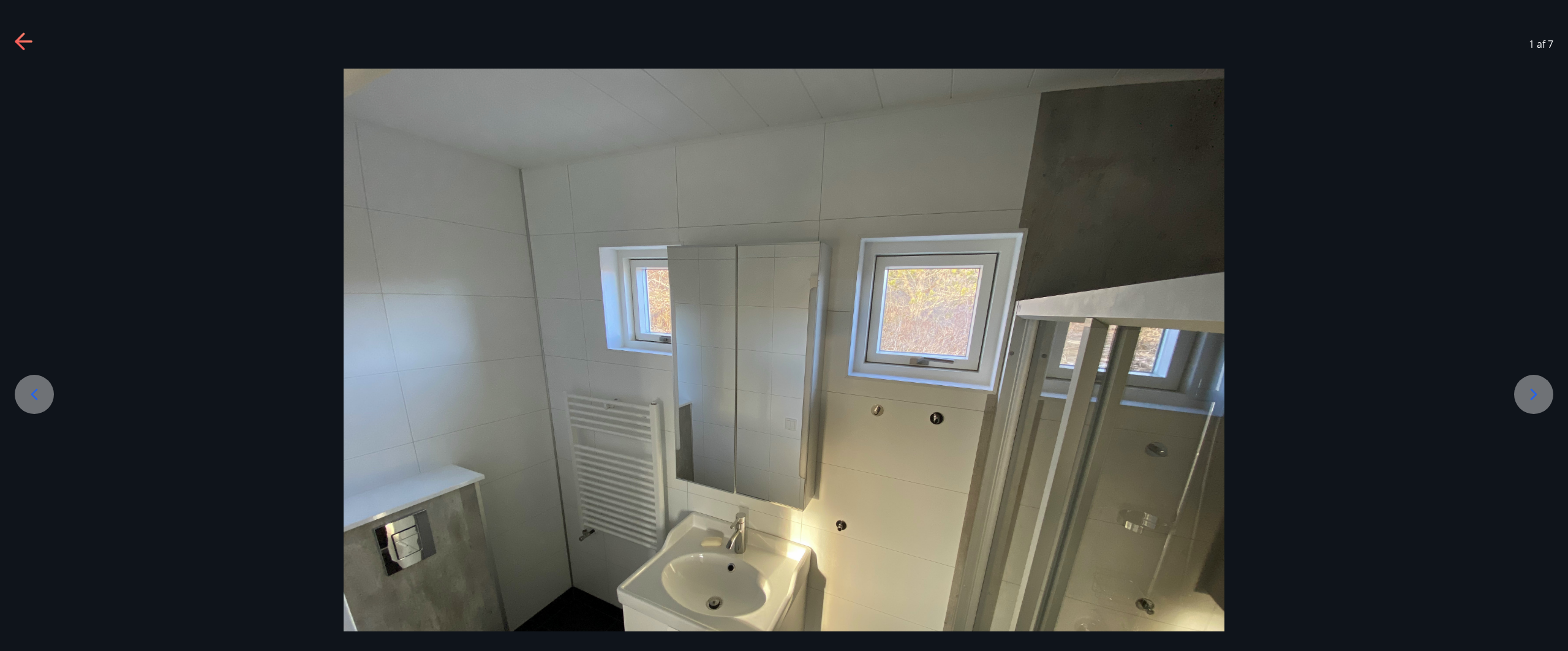 click 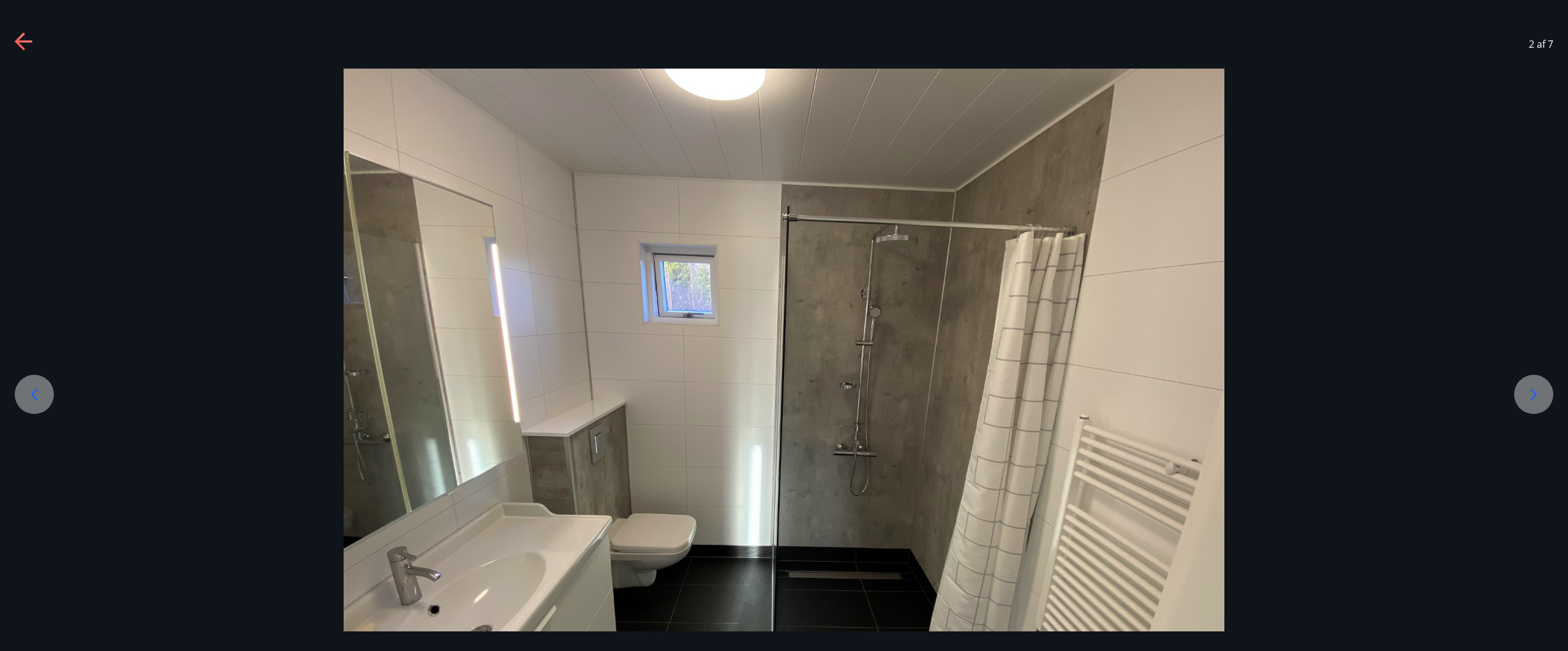 click 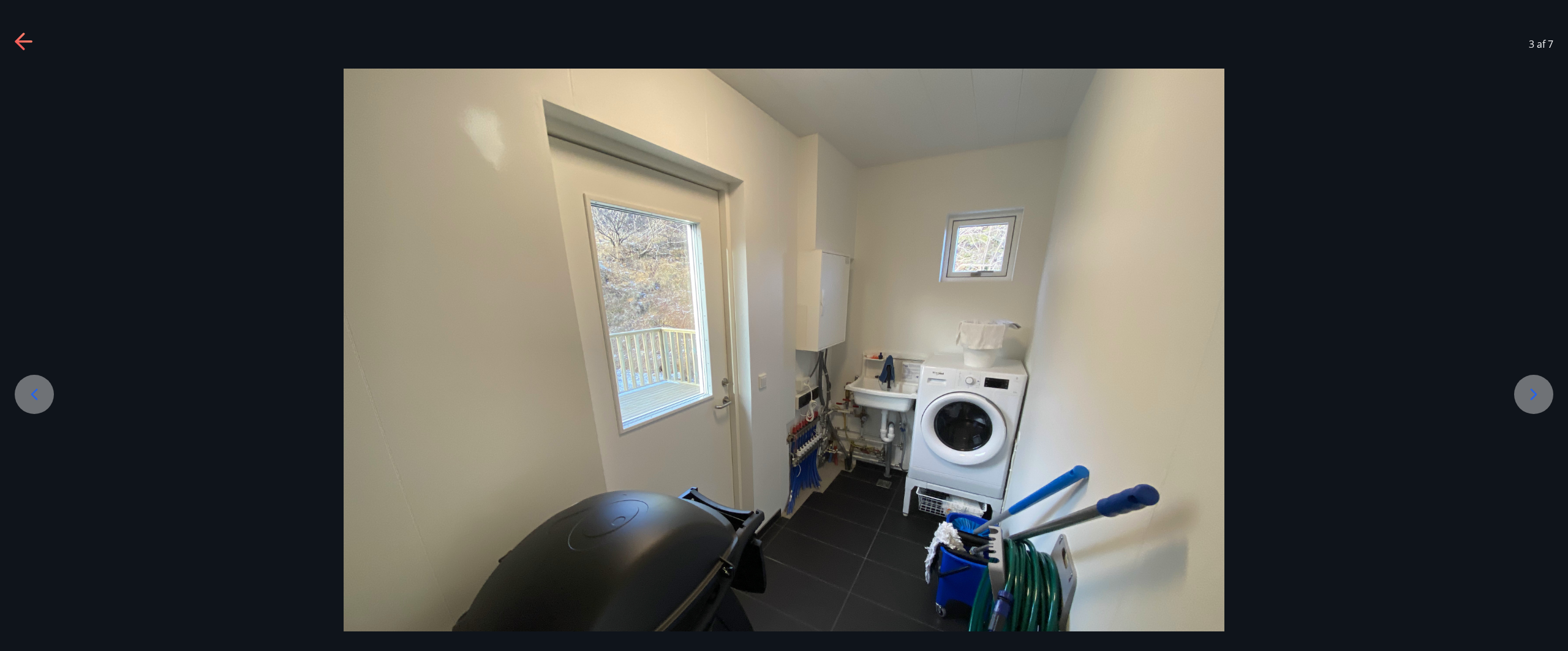click 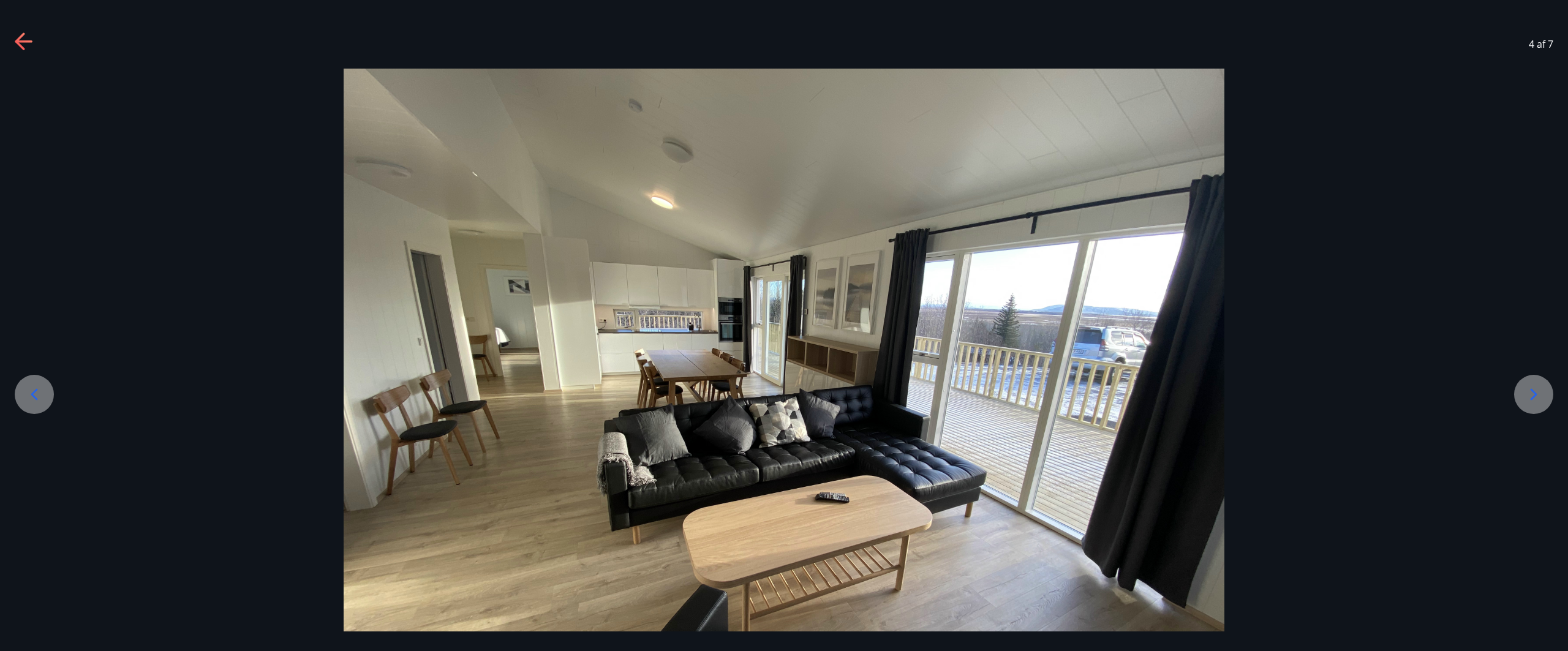 click 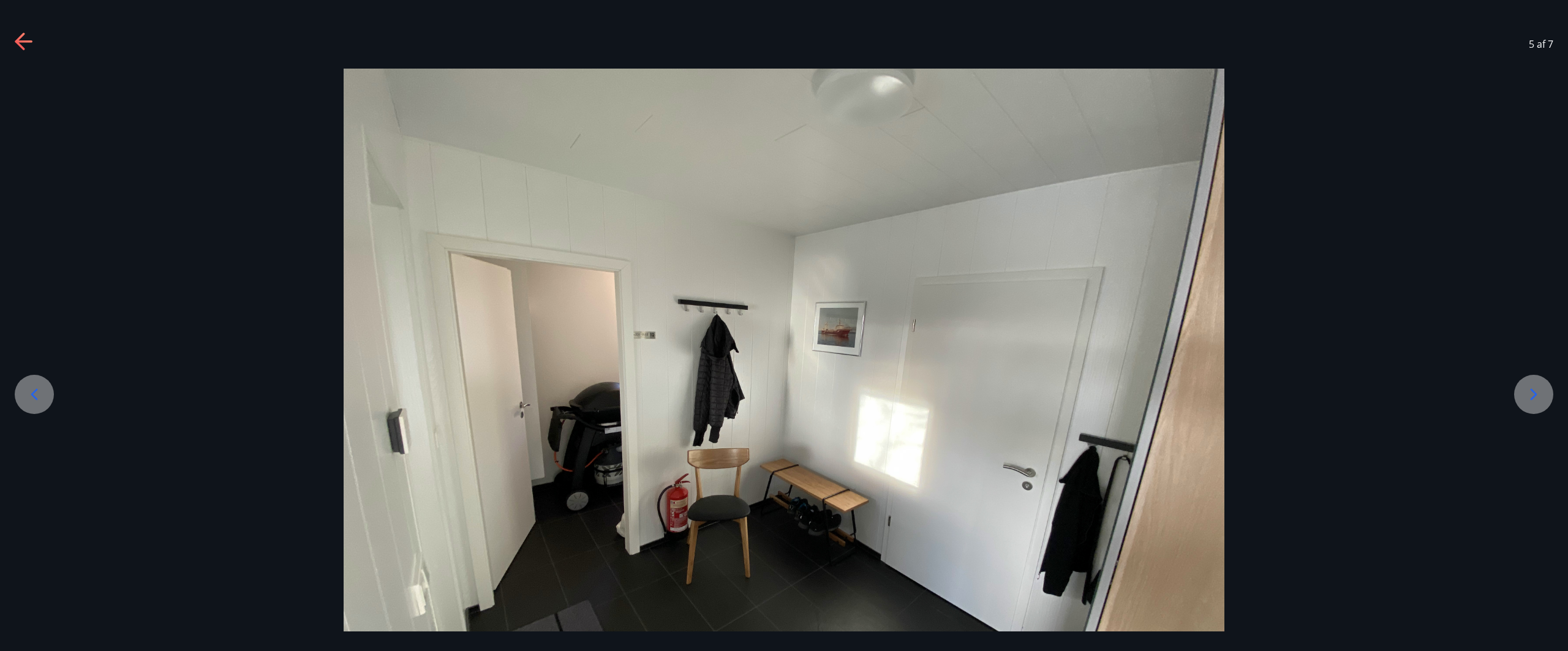 click 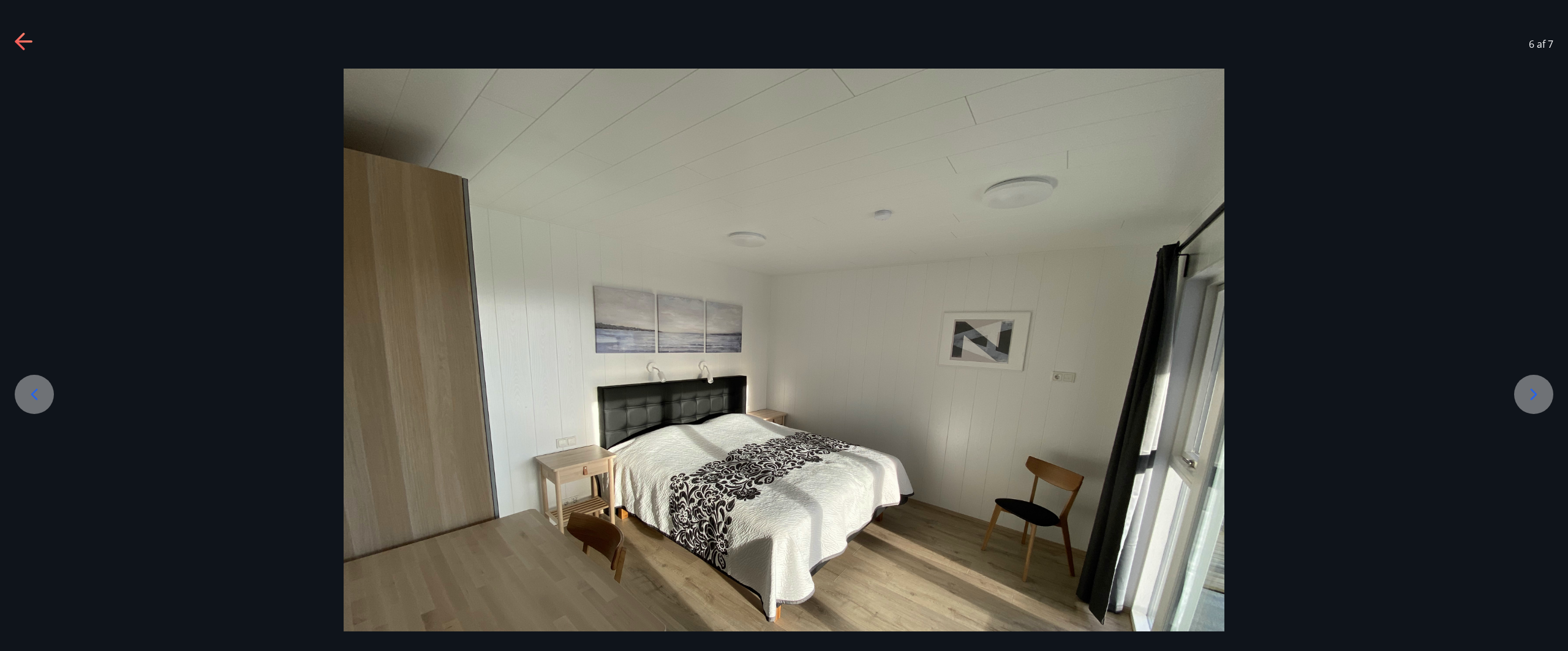 click 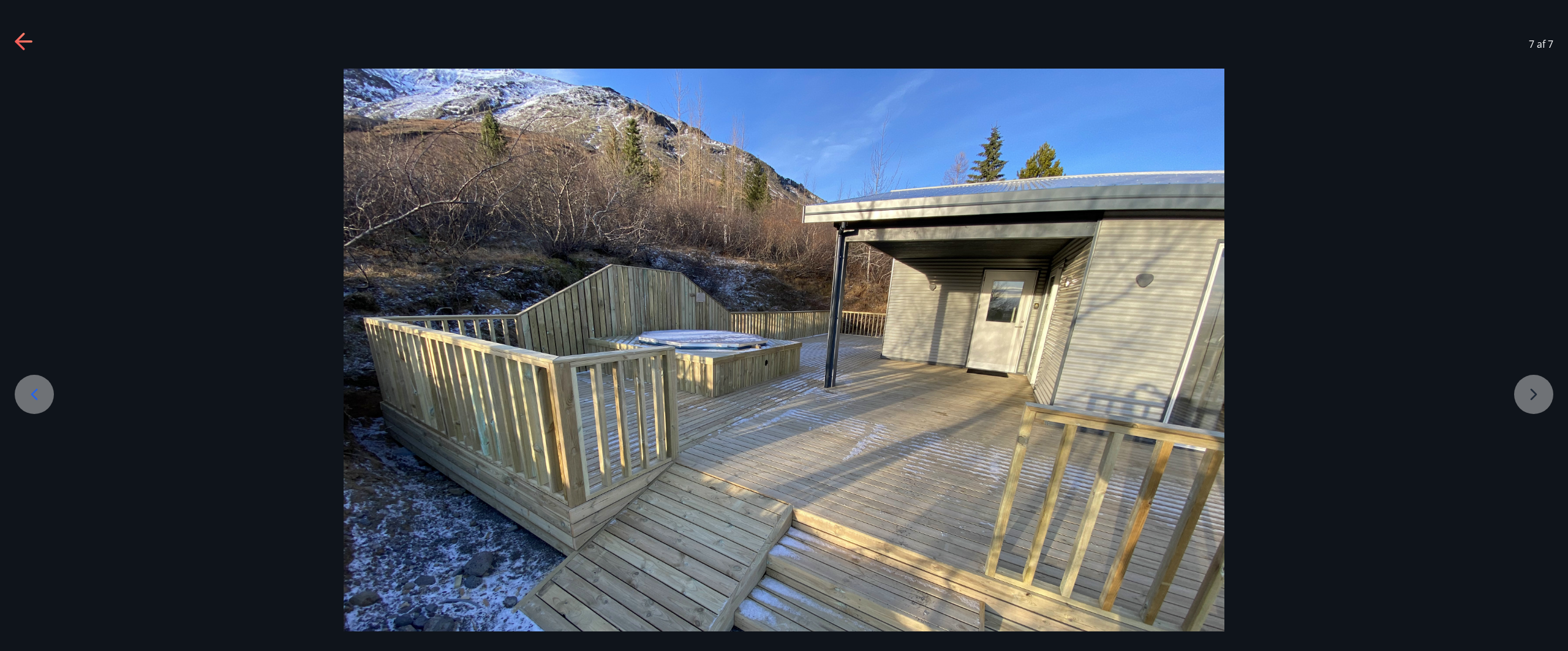 click at bounding box center (784, 399) 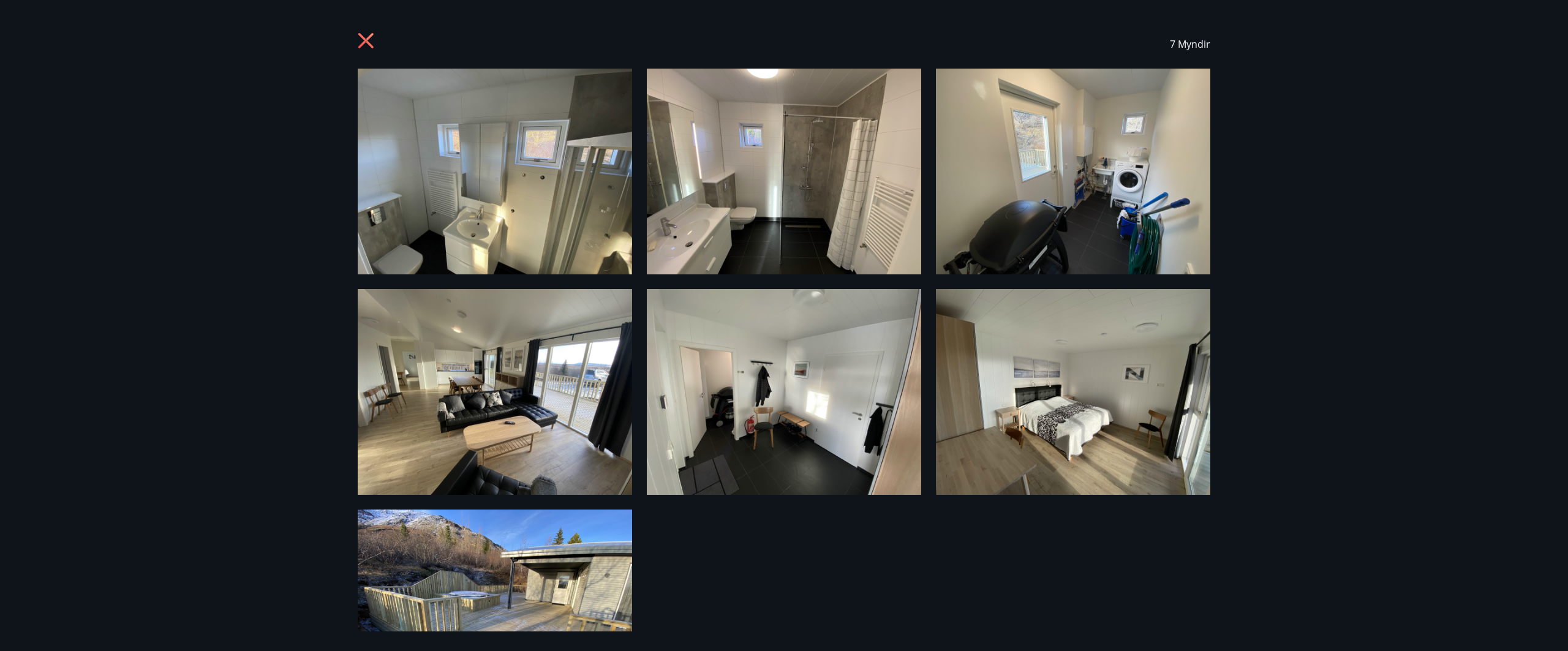 click 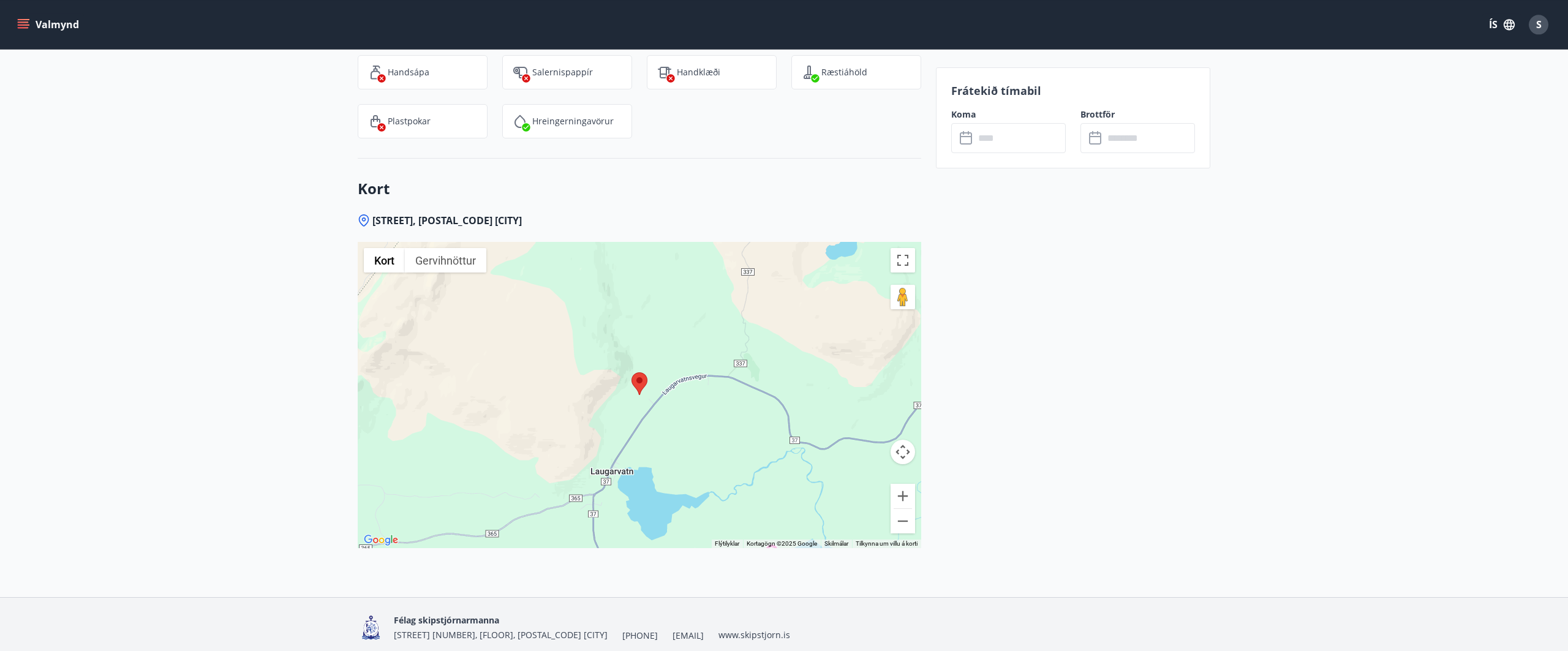 scroll, scrollTop: 1948, scrollLeft: 0, axis: vertical 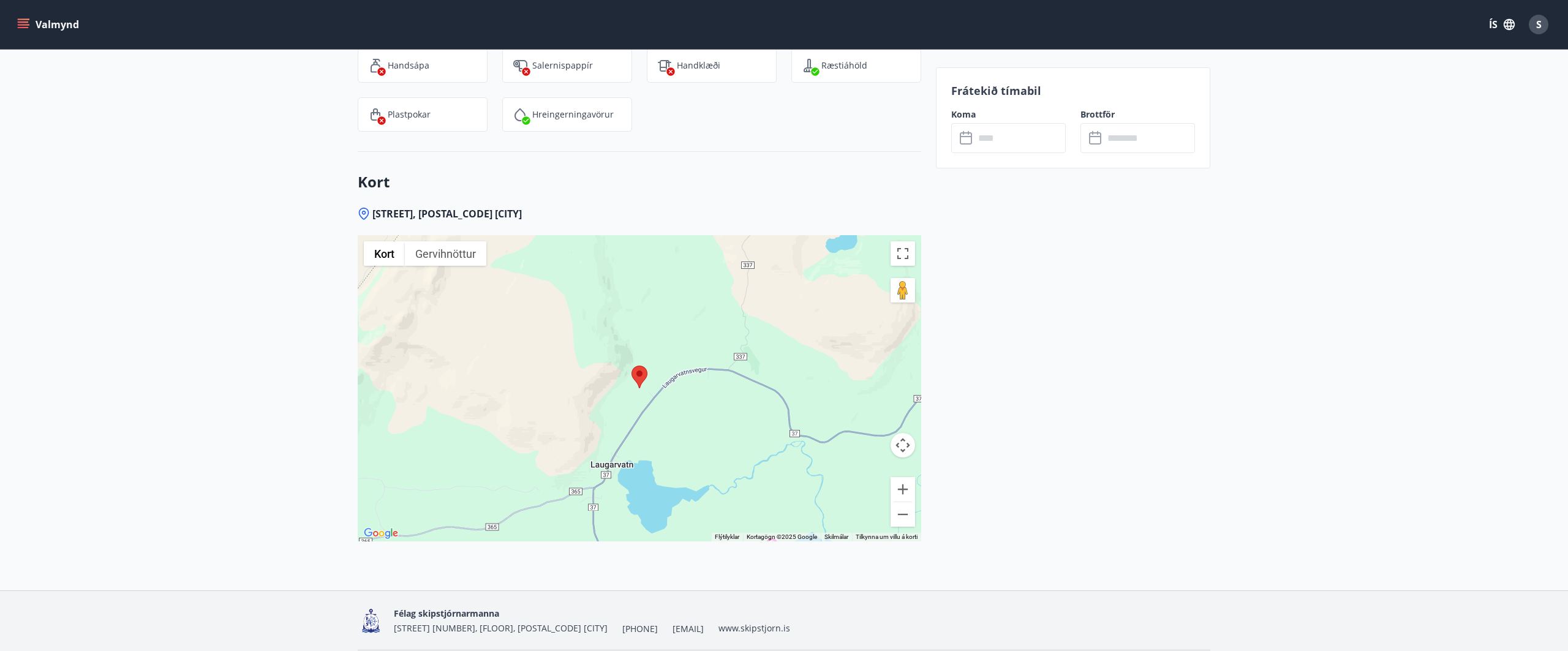click at bounding box center (903, 445) 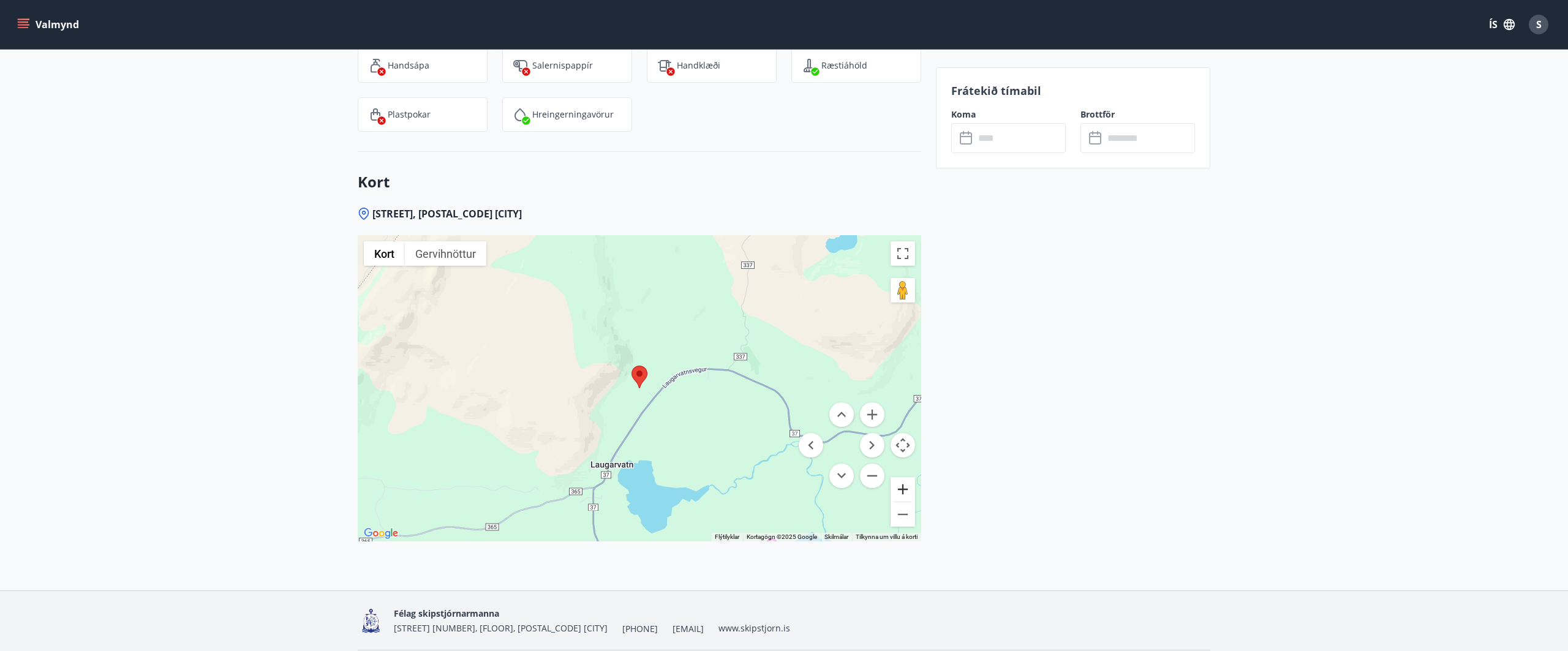 click at bounding box center [903, 489] 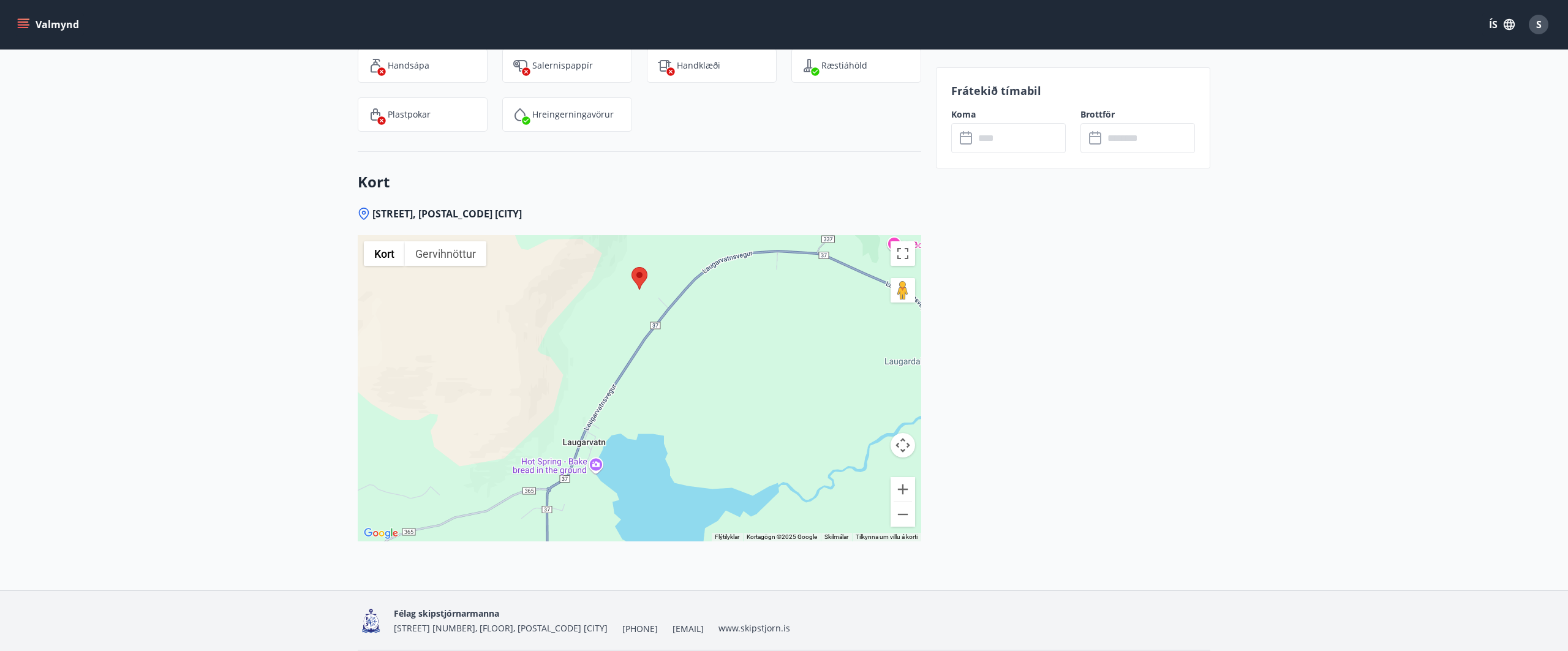 drag, startPoint x: 715, startPoint y: 409, endPoint x: 717, endPoint y: 306, distance: 103.01942 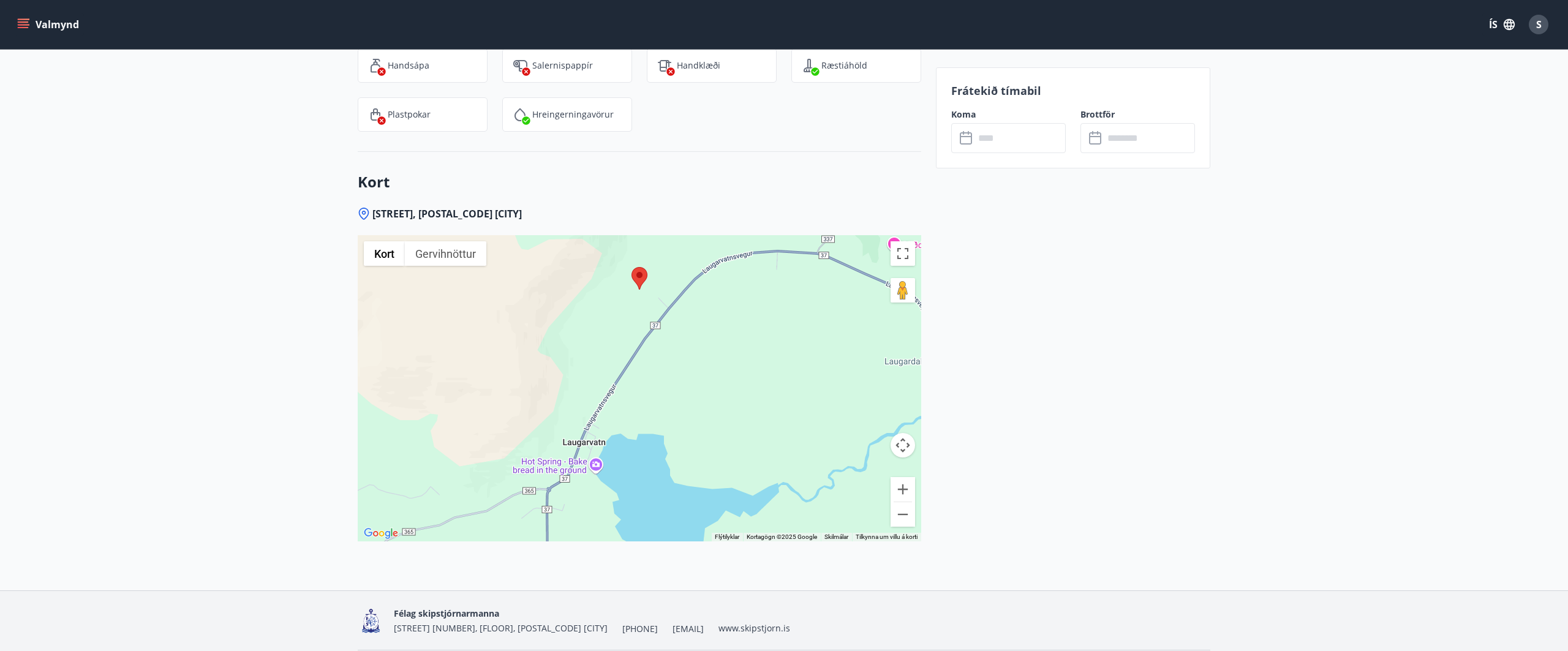 click at bounding box center [639, 388] 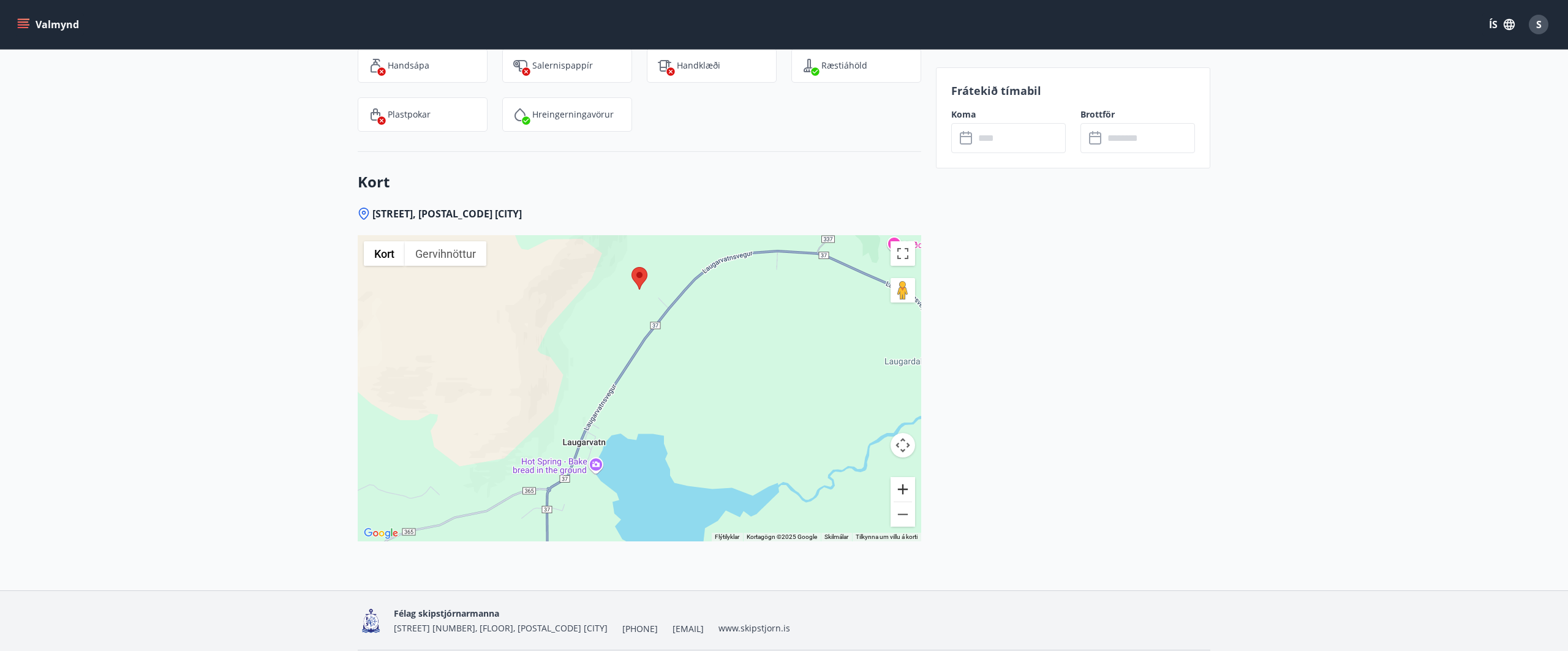 click at bounding box center (903, 489) 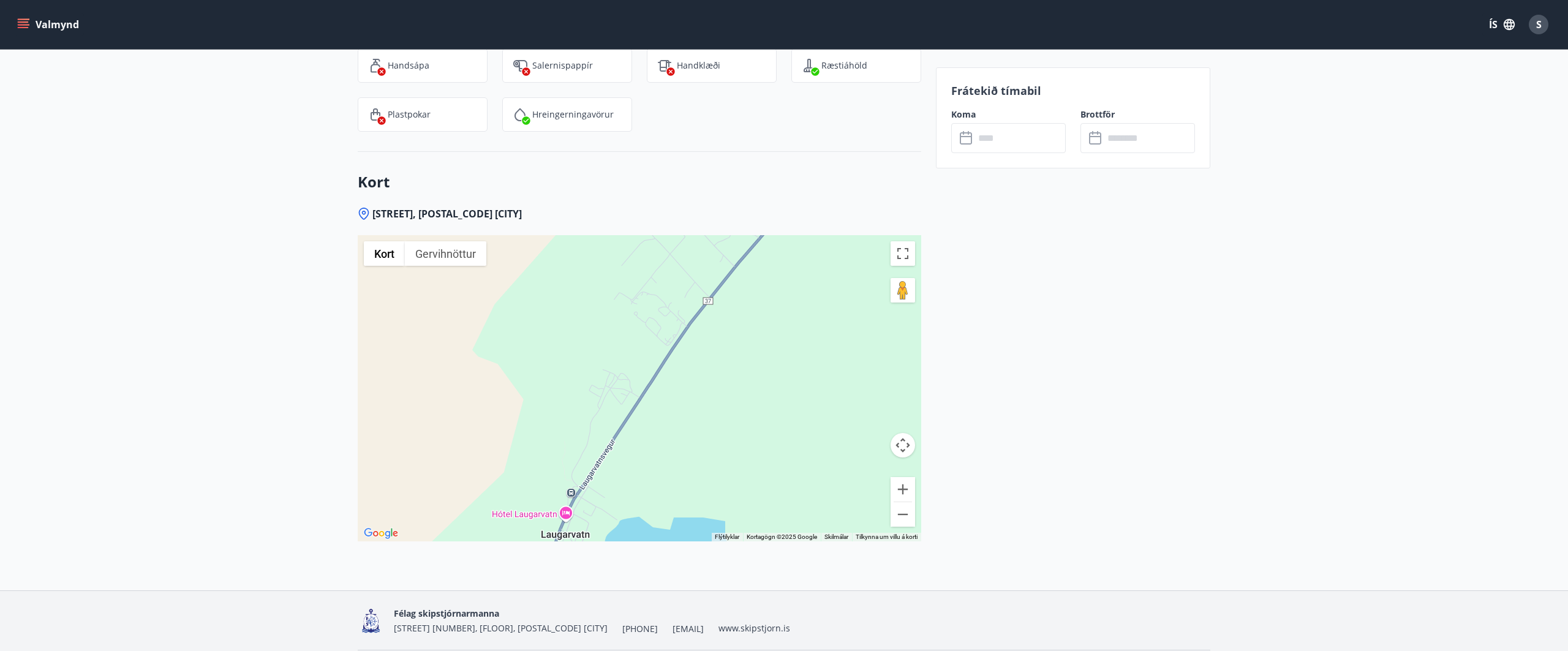drag, startPoint x: 691, startPoint y: 356, endPoint x: 728, endPoint y: 394, distance: 53.03772 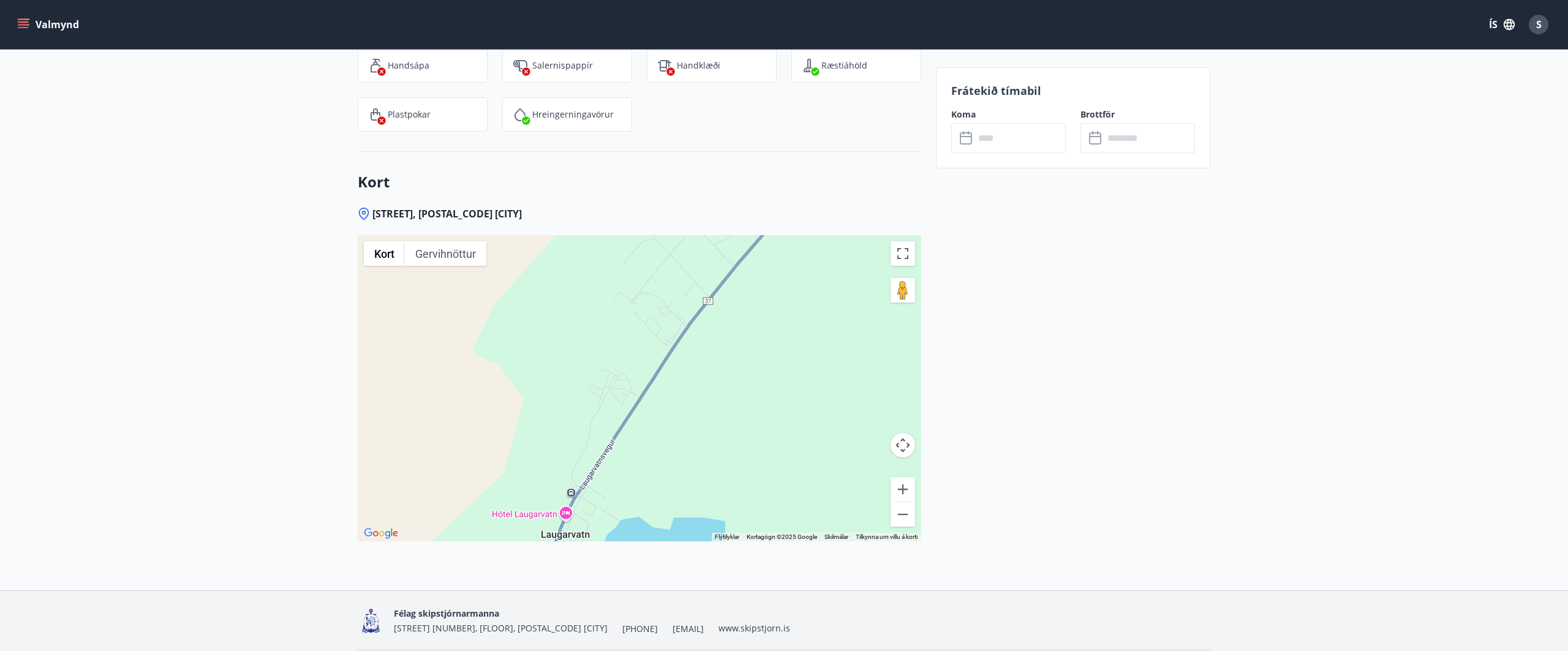click at bounding box center (639, 388) 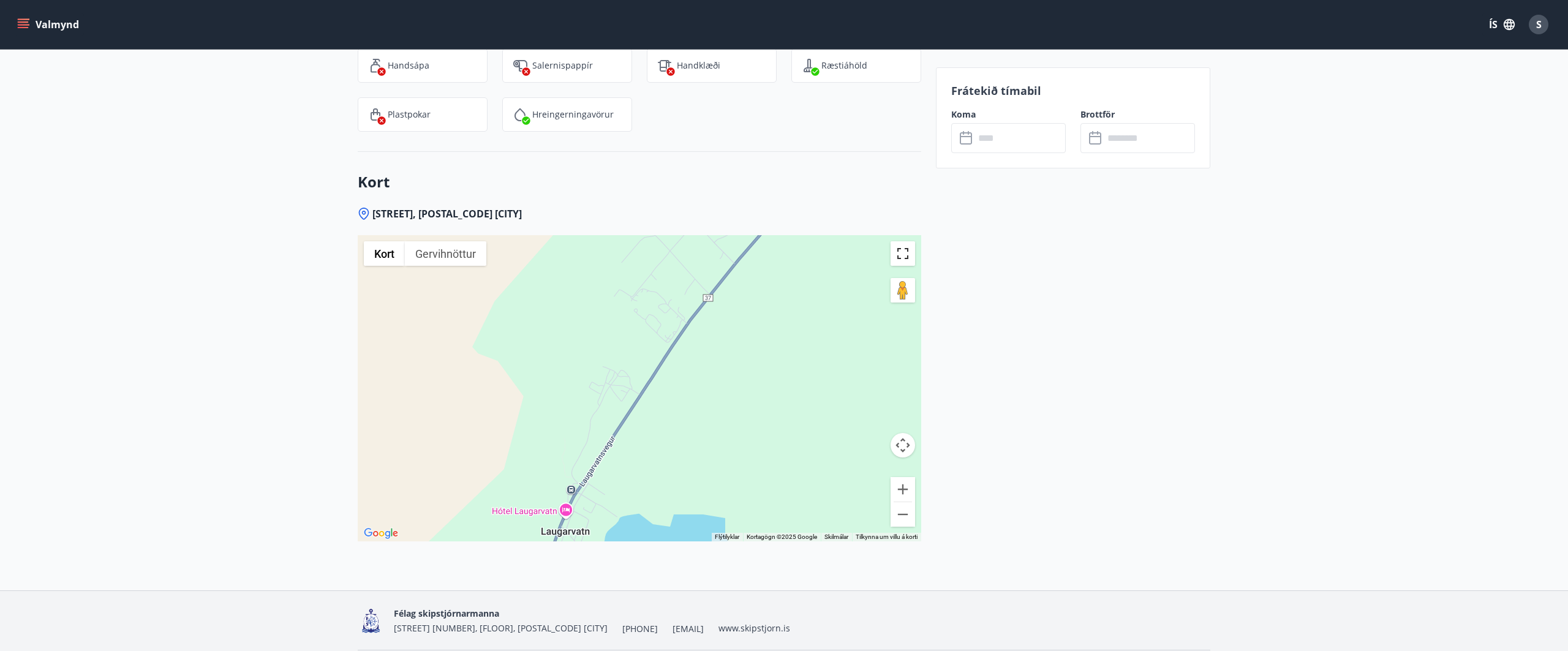 click at bounding box center [903, 254] 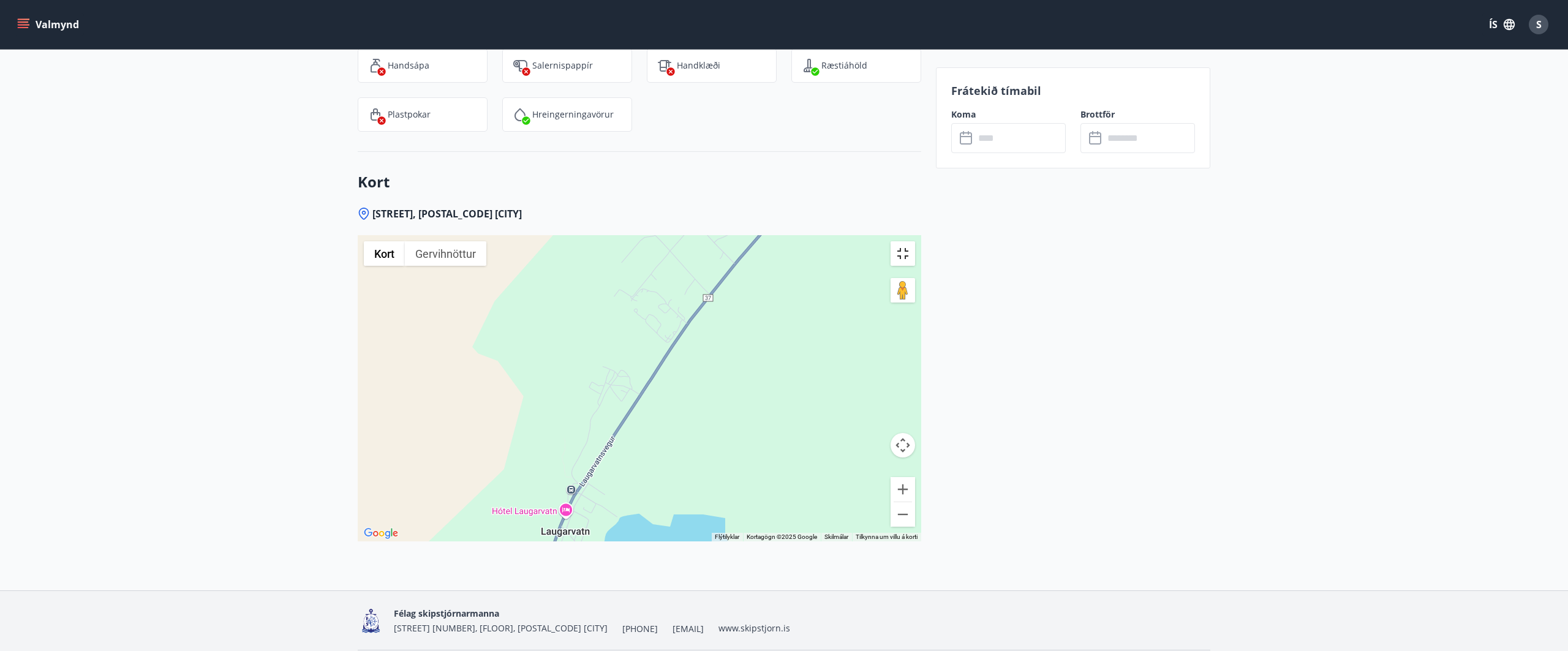 scroll, scrollTop: 1717, scrollLeft: 0, axis: vertical 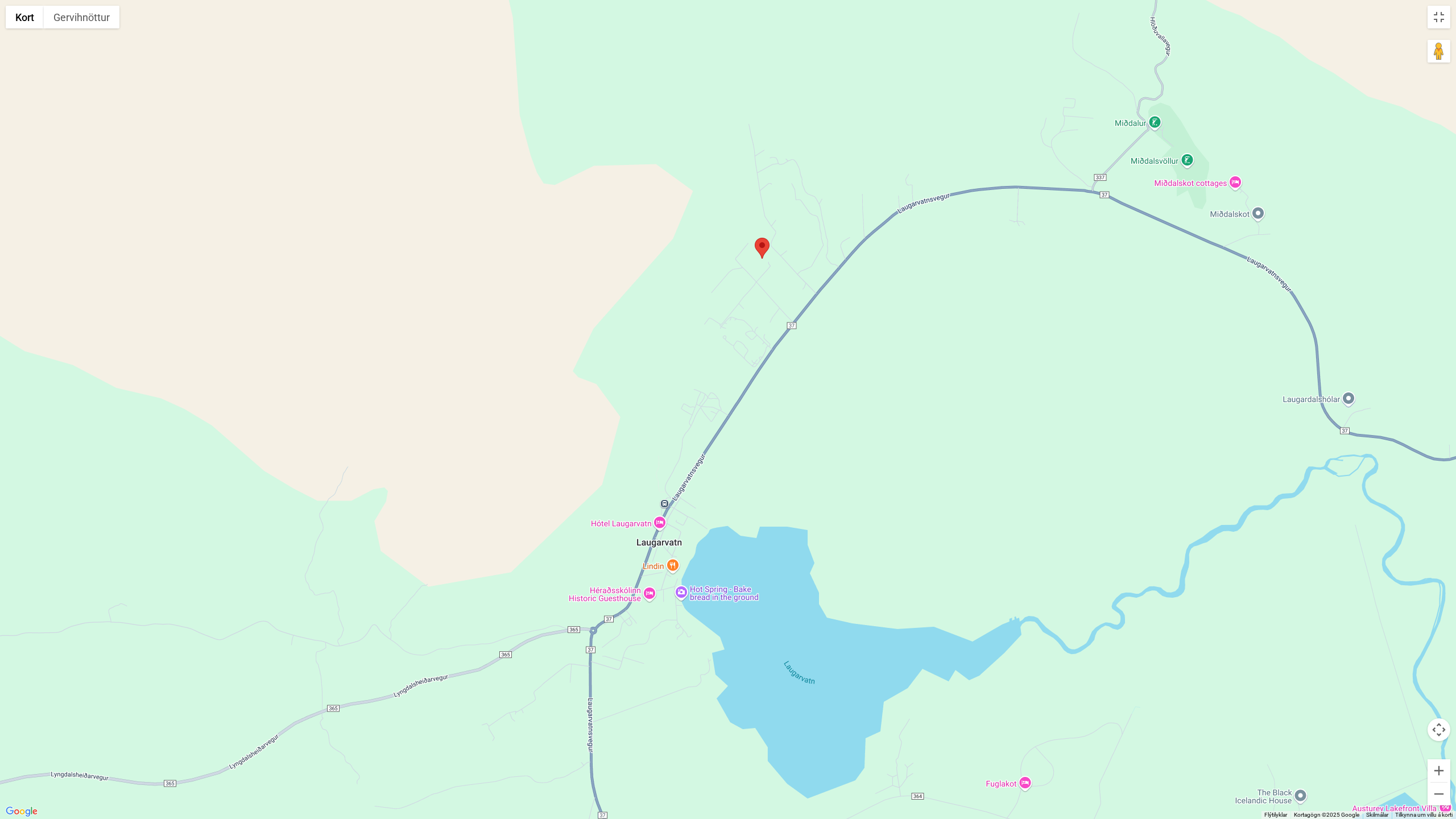 click at bounding box center (1439, 730) 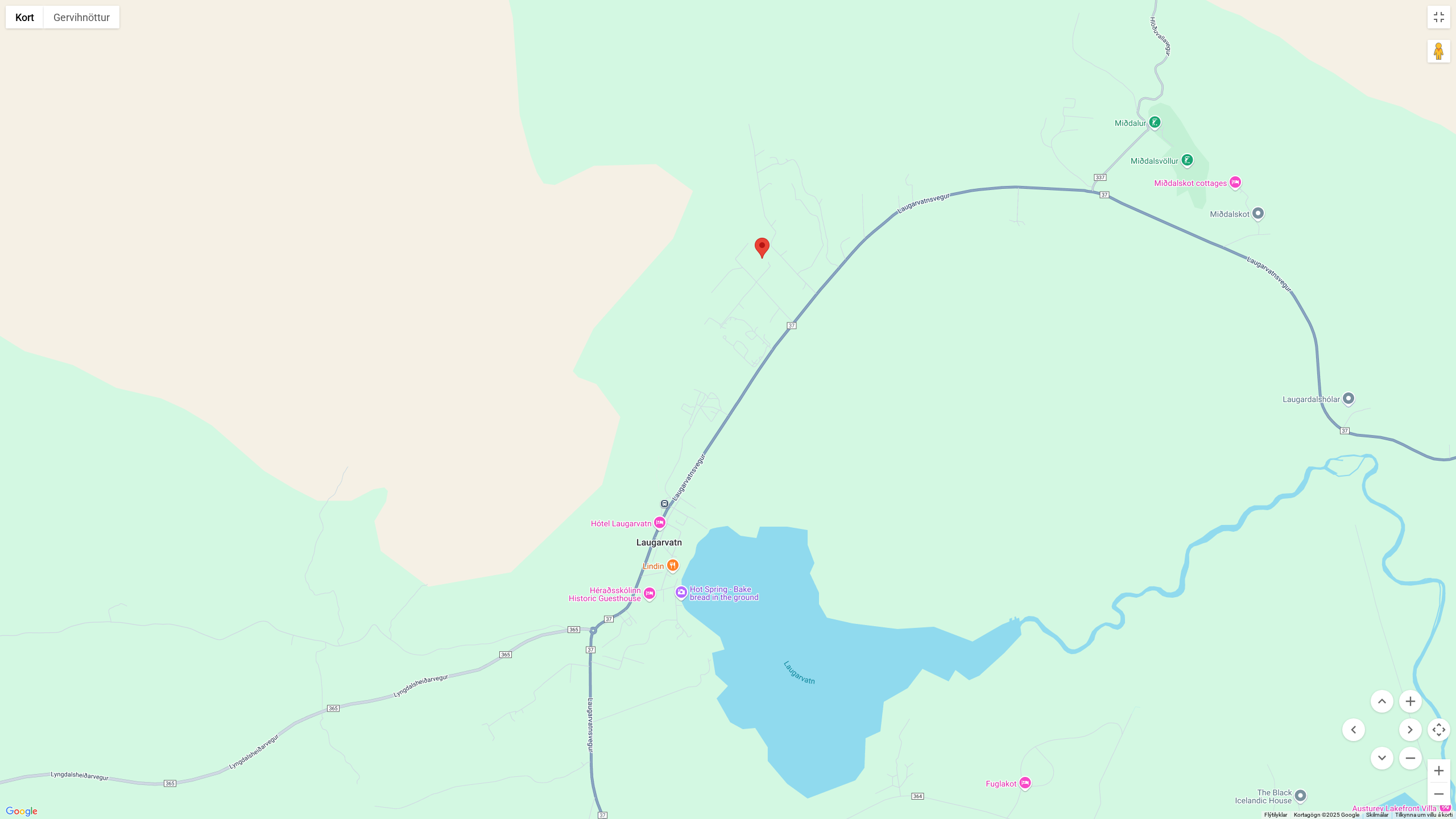 click at bounding box center (1439, 730) 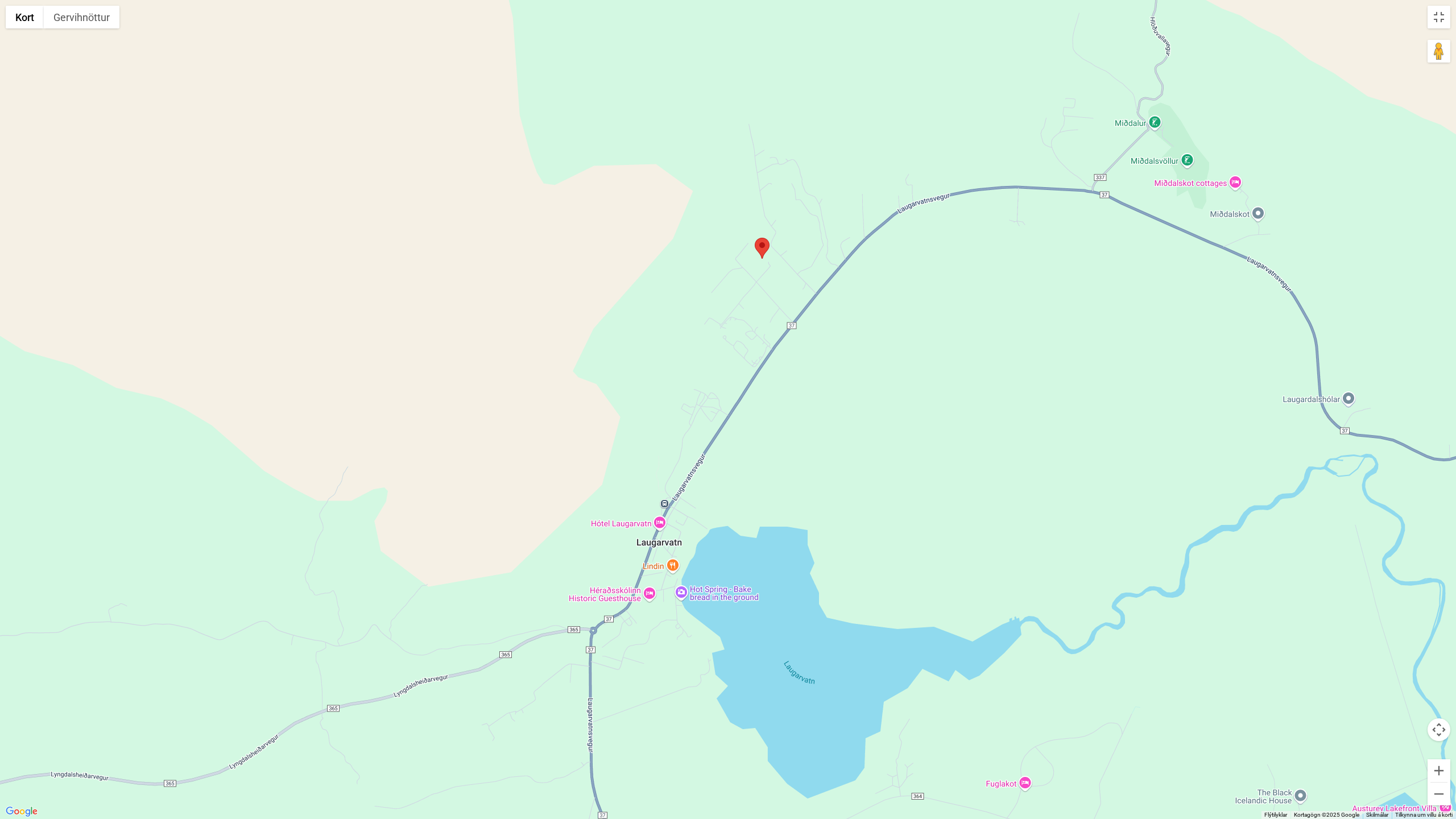 click at bounding box center (1439, 730) 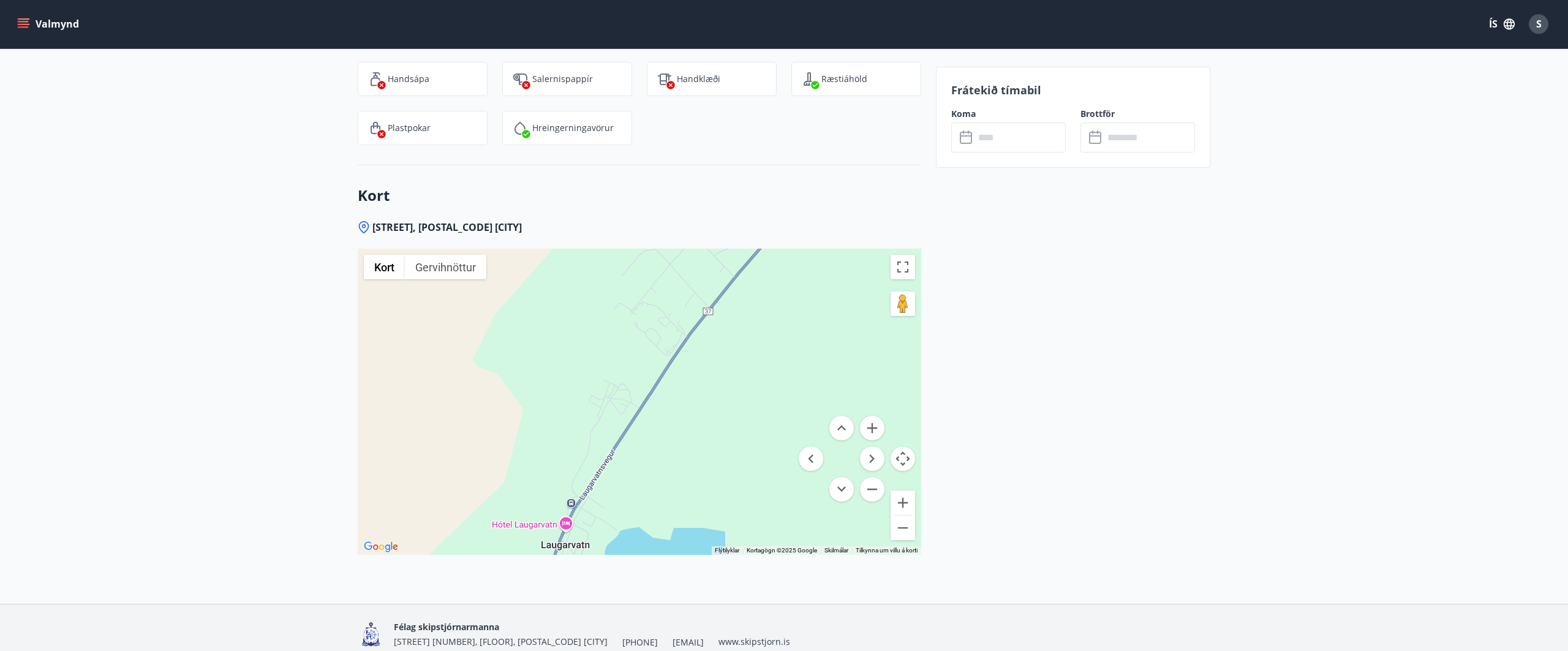 scroll, scrollTop: 1948, scrollLeft: 0, axis: vertical 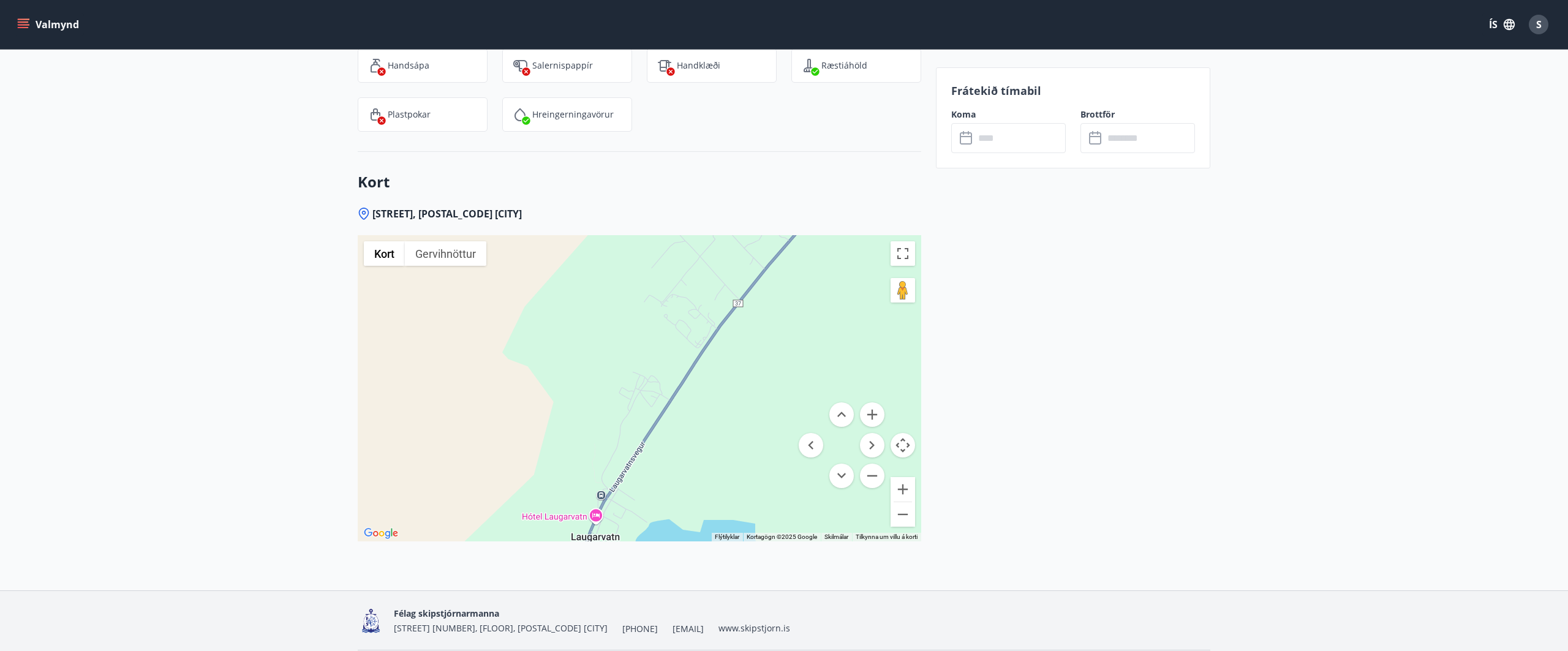 drag, startPoint x: 759, startPoint y: 338, endPoint x: 790, endPoint y: 345, distance: 31.7805 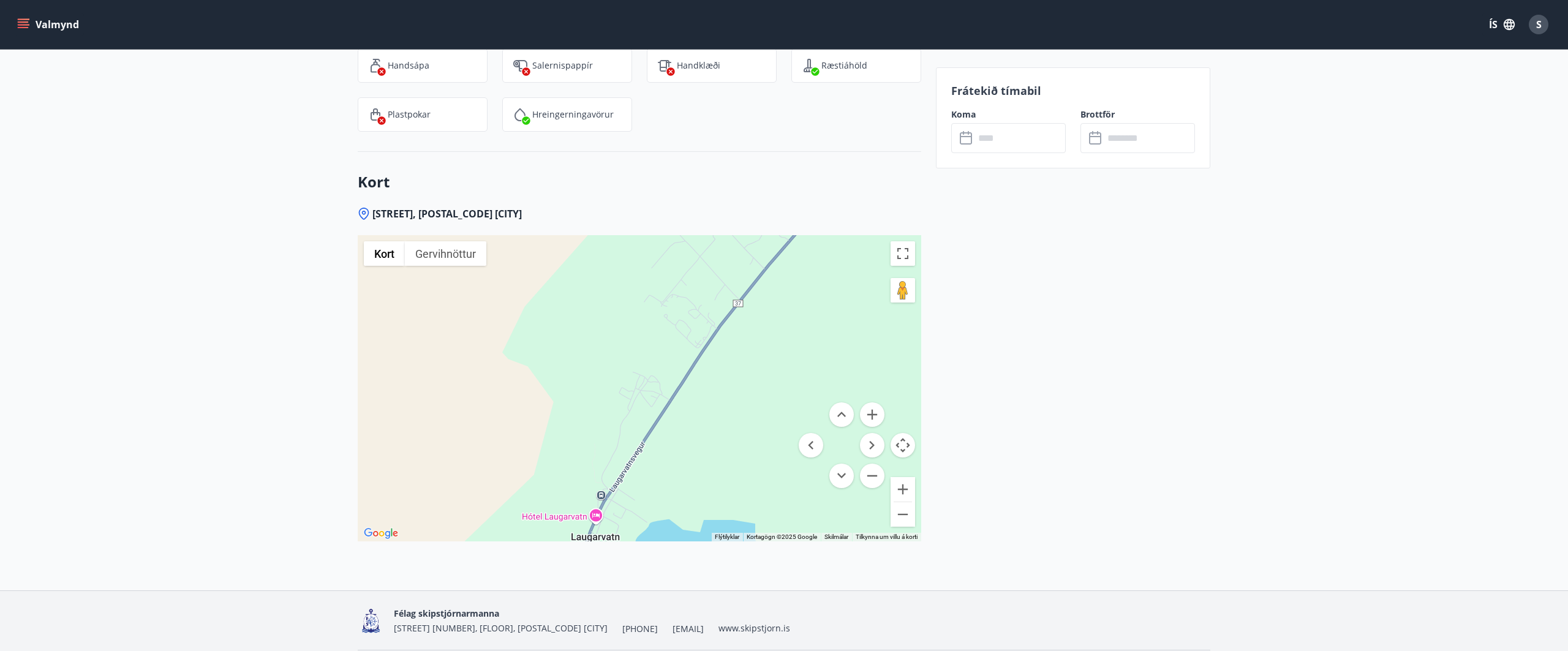 click at bounding box center [639, 388] 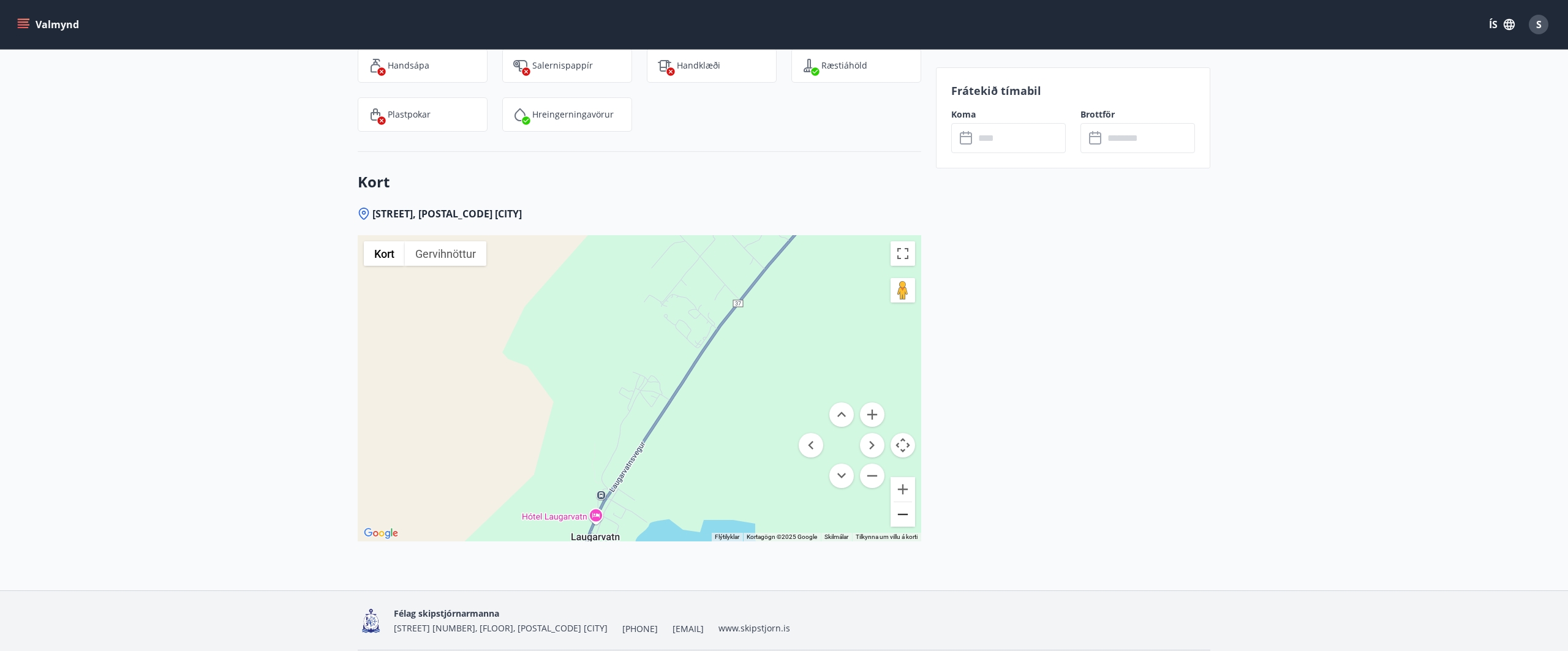 click at bounding box center (903, 514) 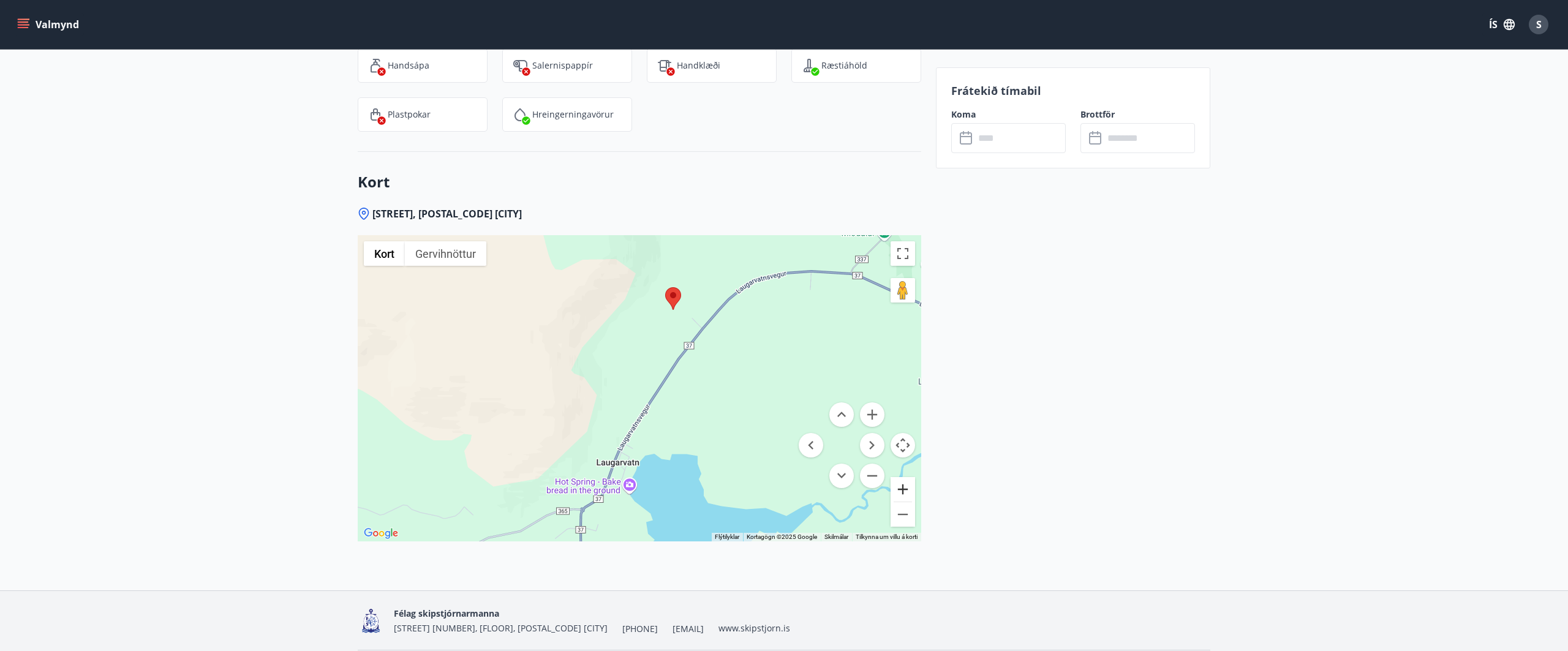 click at bounding box center (903, 489) 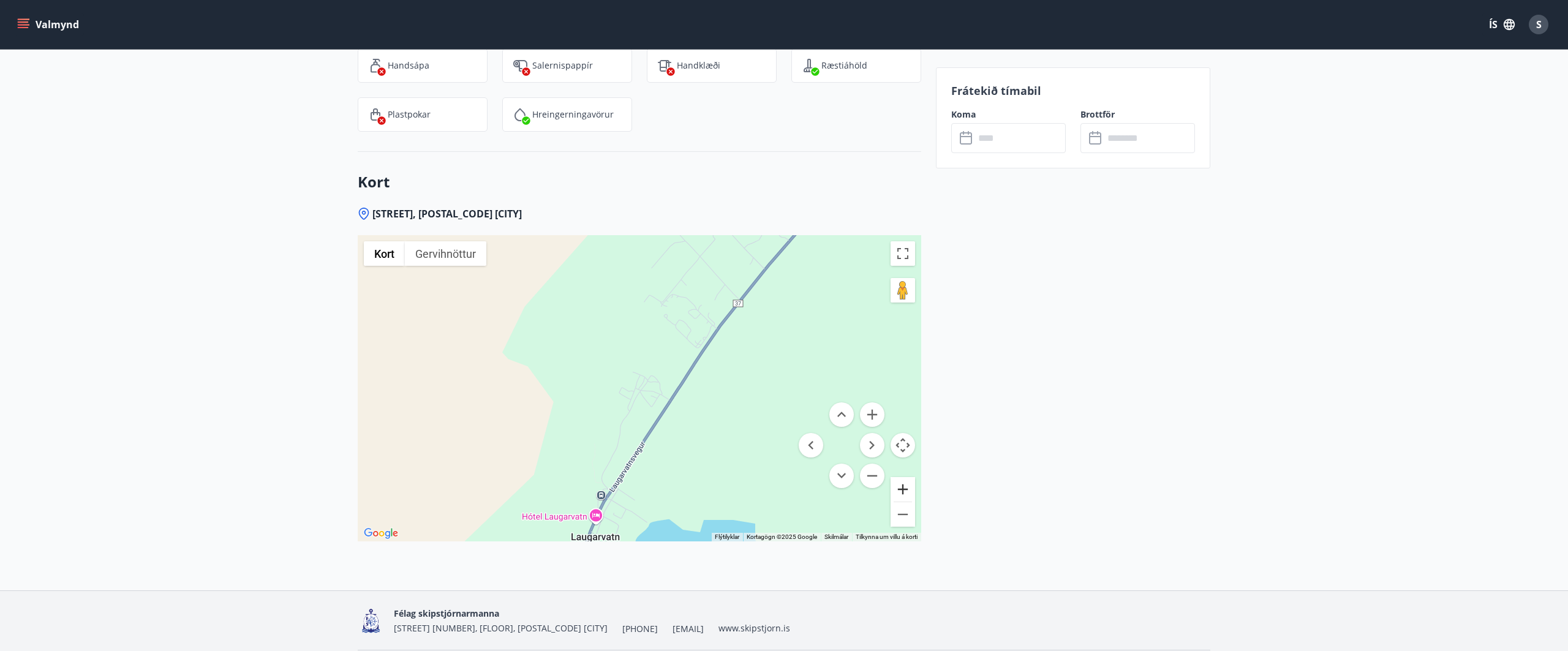 click at bounding box center (903, 489) 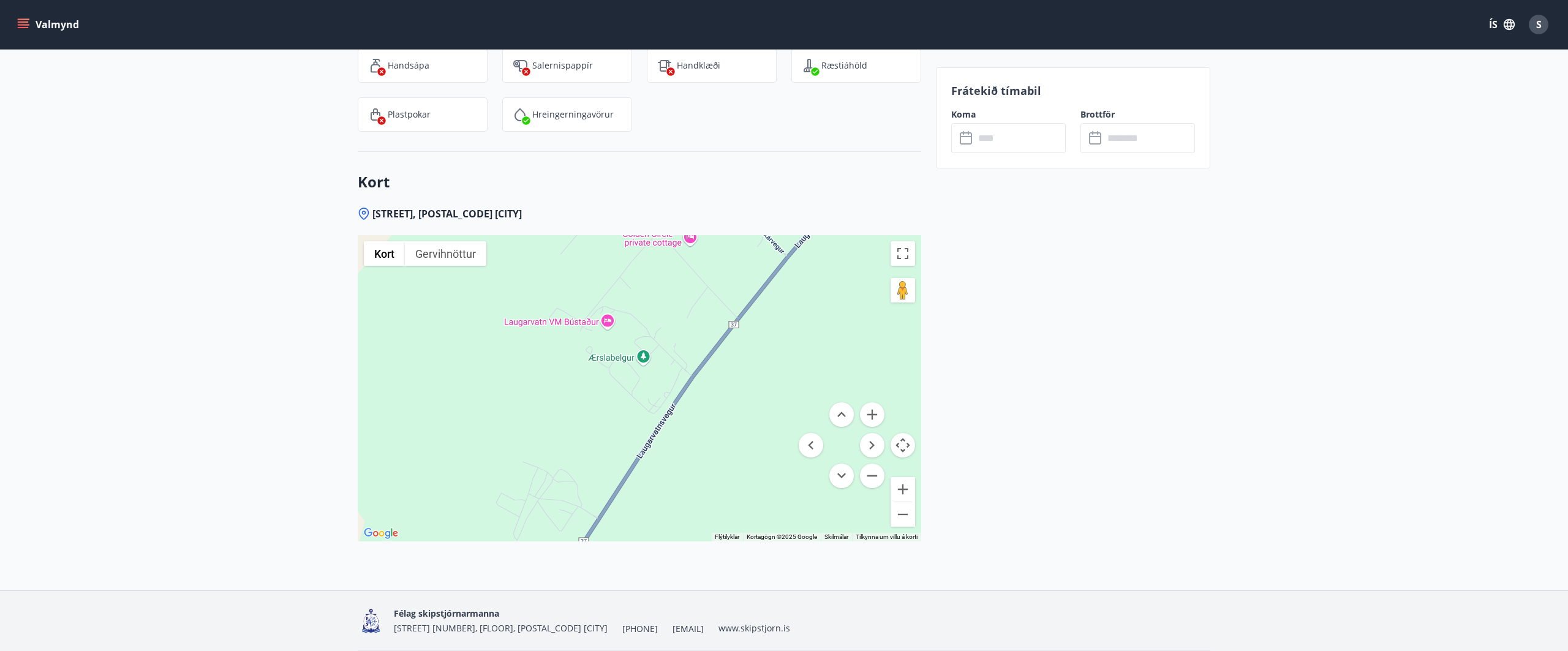 drag, startPoint x: 779, startPoint y: 277, endPoint x: 669, endPoint y: 388, distance: 156.2722 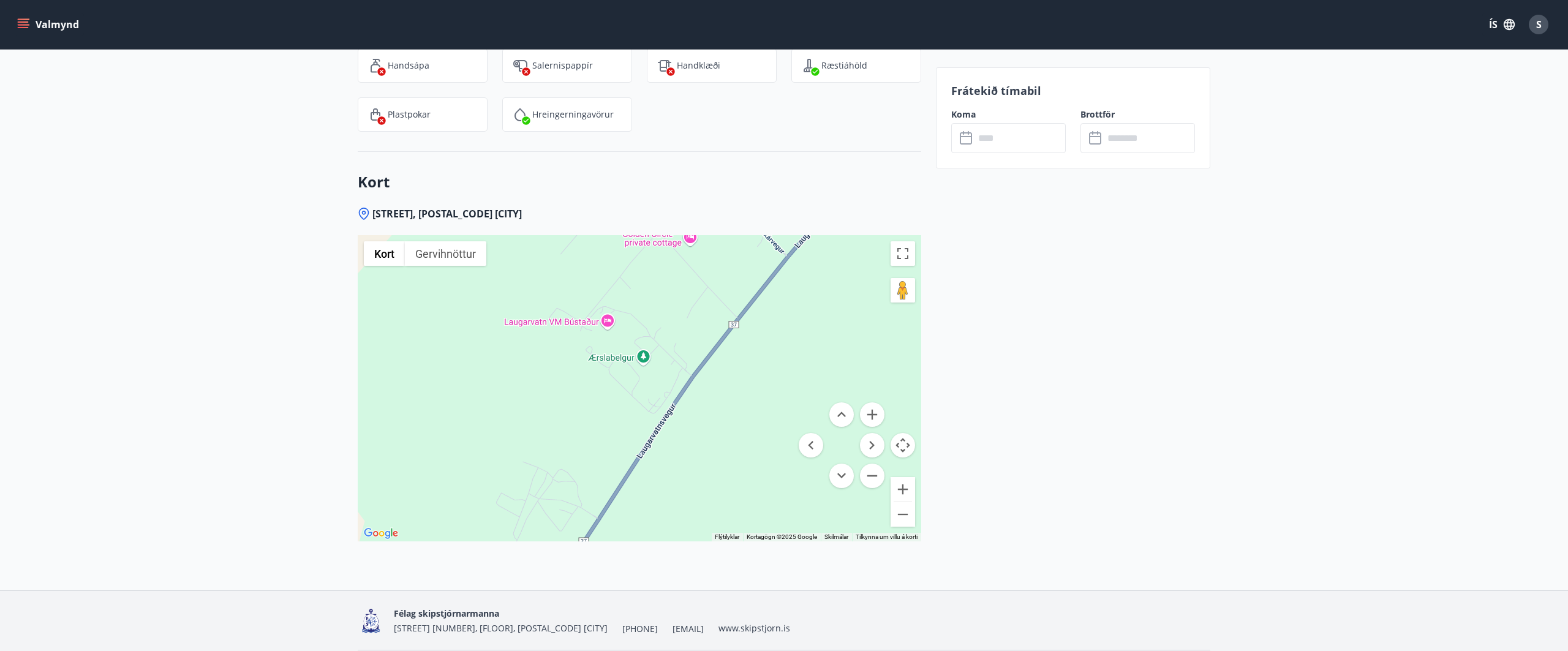 click at bounding box center (639, 388) 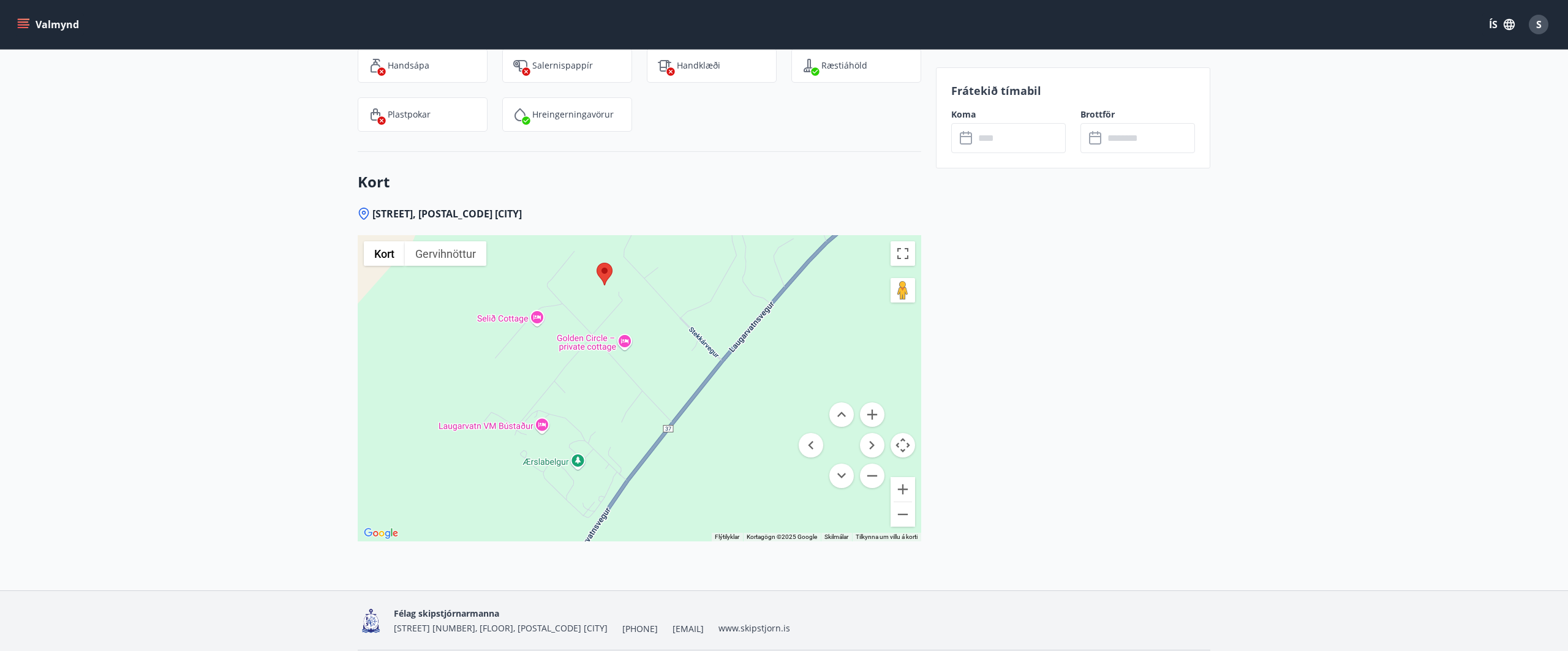 drag, startPoint x: 775, startPoint y: 281, endPoint x: 709, endPoint y: 388, distance: 125.71794 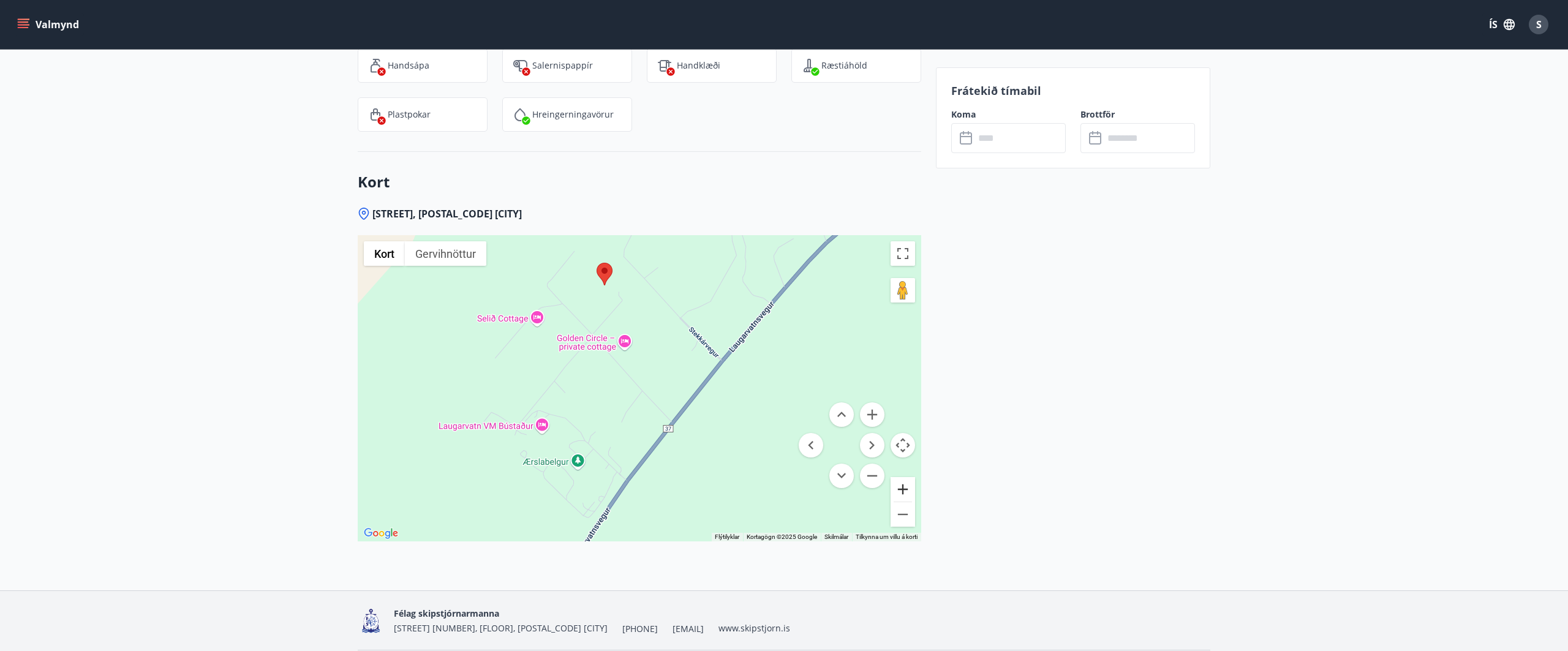 click at bounding box center [903, 489] 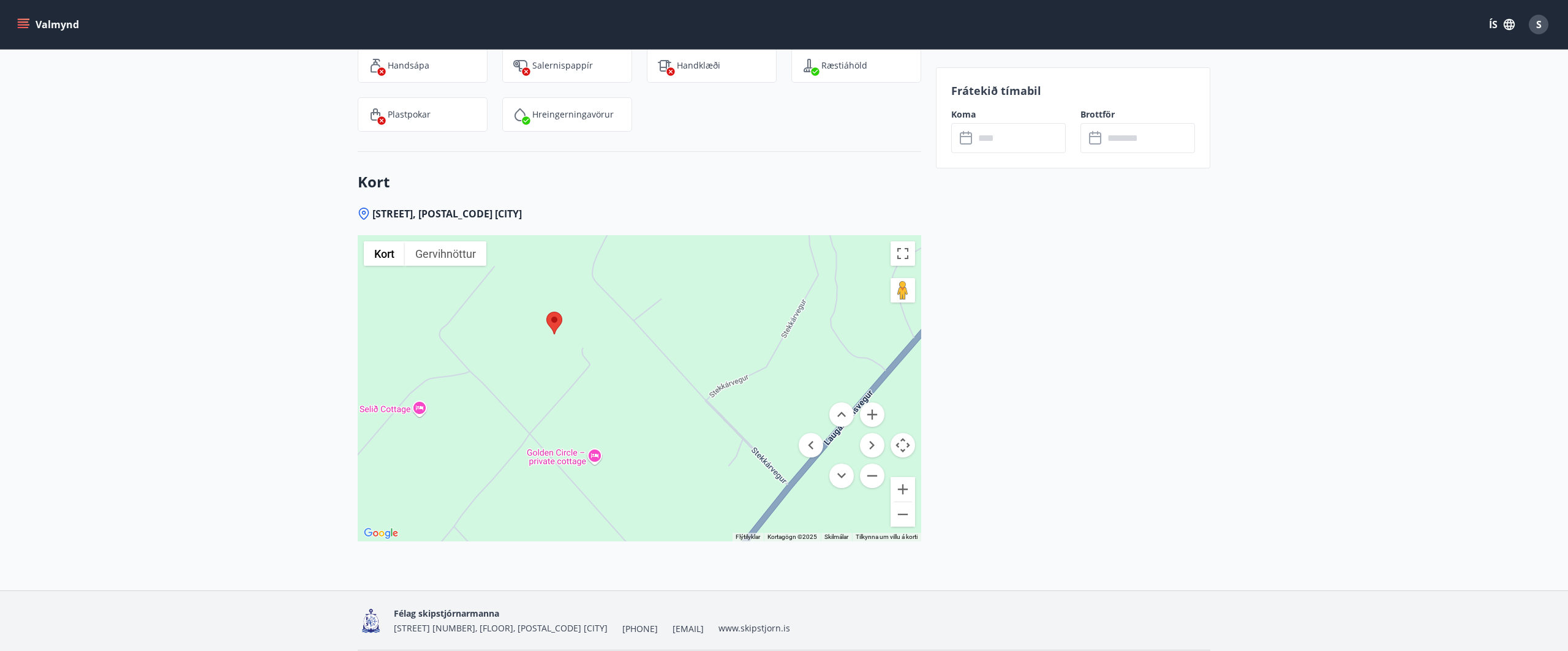 drag, startPoint x: 730, startPoint y: 309, endPoint x: 711, endPoint y: 471, distance: 163.11039 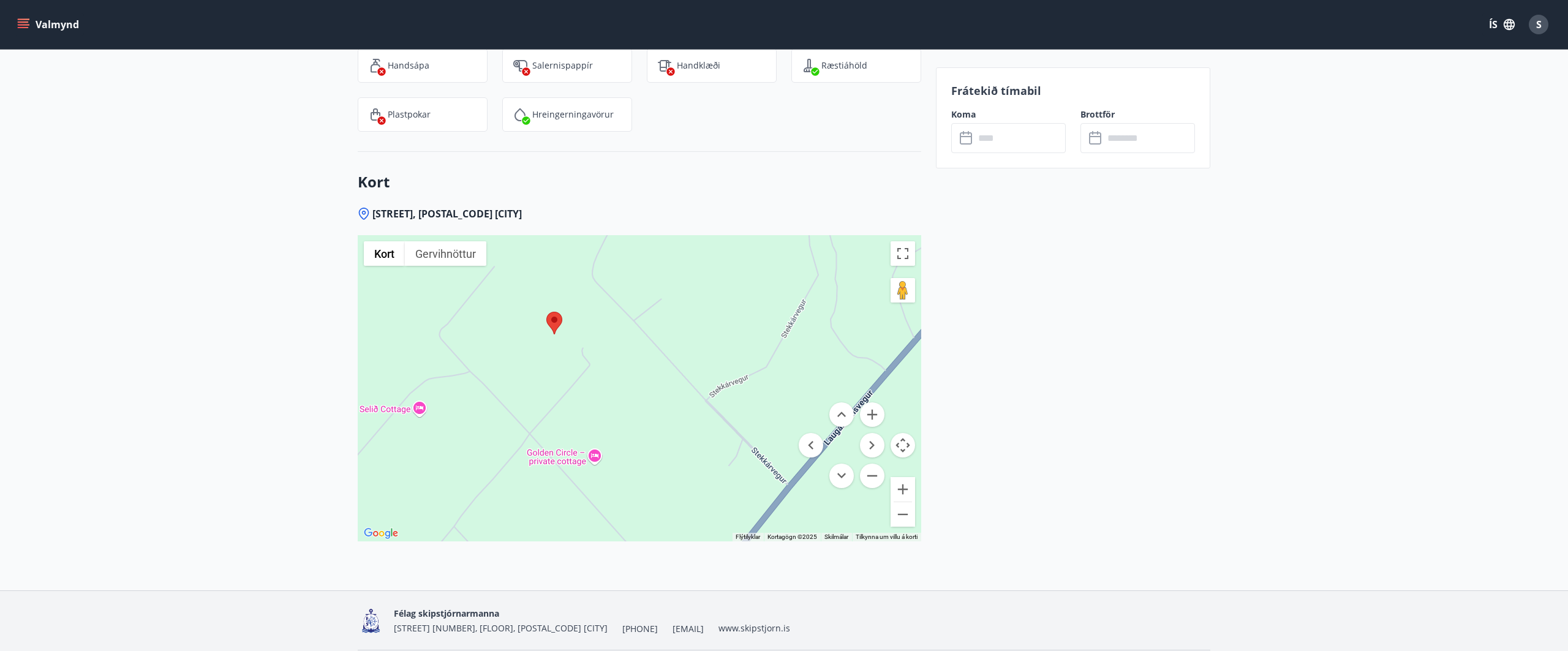 click at bounding box center [639, 388] 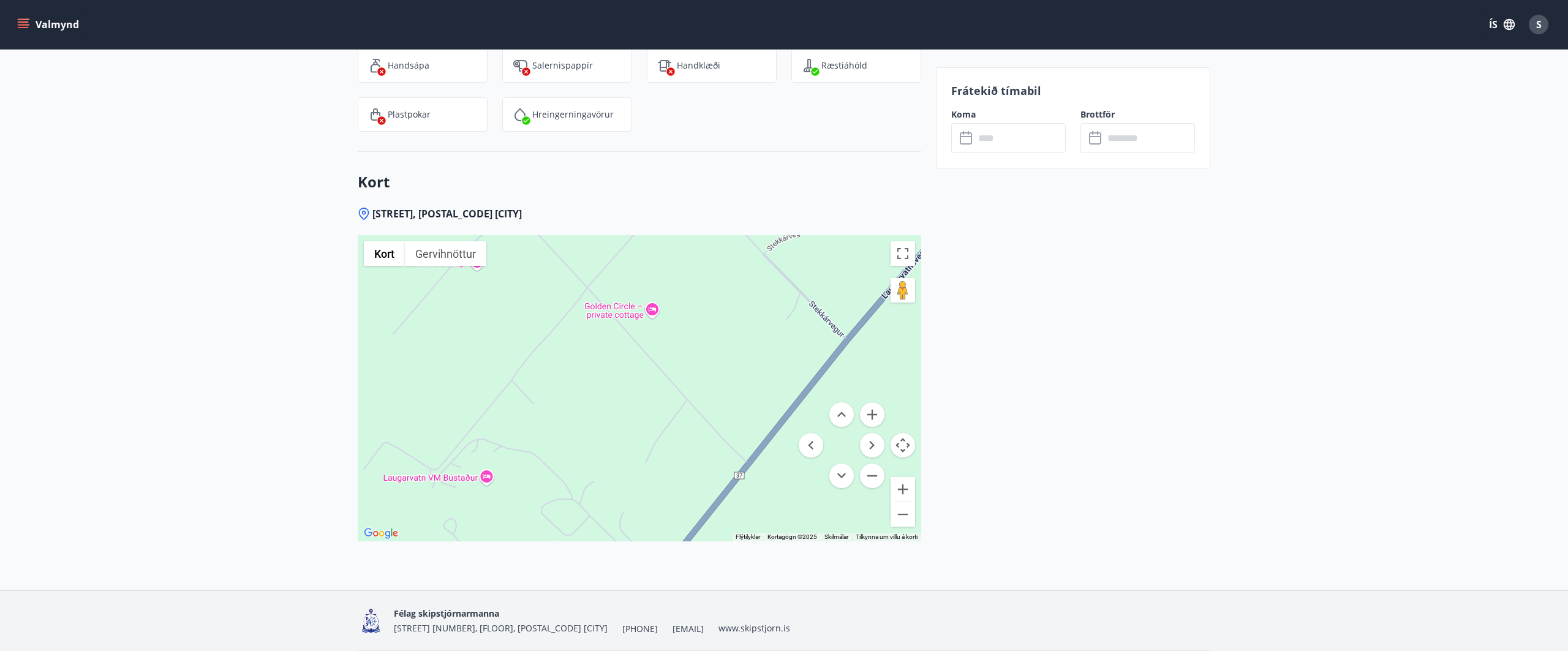 drag, startPoint x: 709, startPoint y: 387, endPoint x: 767, endPoint y: 245, distance: 153.3884 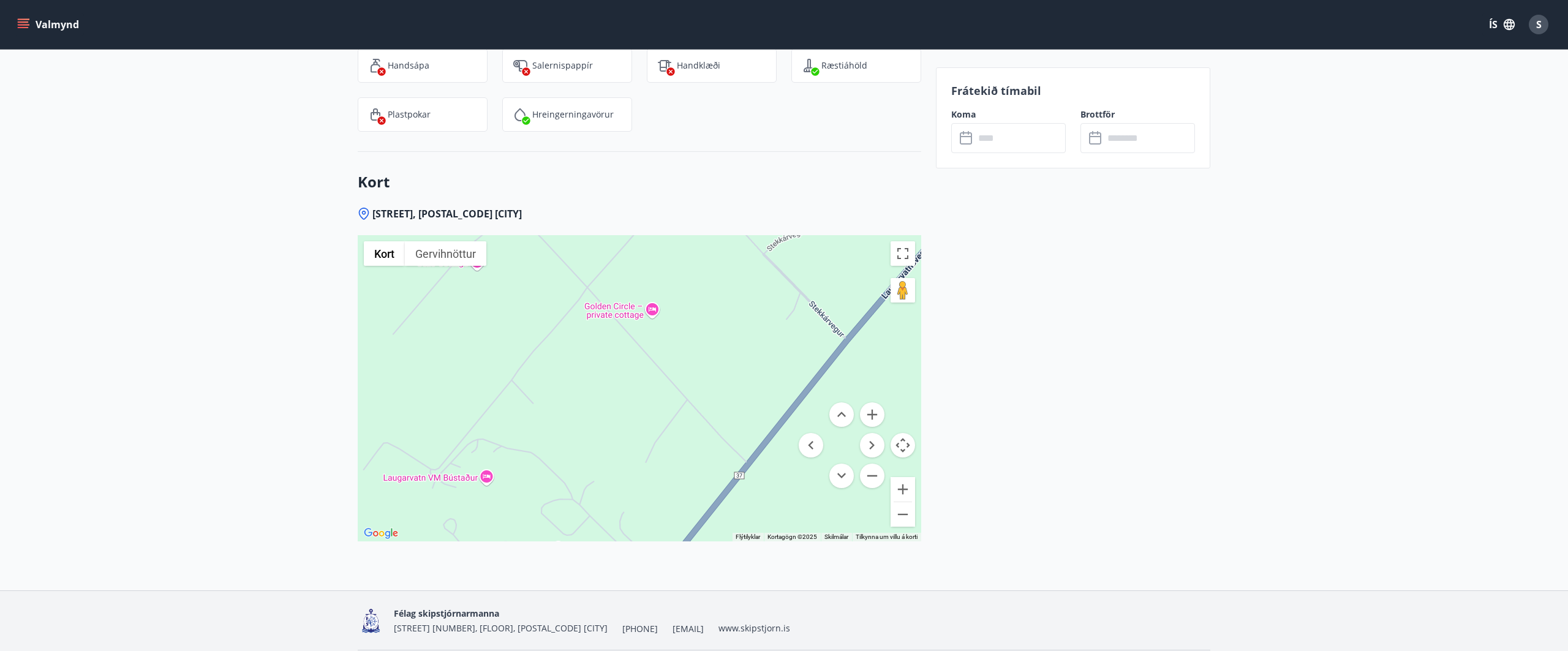 click at bounding box center (639, 388) 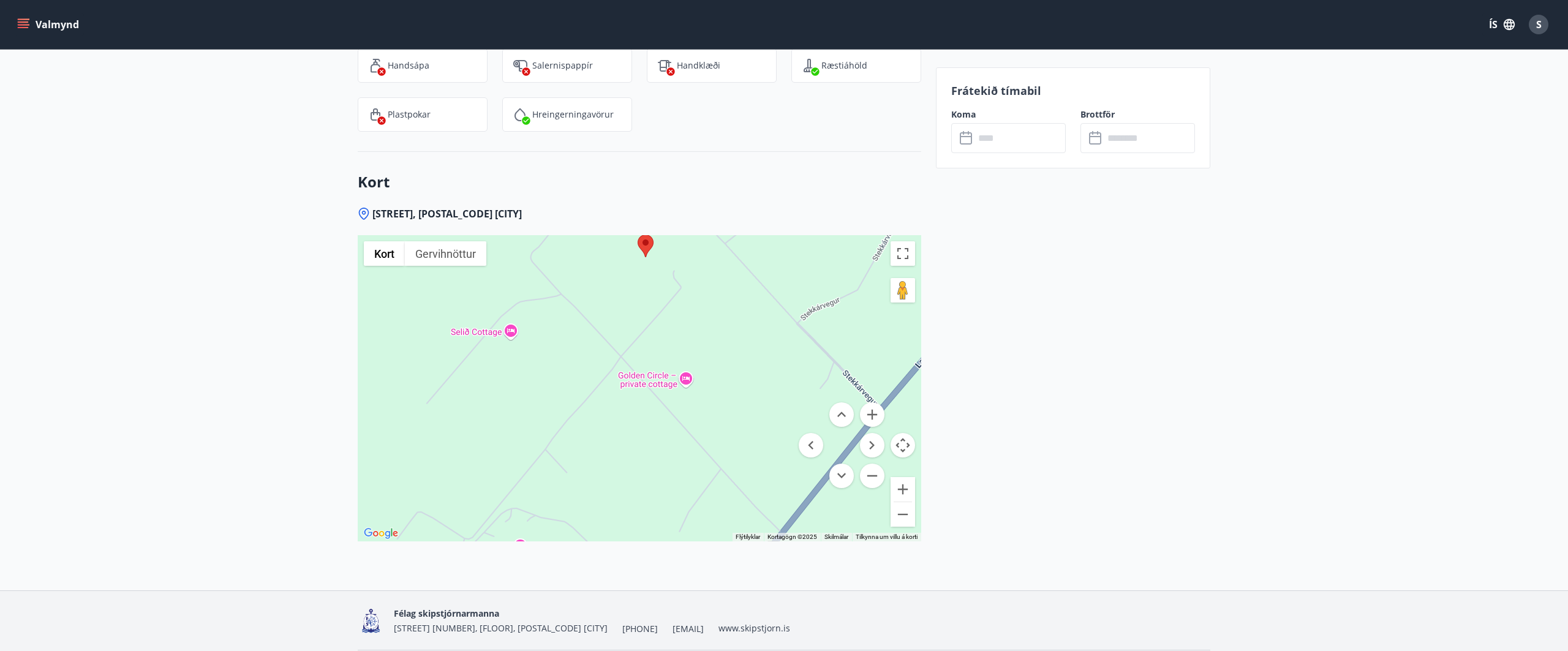 drag, startPoint x: 784, startPoint y: 296, endPoint x: 818, endPoint y: 368, distance: 79.62412 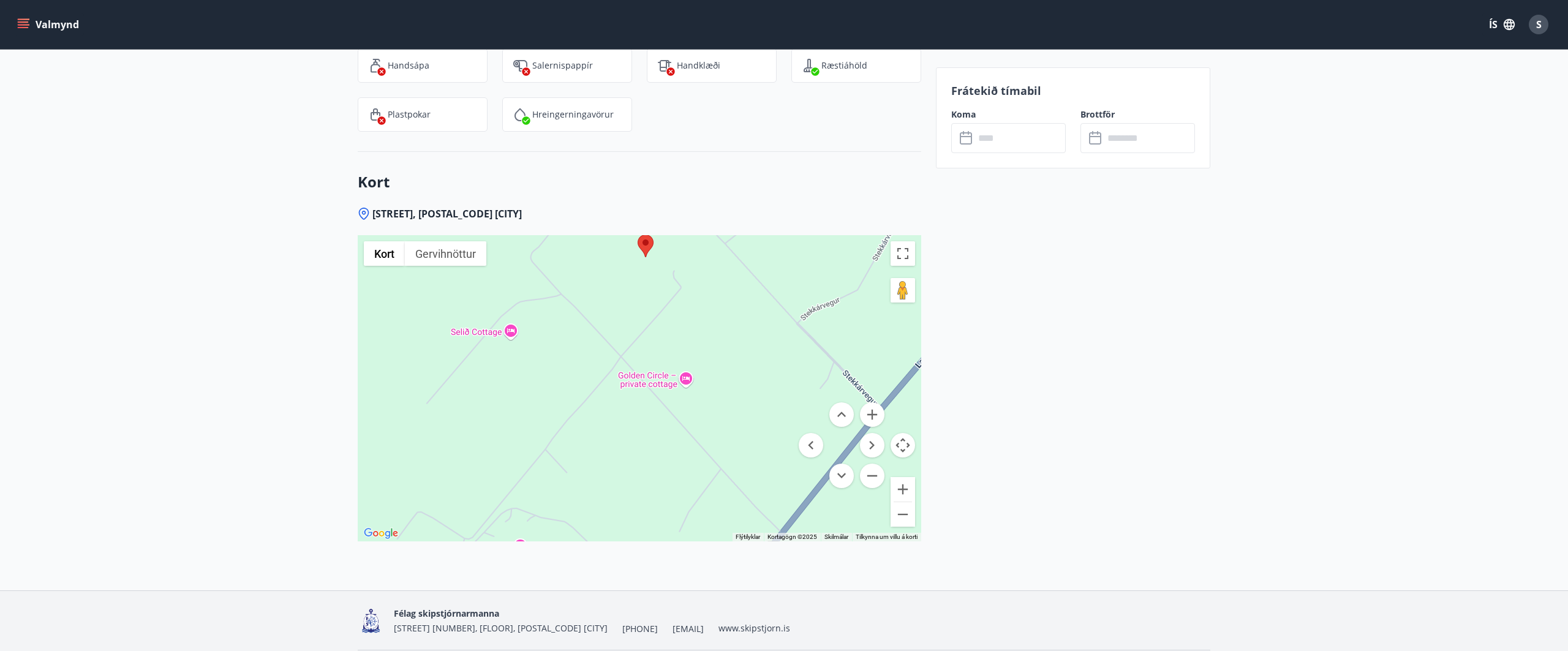click on "Kort Staðarhættir Gervihnöttur Merkingar Flýtilyklar Kortagögn Kortagögn ©2025 Kortagögn ©2025 50 m  Smelltu til að breyta á milli metrakerfisins og breskra mælieininga Skilmálar Tilkynna um villu á korti" at bounding box center (639, 388) 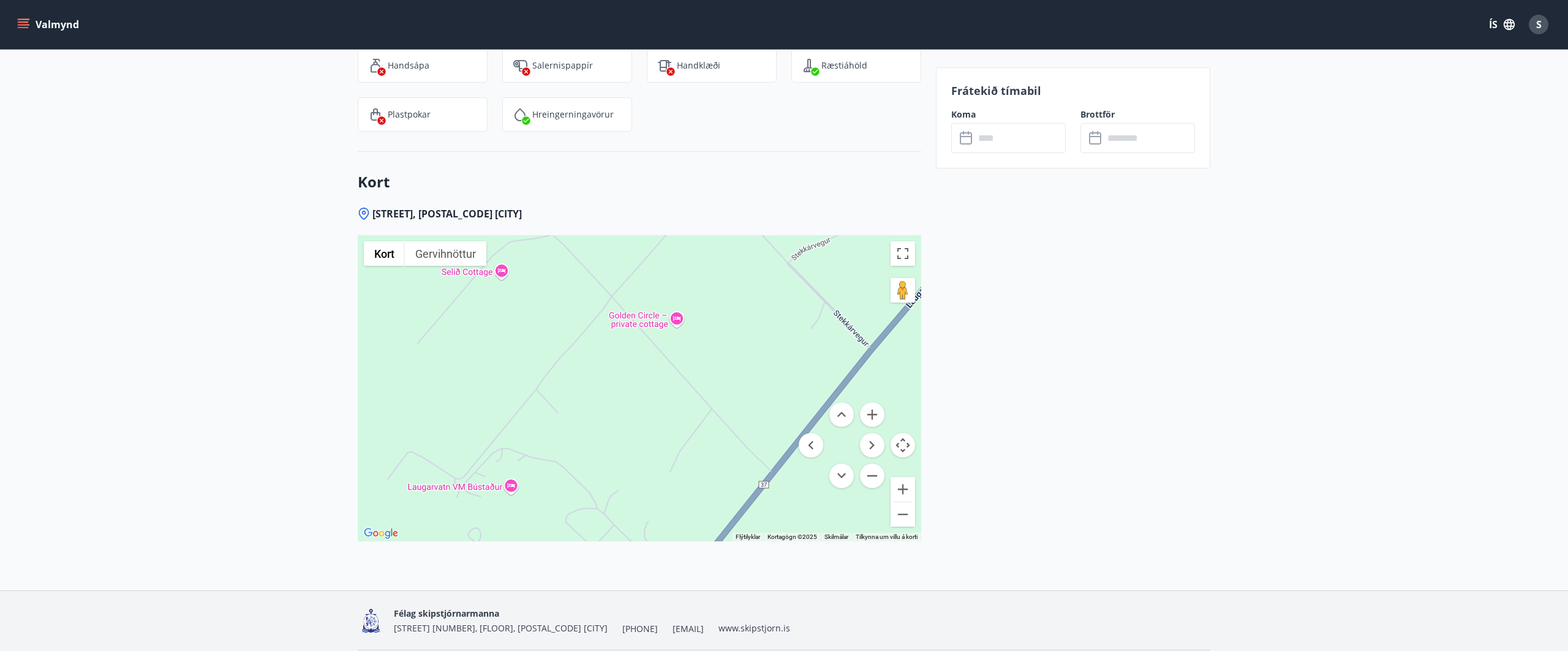 drag, startPoint x: 762, startPoint y: 426, endPoint x: 753, endPoint y: 363, distance: 63.6396 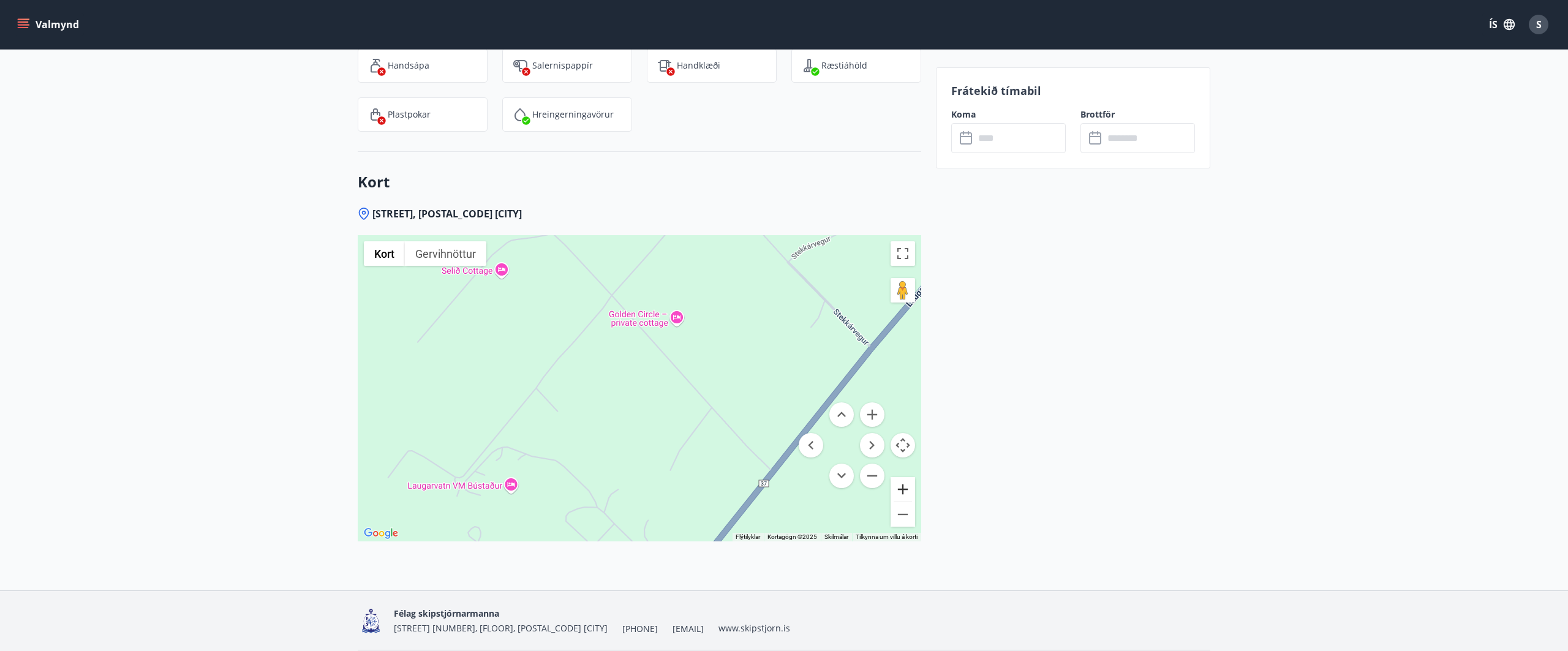 click at bounding box center [903, 489] 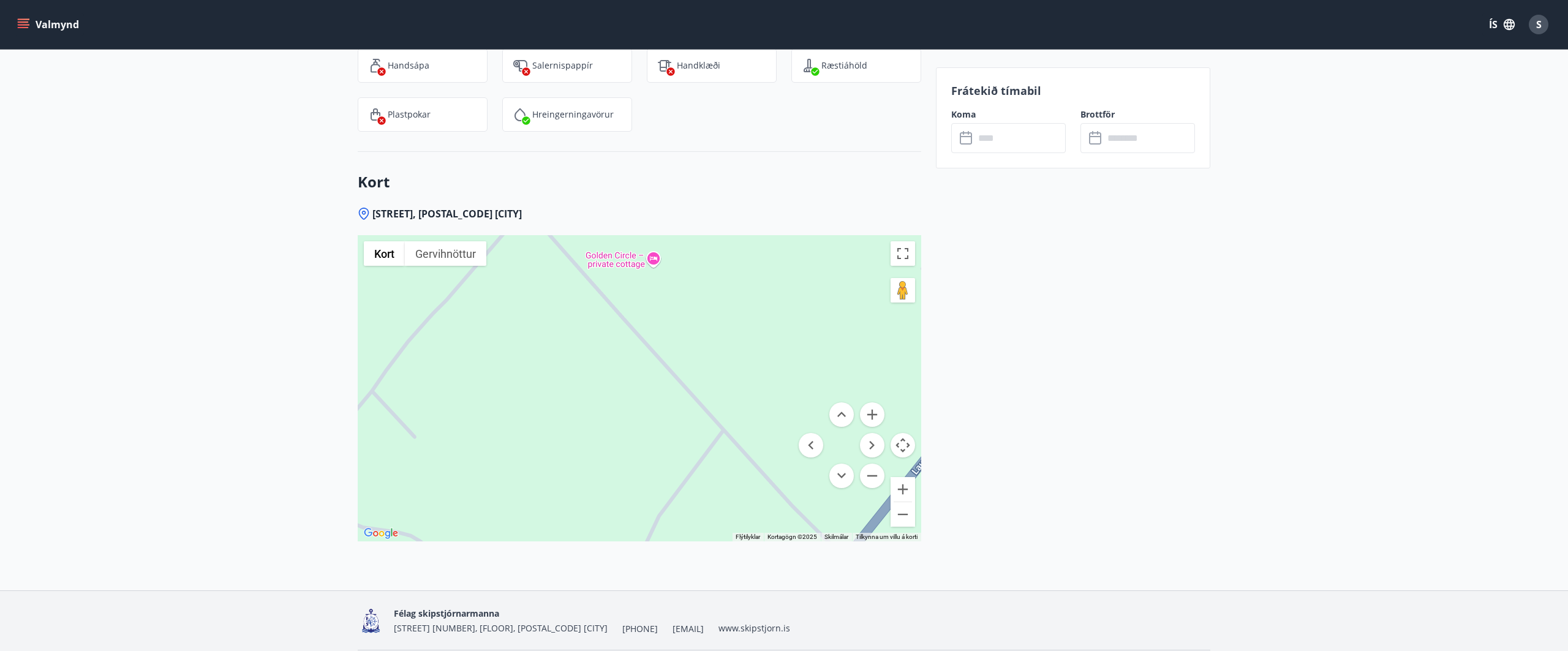 drag, startPoint x: 728, startPoint y: 419, endPoint x: 666, endPoint y: 421, distance: 62.03225 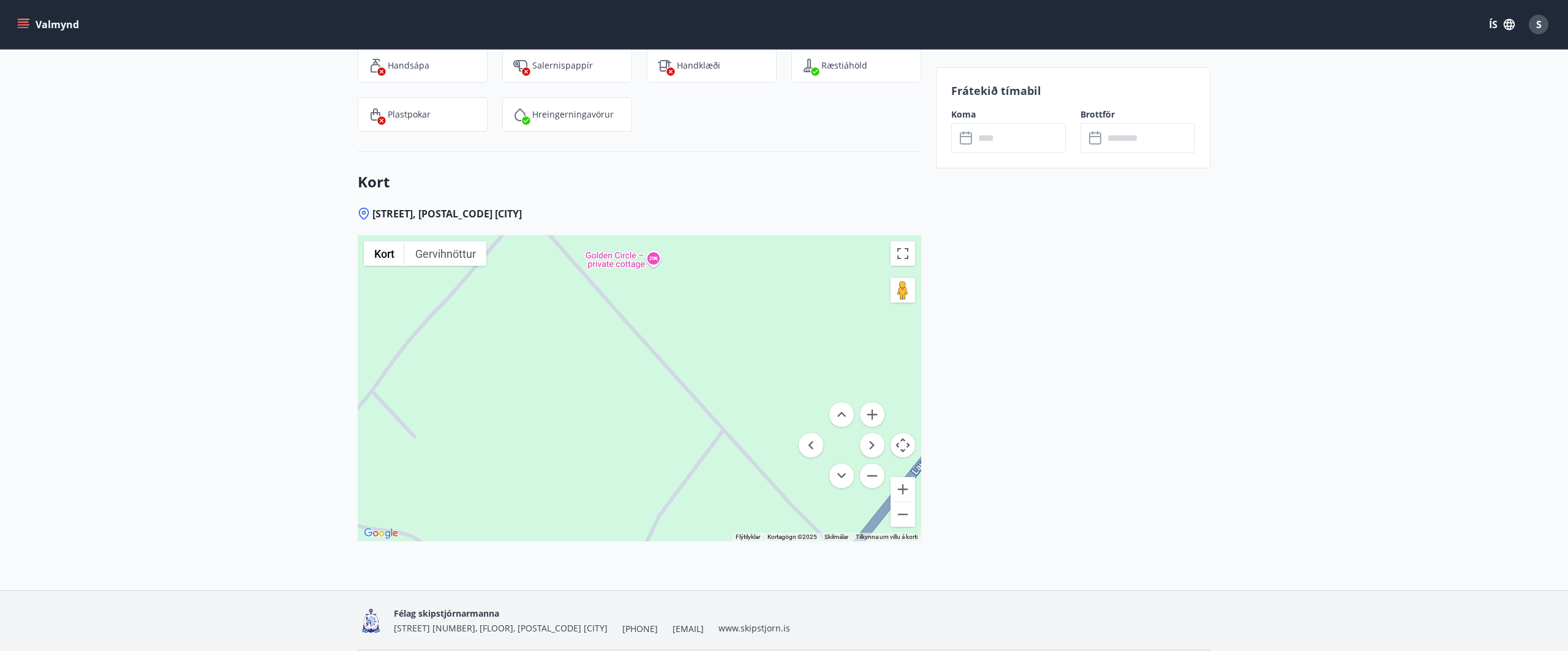 click at bounding box center (639, 388) 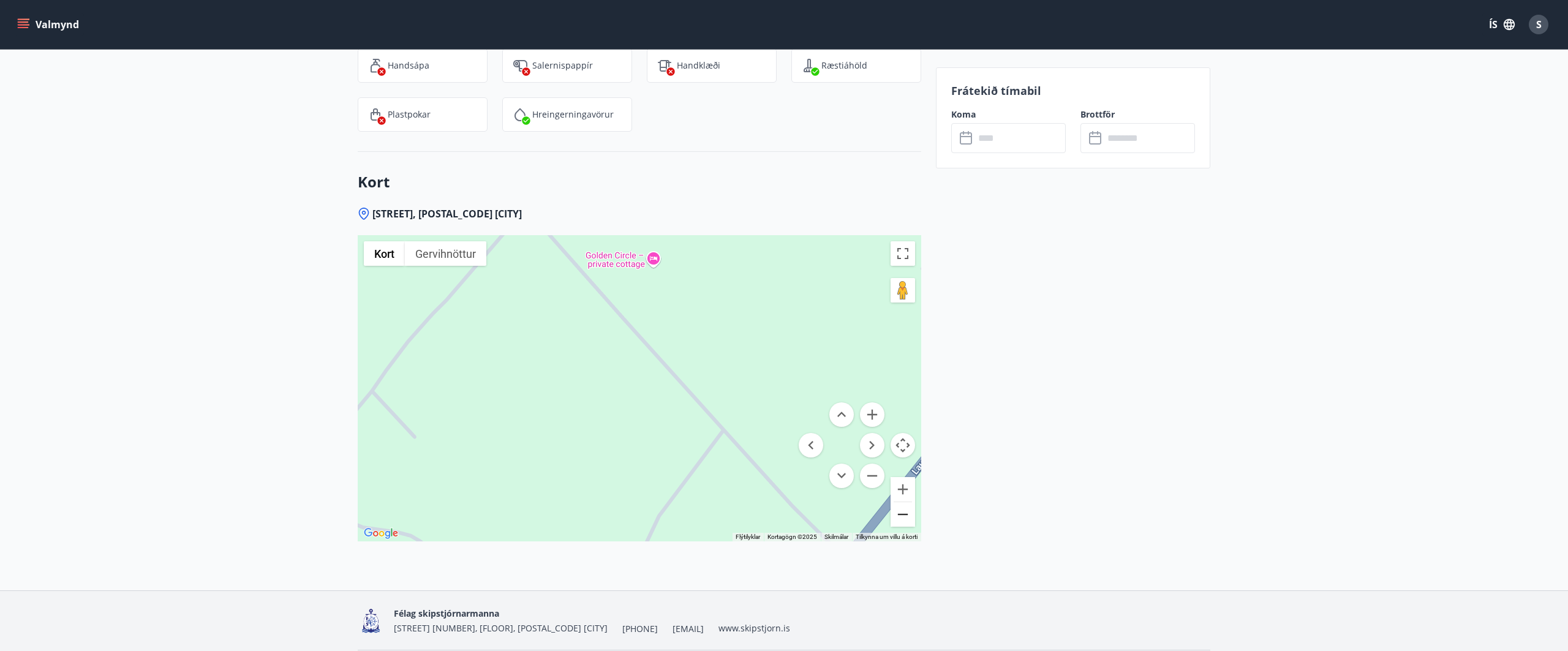 click at bounding box center (903, 514) 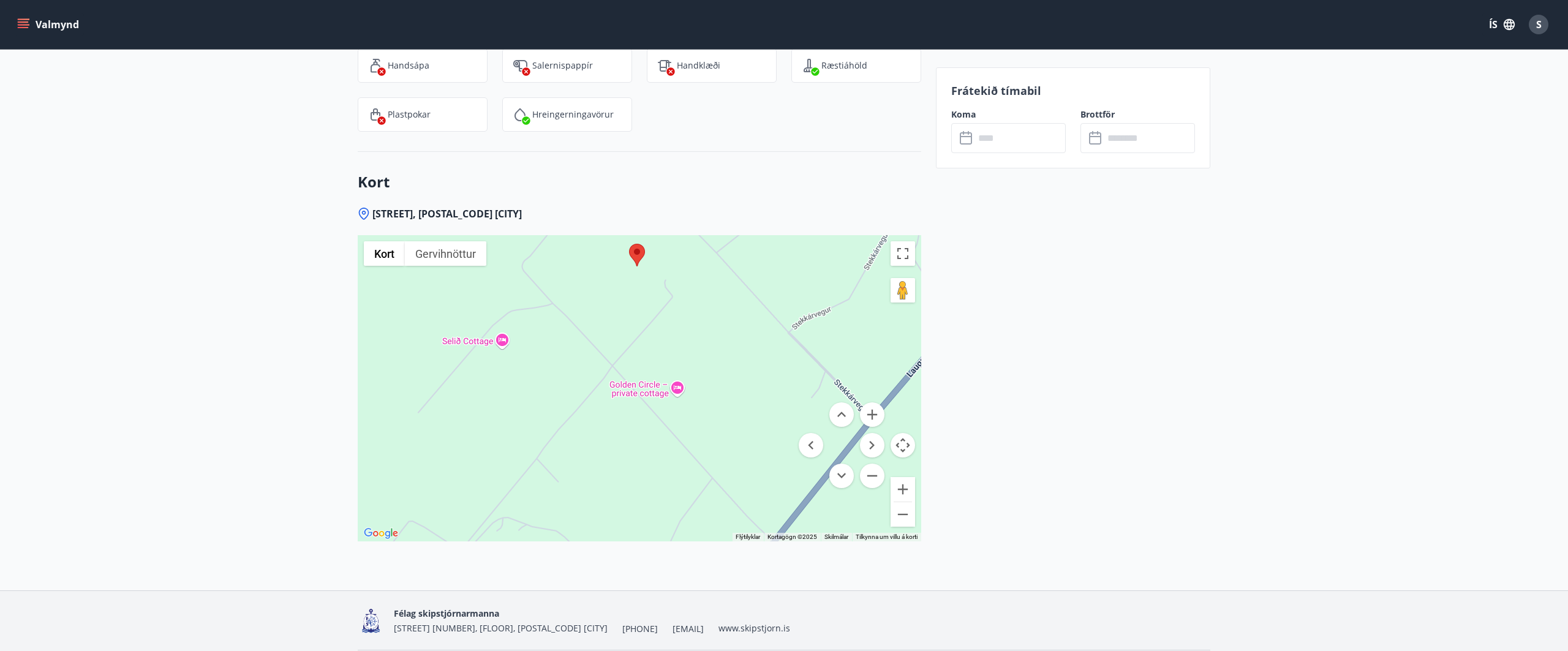 drag, startPoint x: 740, startPoint y: 350, endPoint x: 772, endPoint y: 422, distance: 78.79086 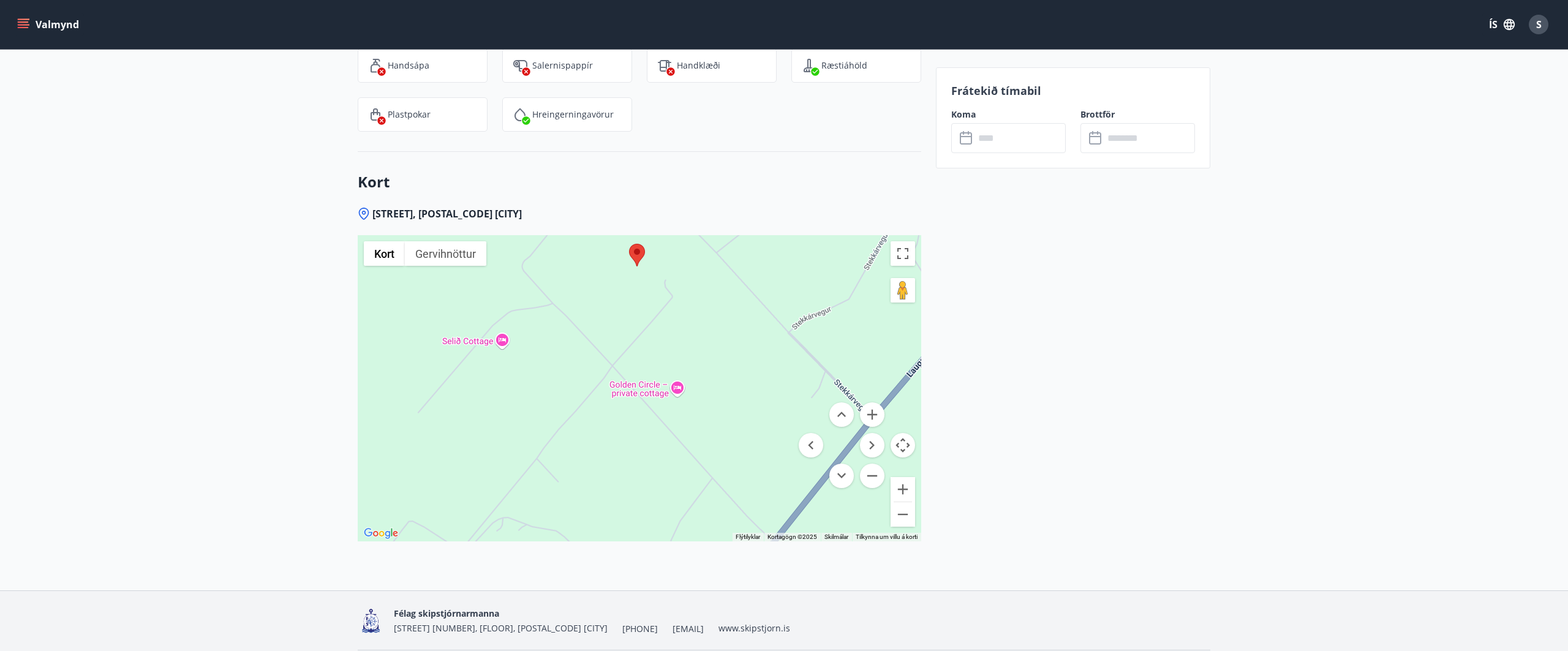 click at bounding box center [639, 388] 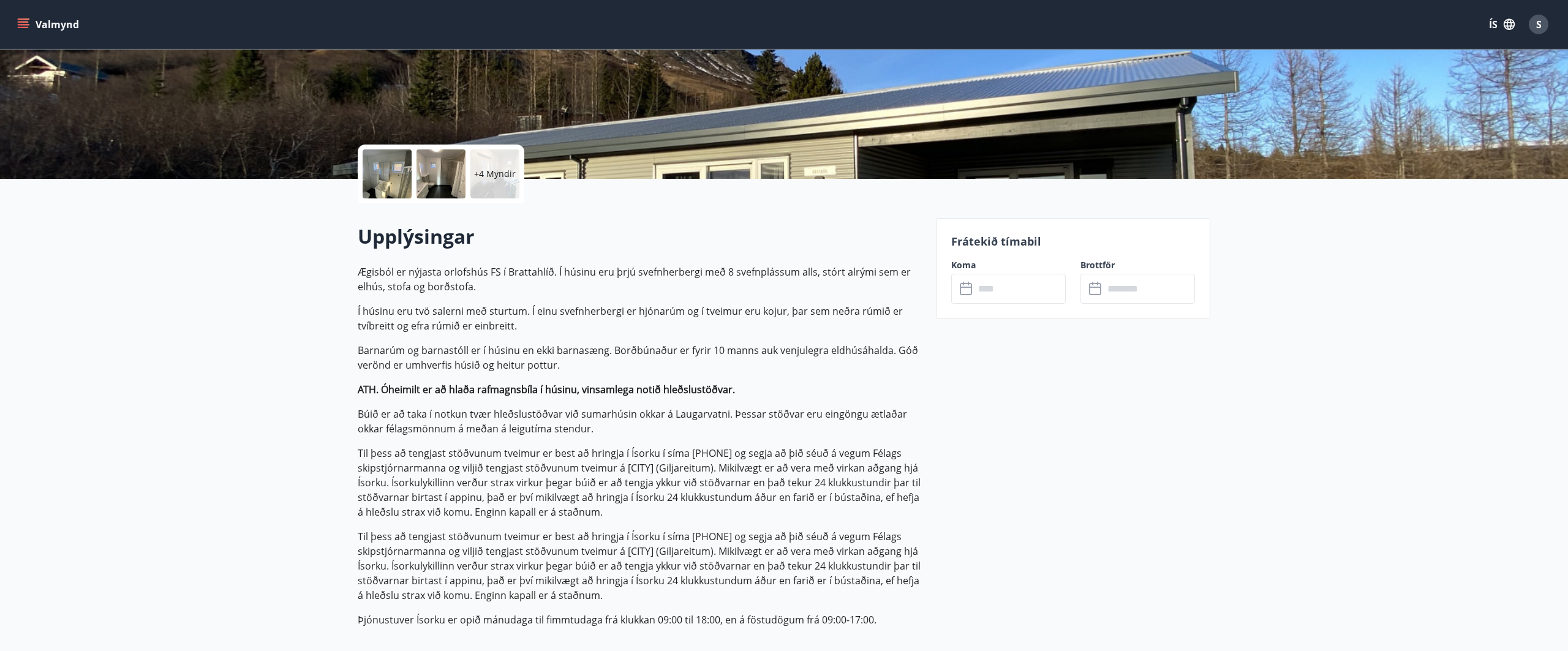 scroll, scrollTop: 182, scrollLeft: 0, axis: vertical 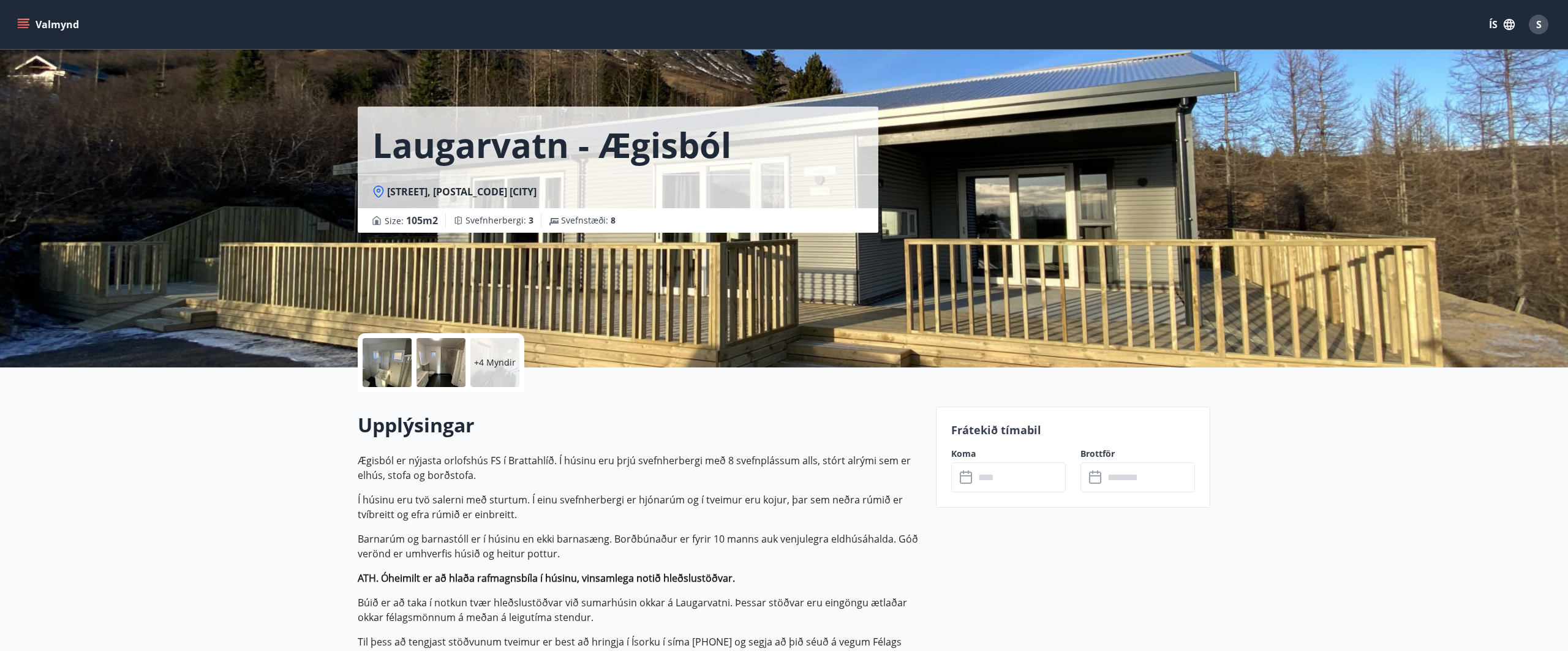 click at bounding box center (387, 363) 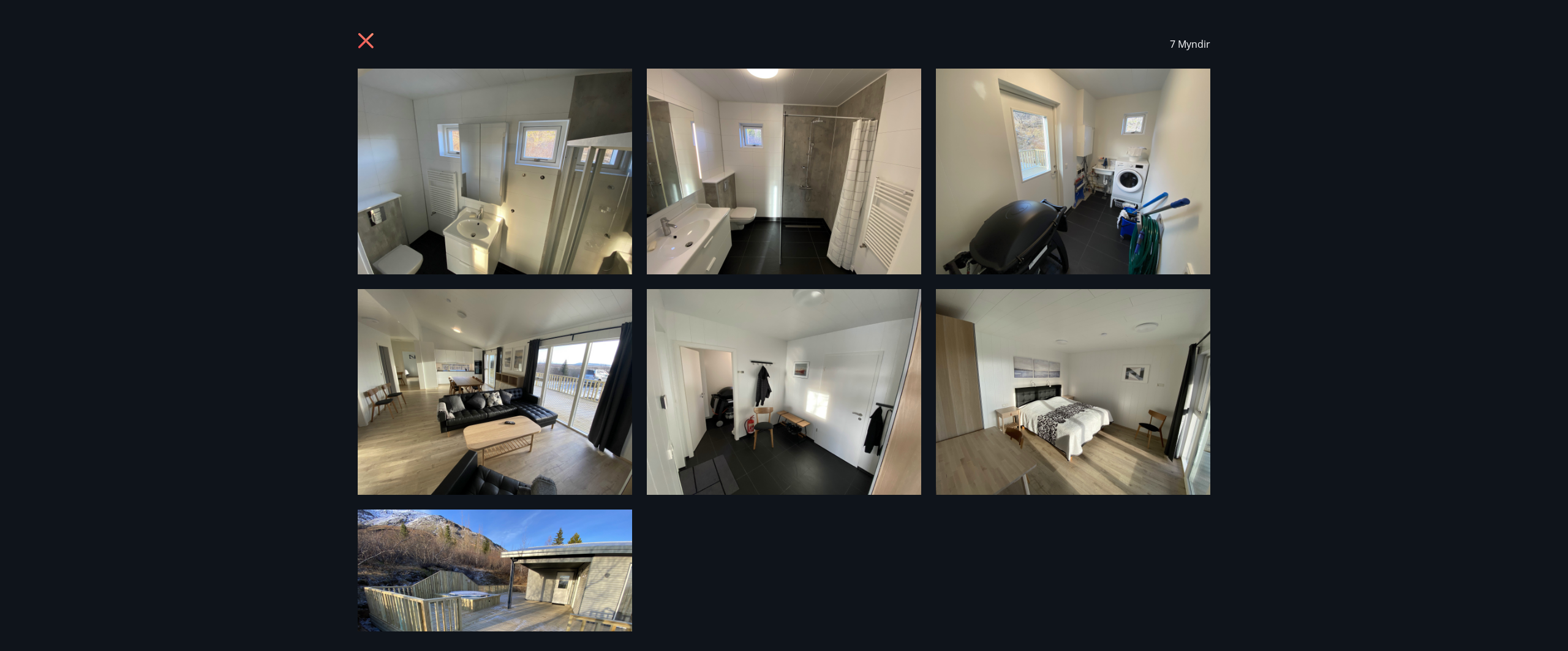 click at bounding box center [495, 171] 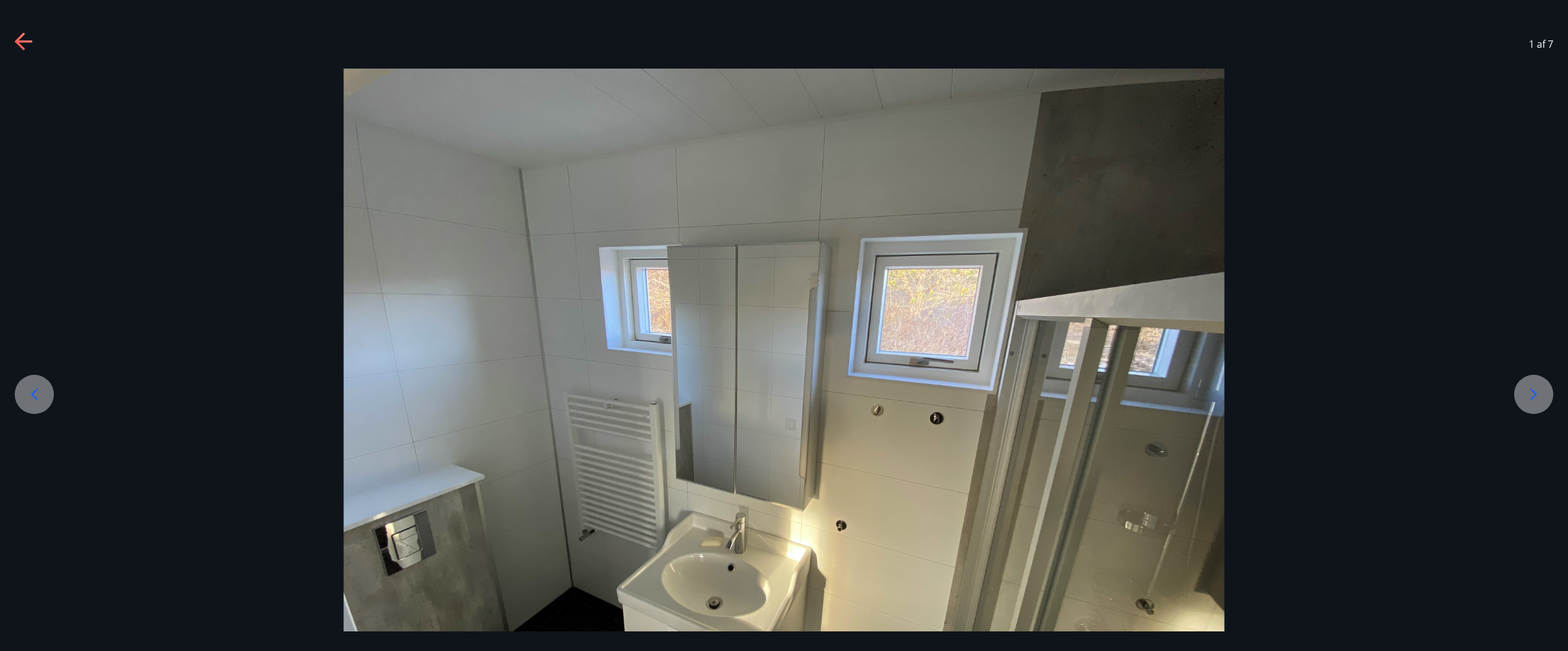click 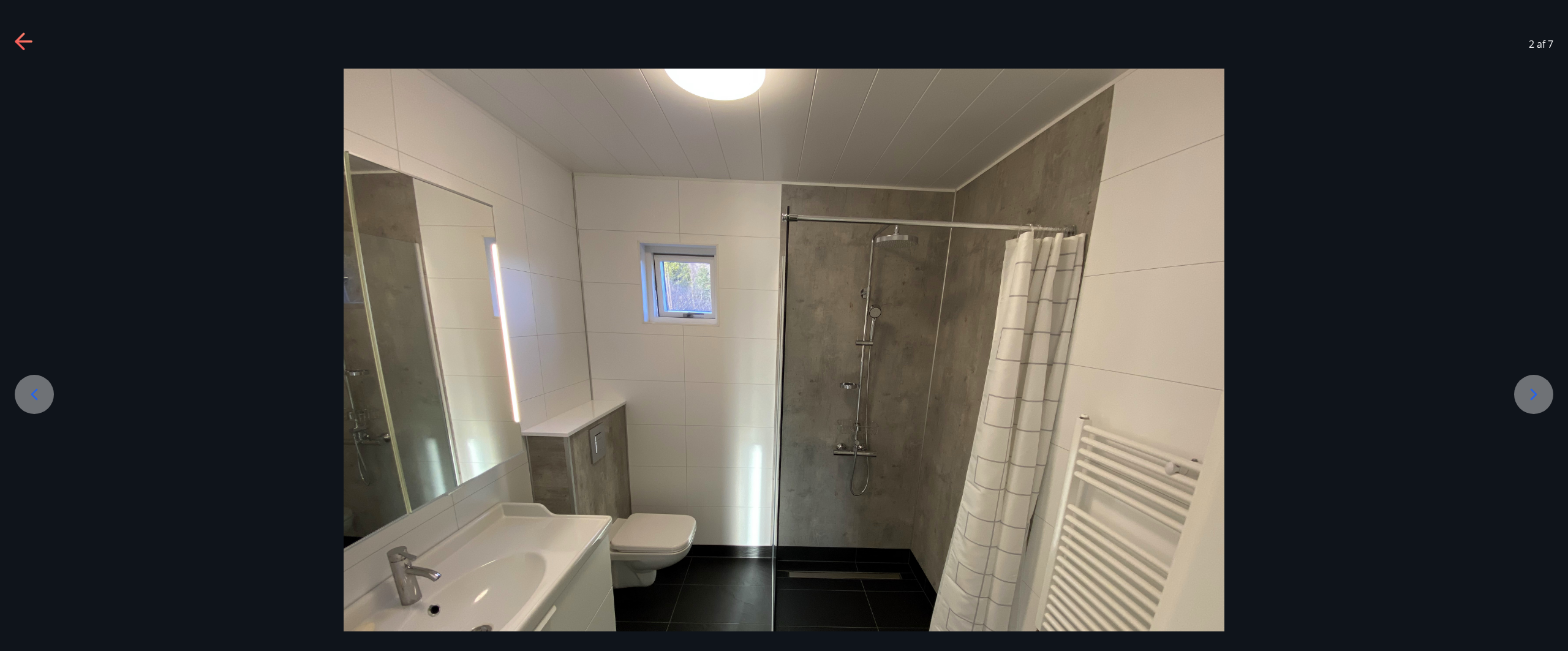 click 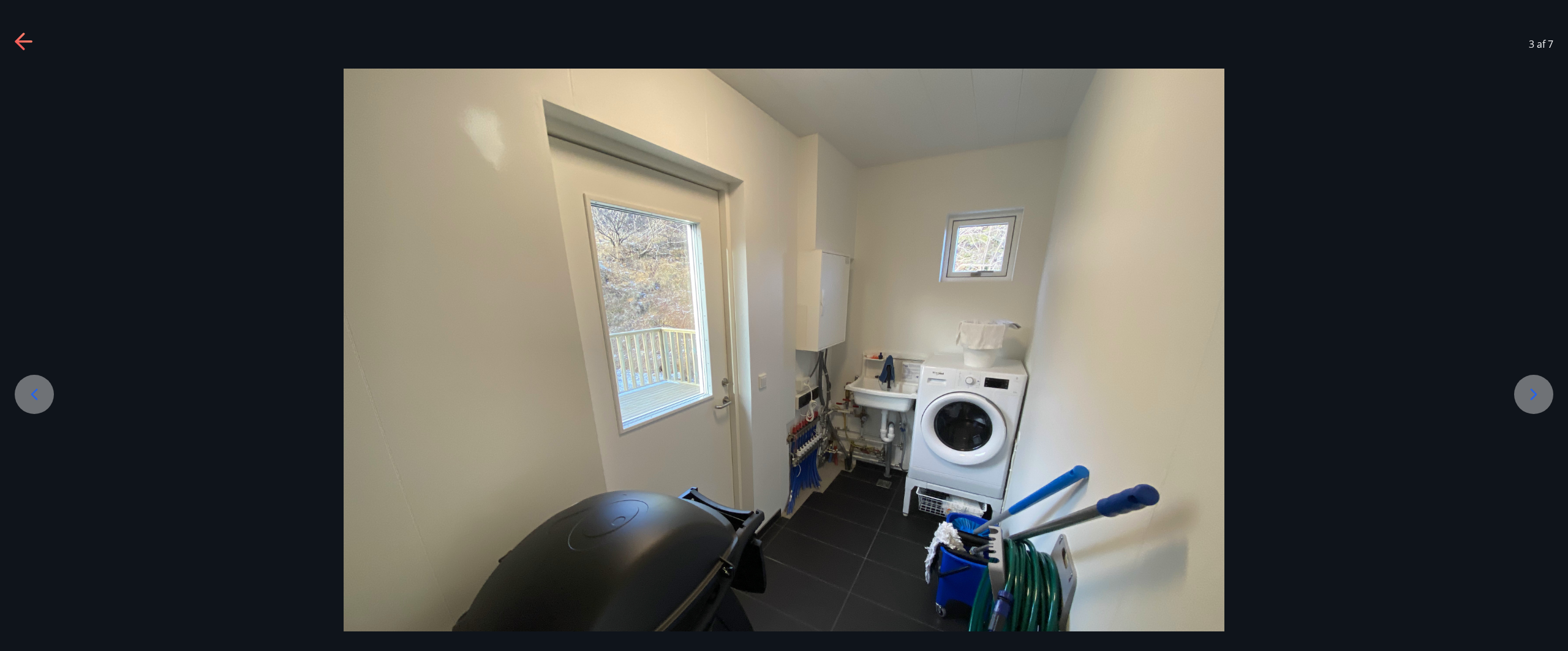 click 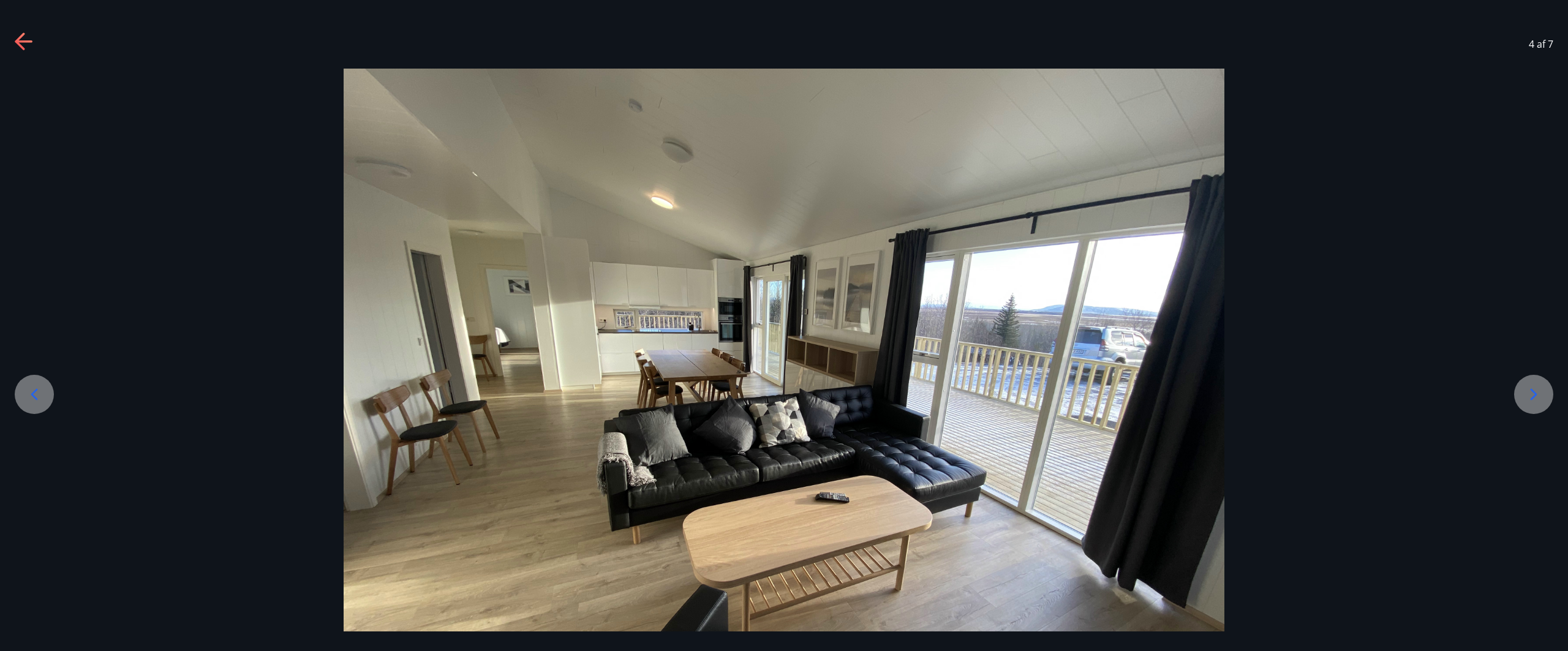 click 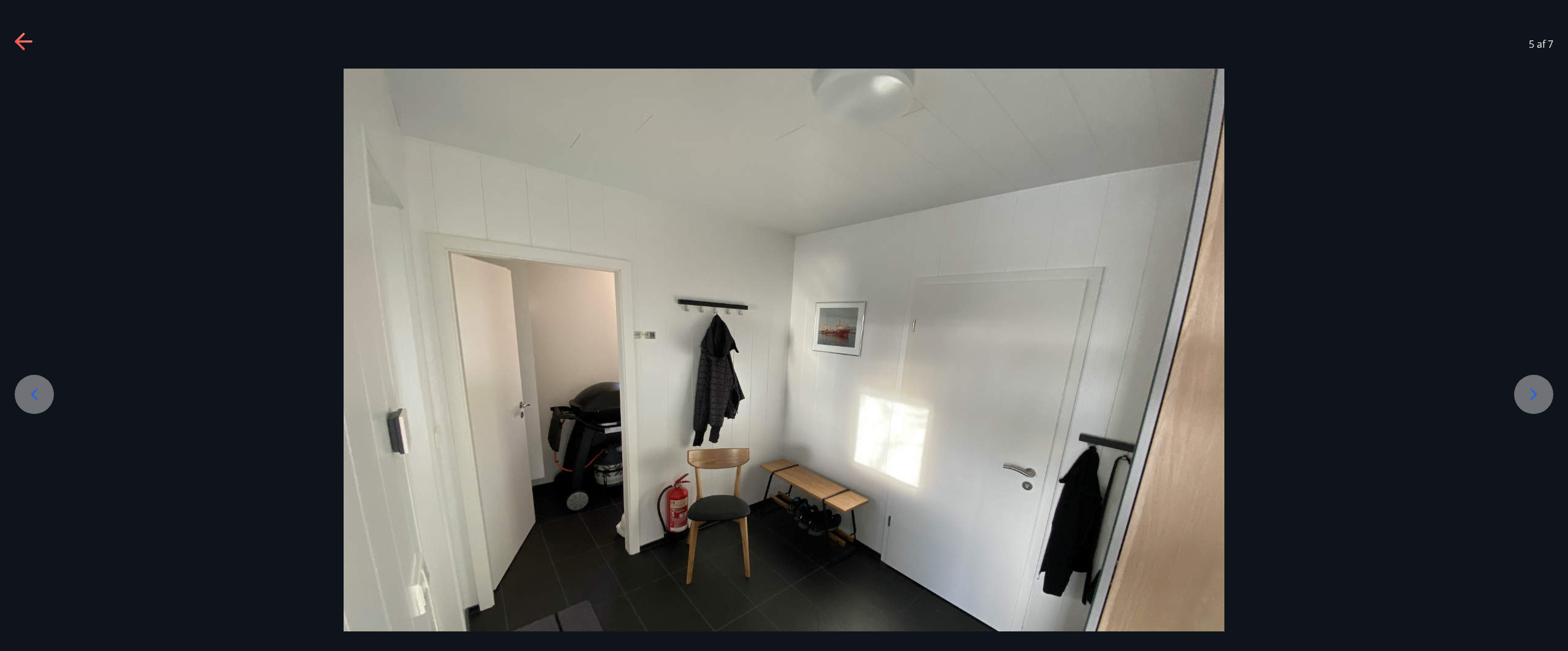 click 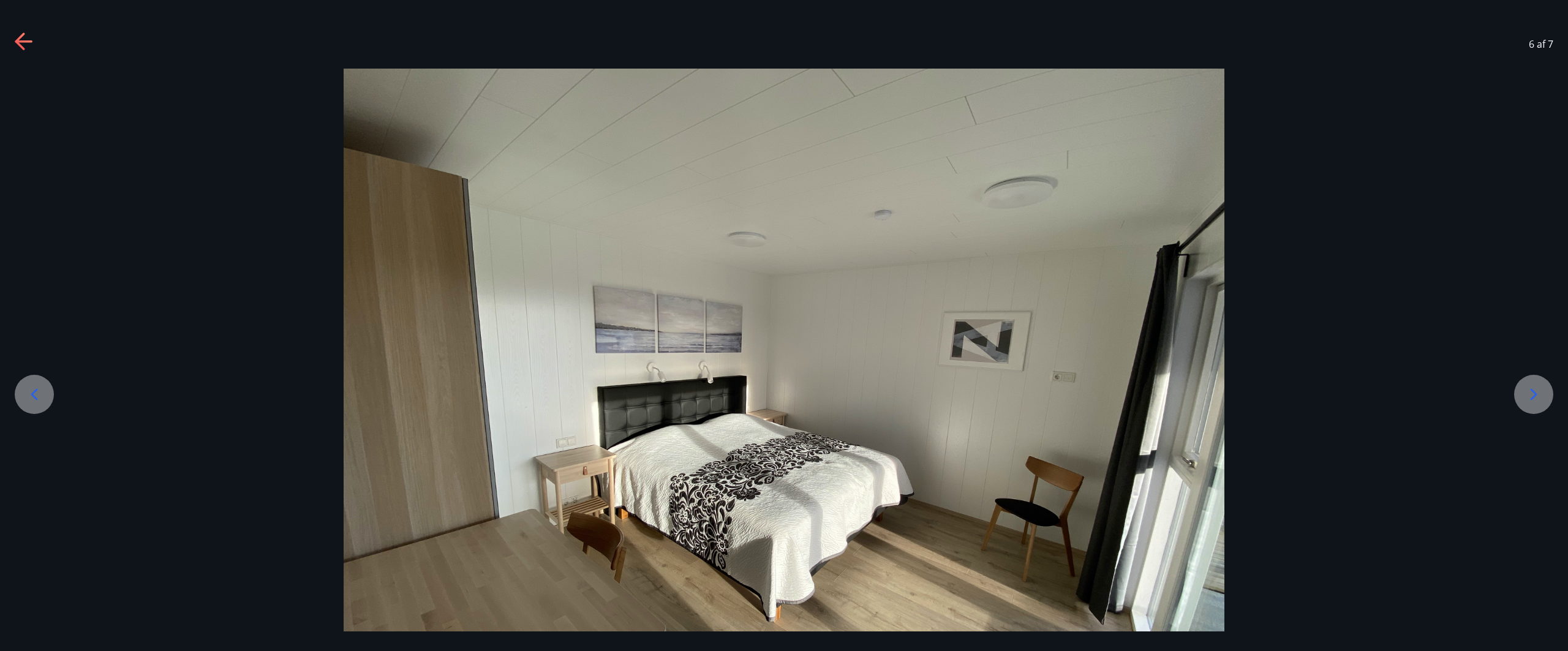 click 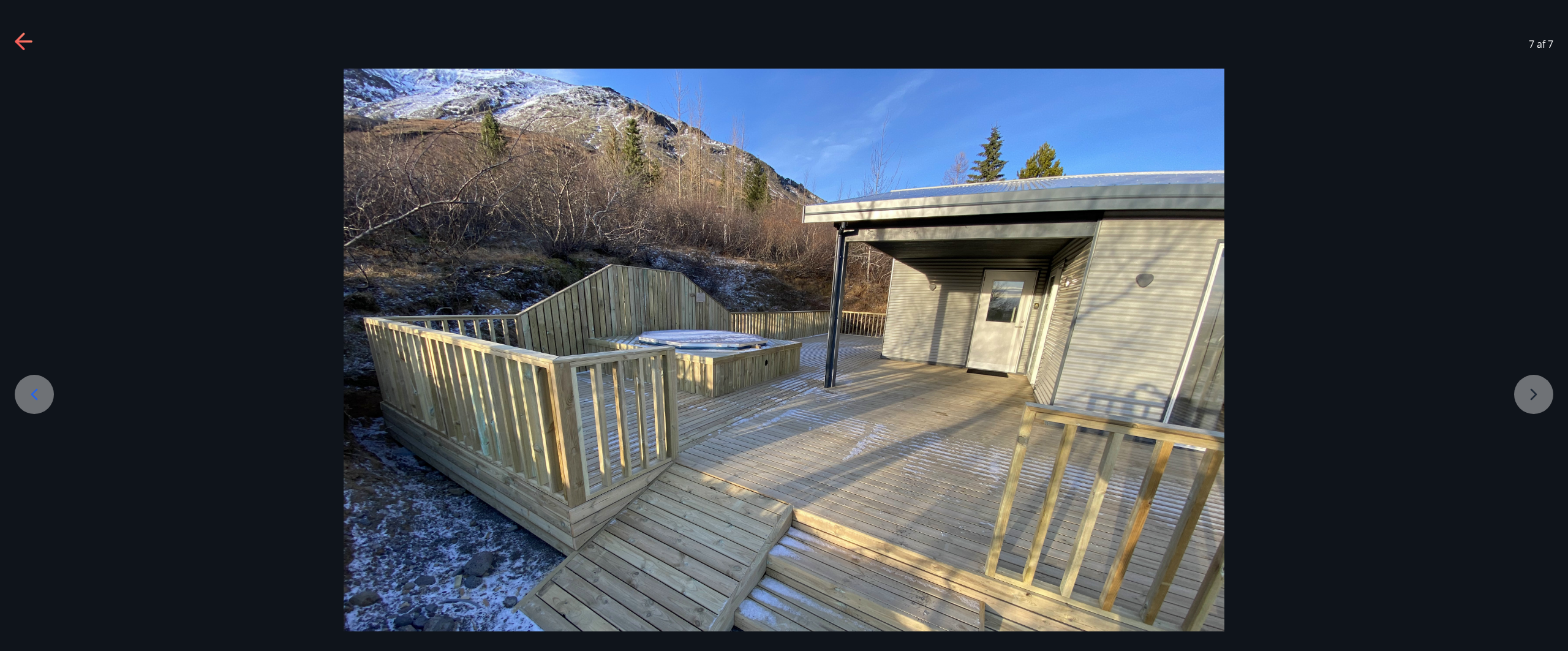 click at bounding box center (784, 399) 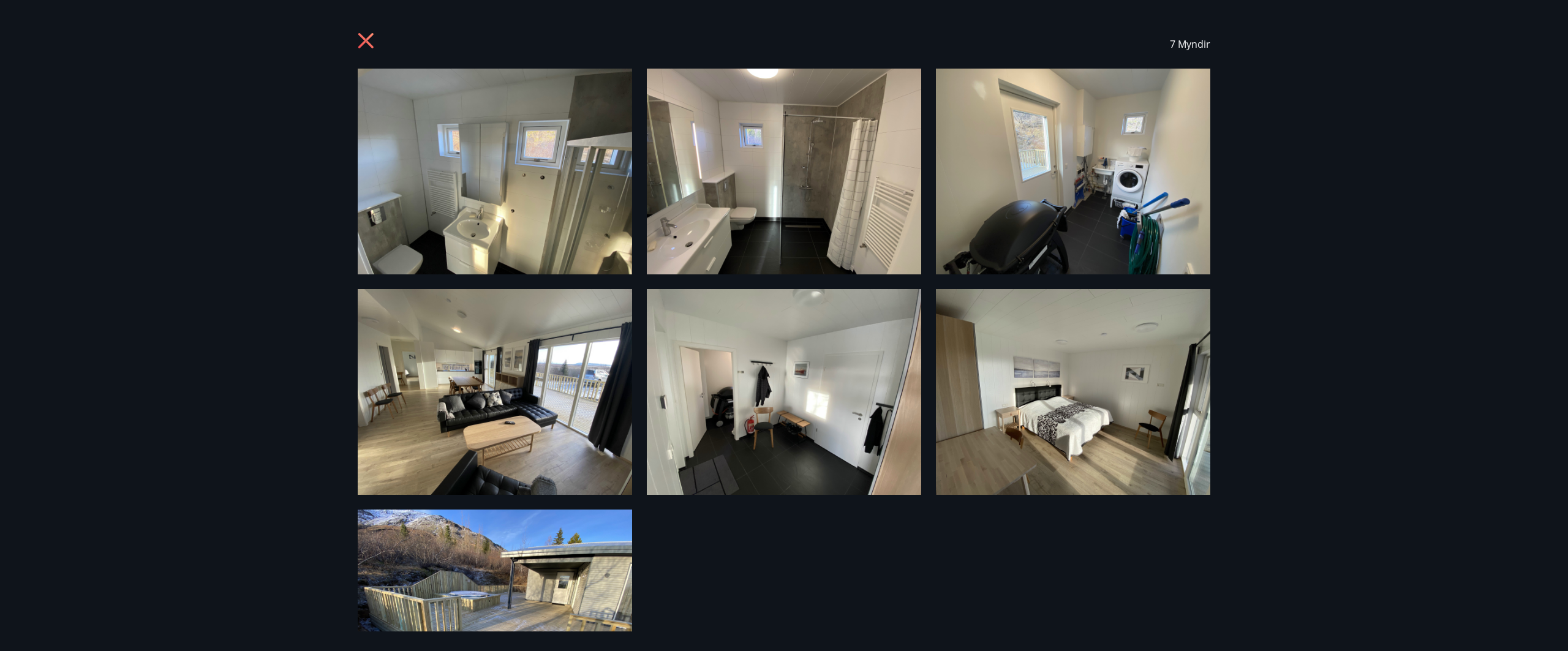 click 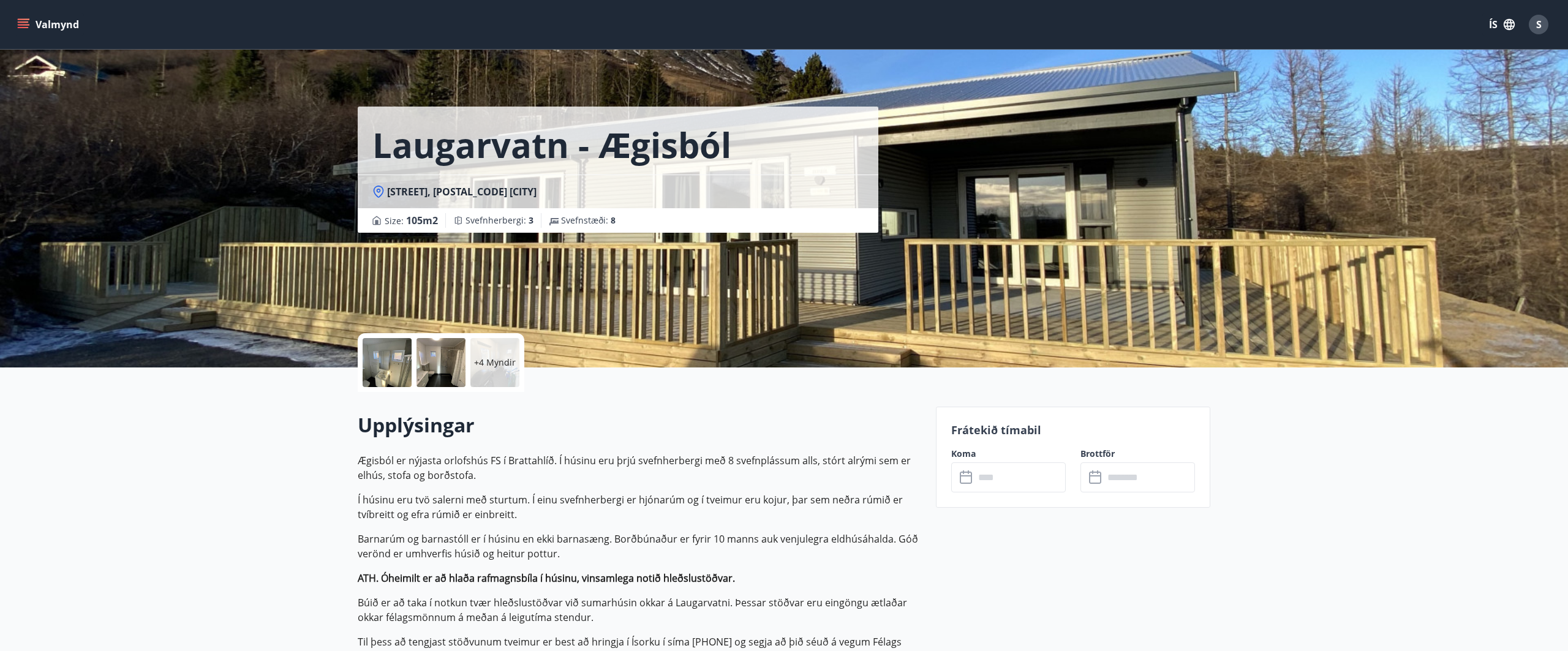 click 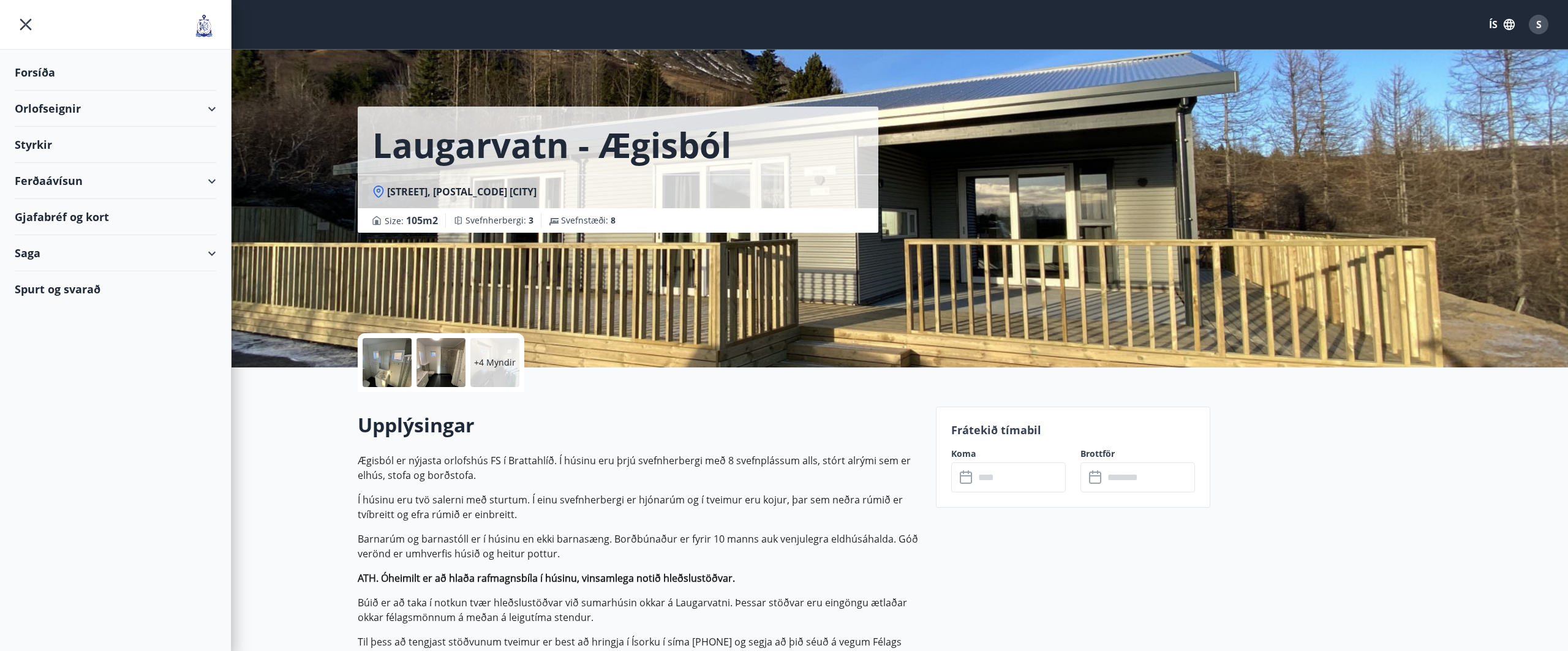 click on "Orlofseignir" at bounding box center (115, 108) 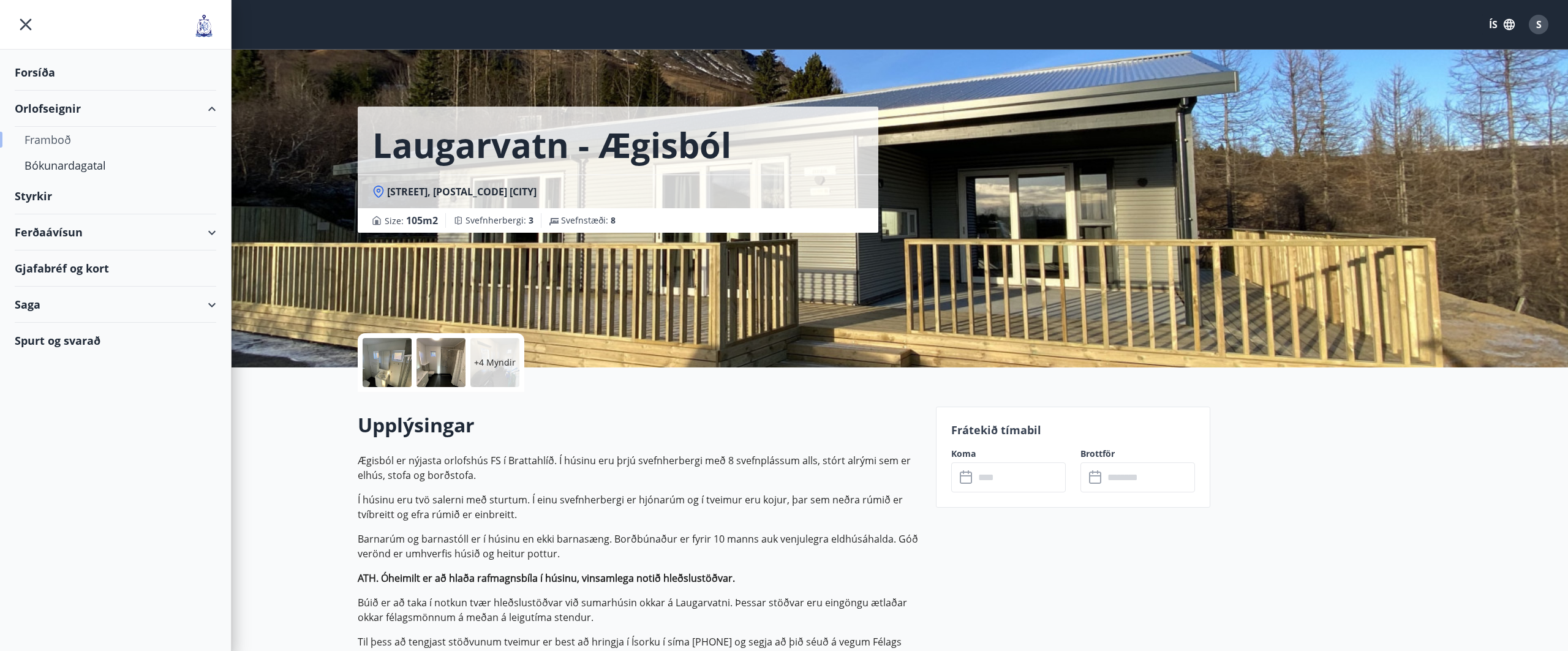 click on "Framboð" at bounding box center [115, 140] 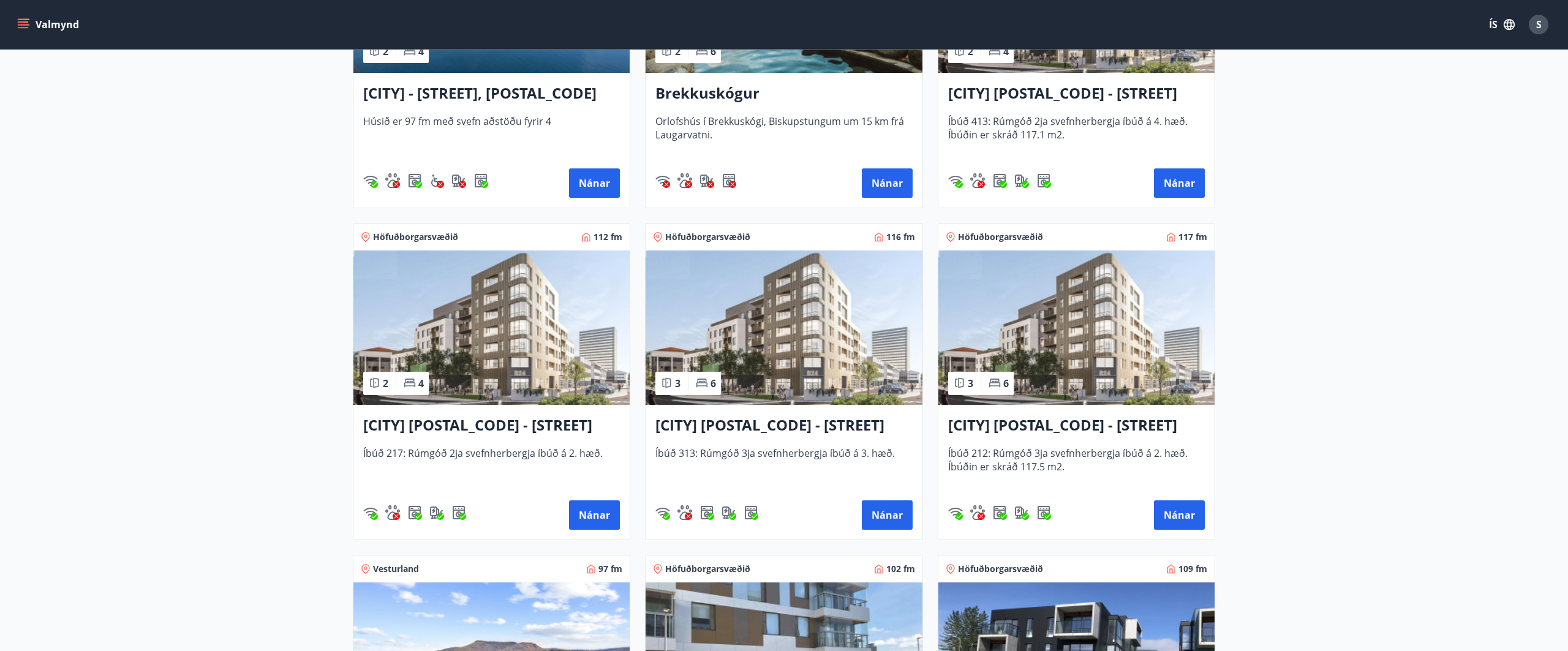 scroll, scrollTop: 578, scrollLeft: 0, axis: vertical 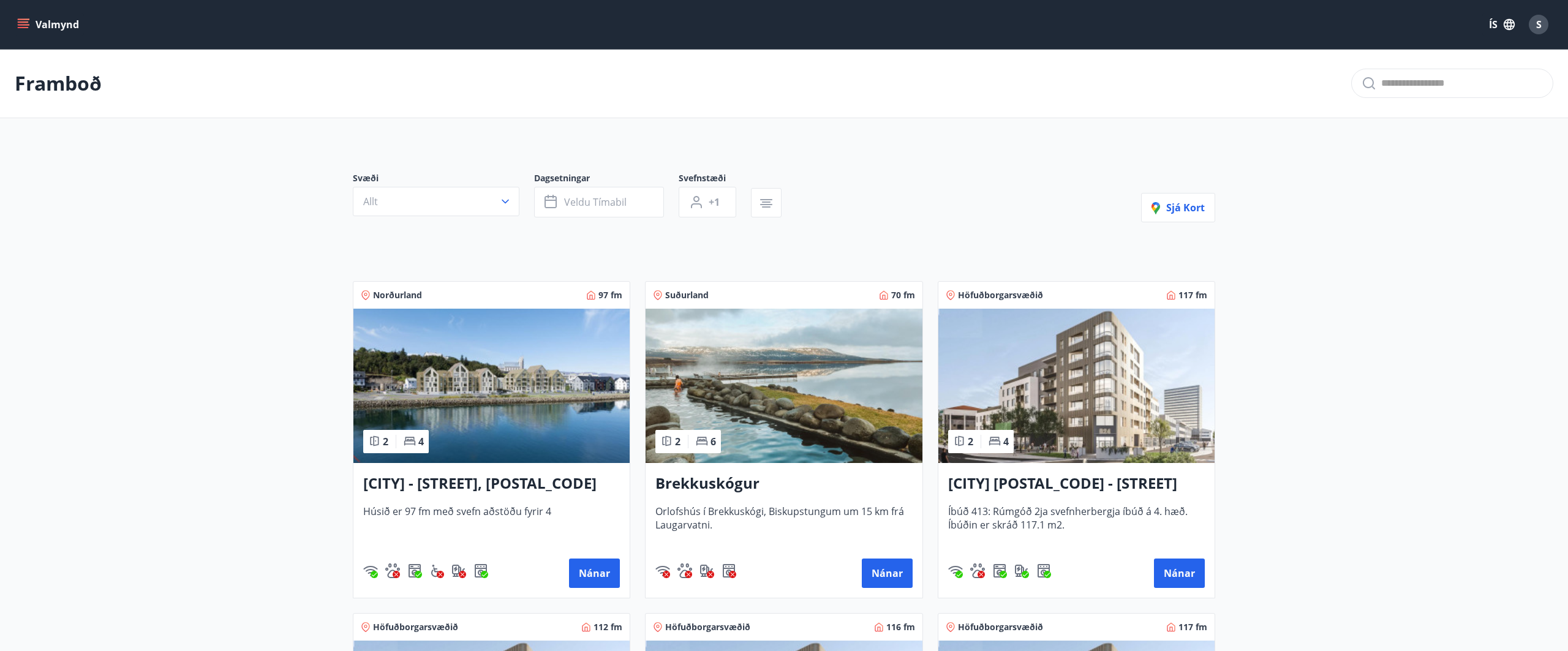 click on "Valmynd" at bounding box center (49, 24) 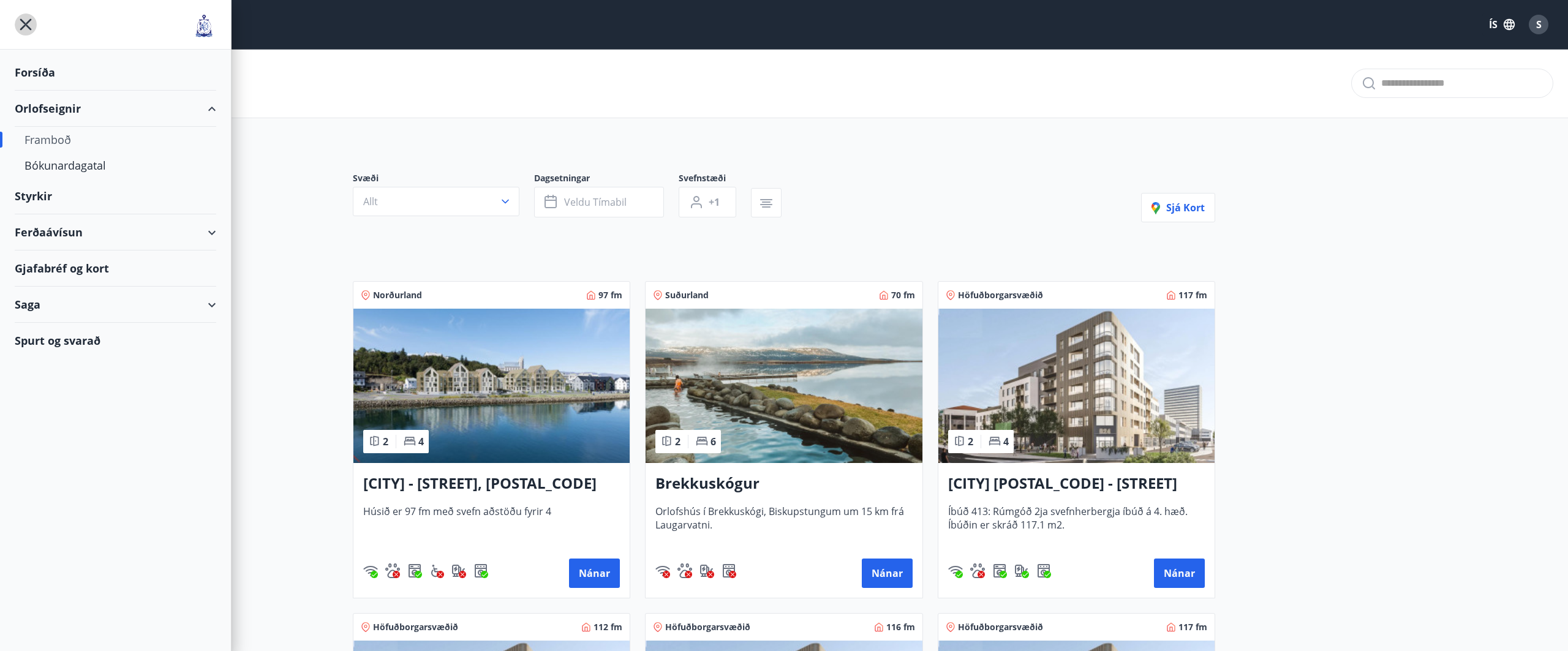 click 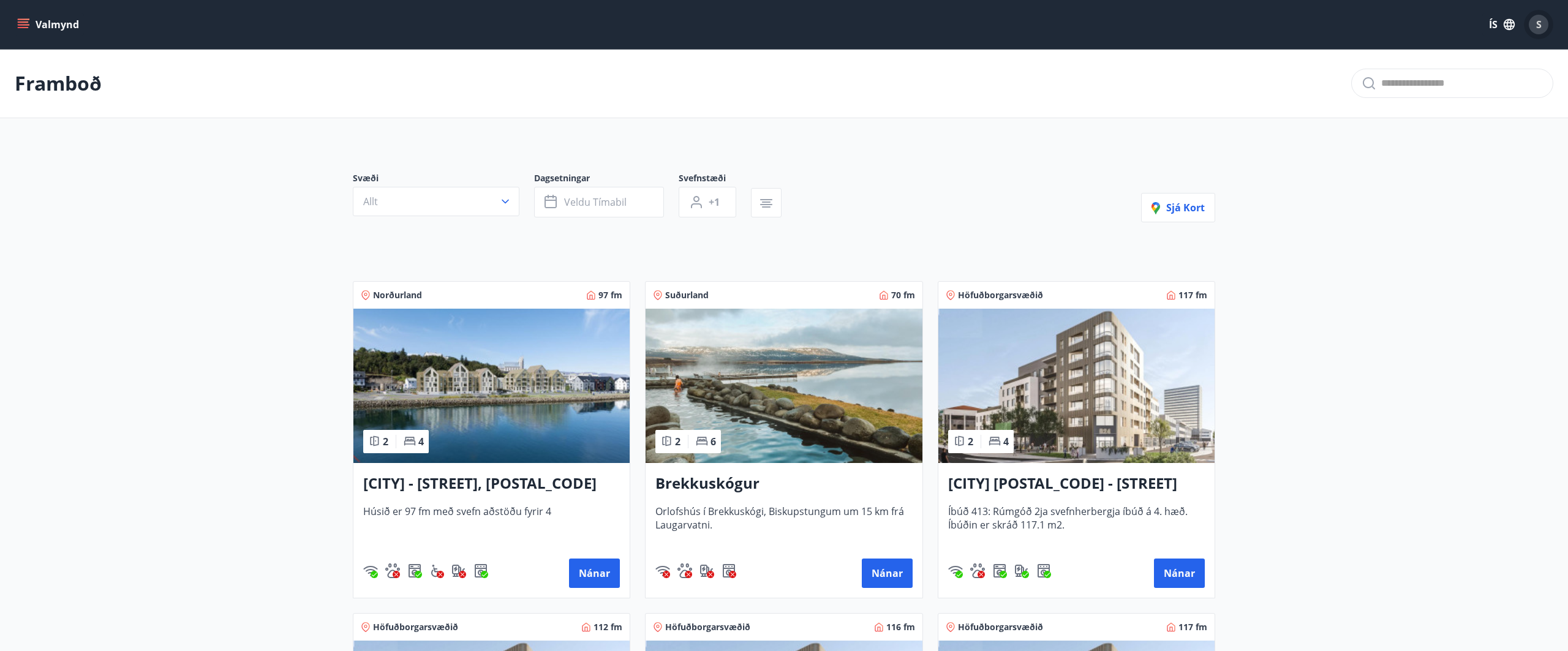 click on "S" at bounding box center [1539, 24] 